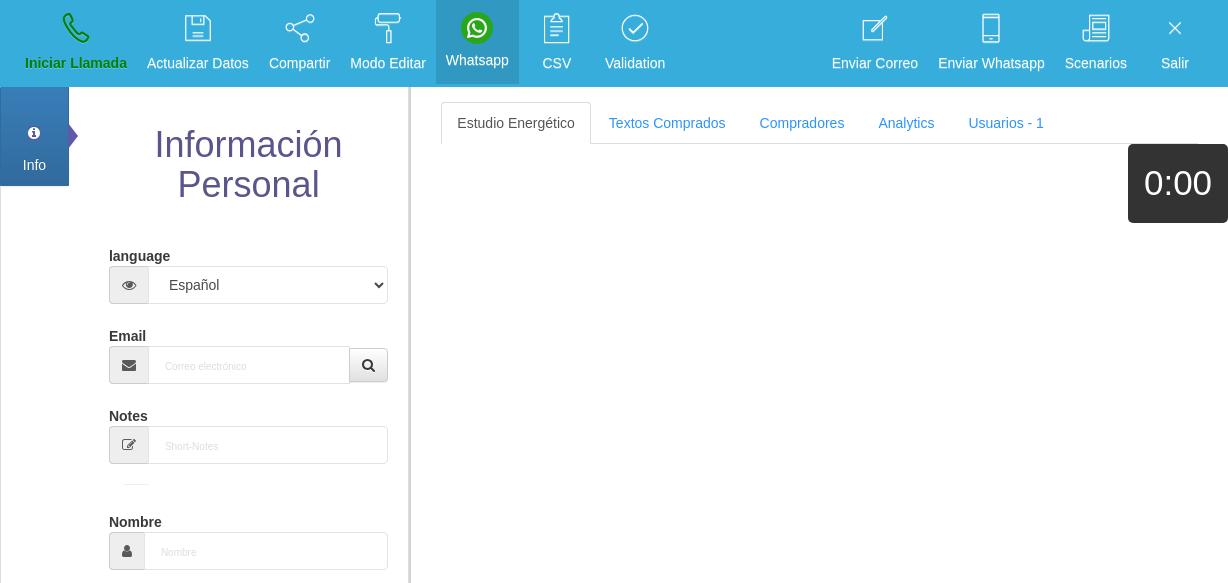 scroll, scrollTop: 0, scrollLeft: 0, axis: both 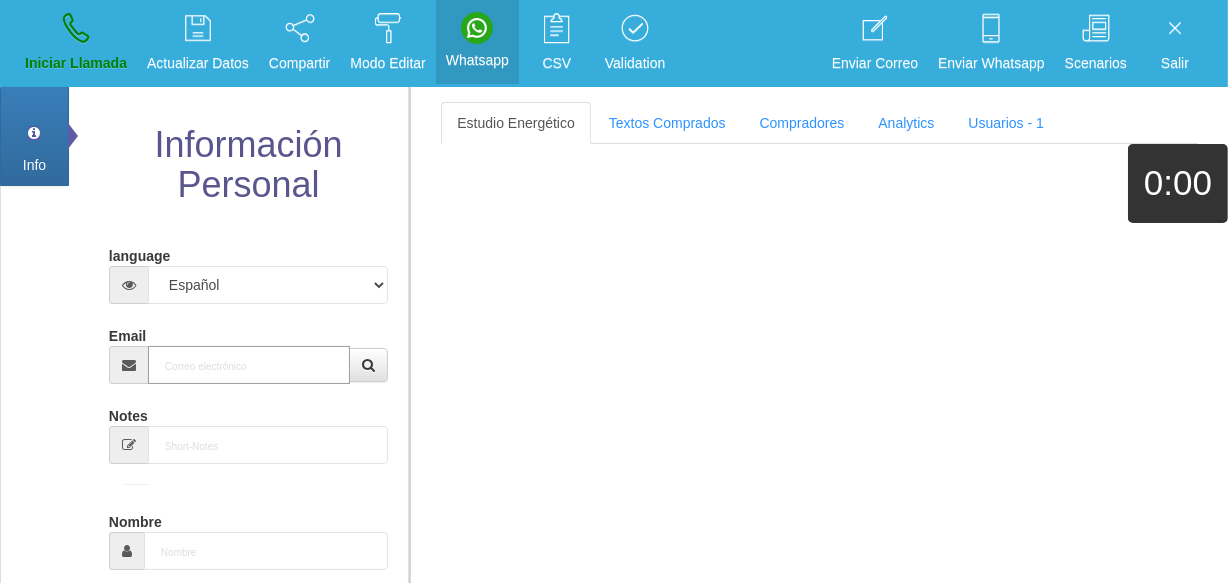 click on "Email" at bounding box center (249, 365) 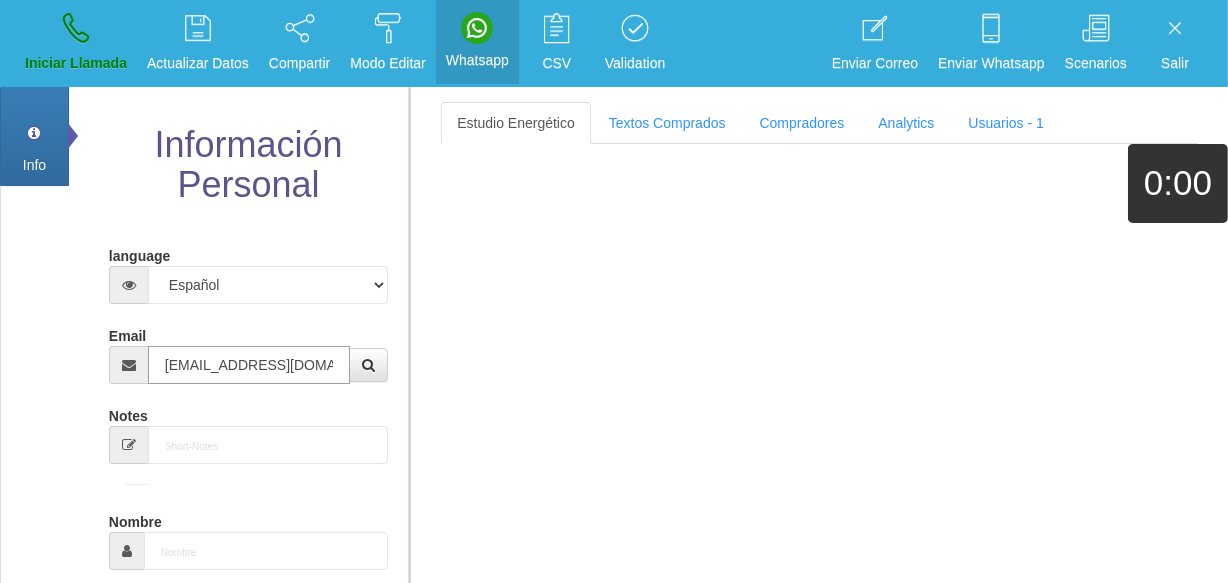 scroll, scrollTop: 0, scrollLeft: 2, axis: horizontal 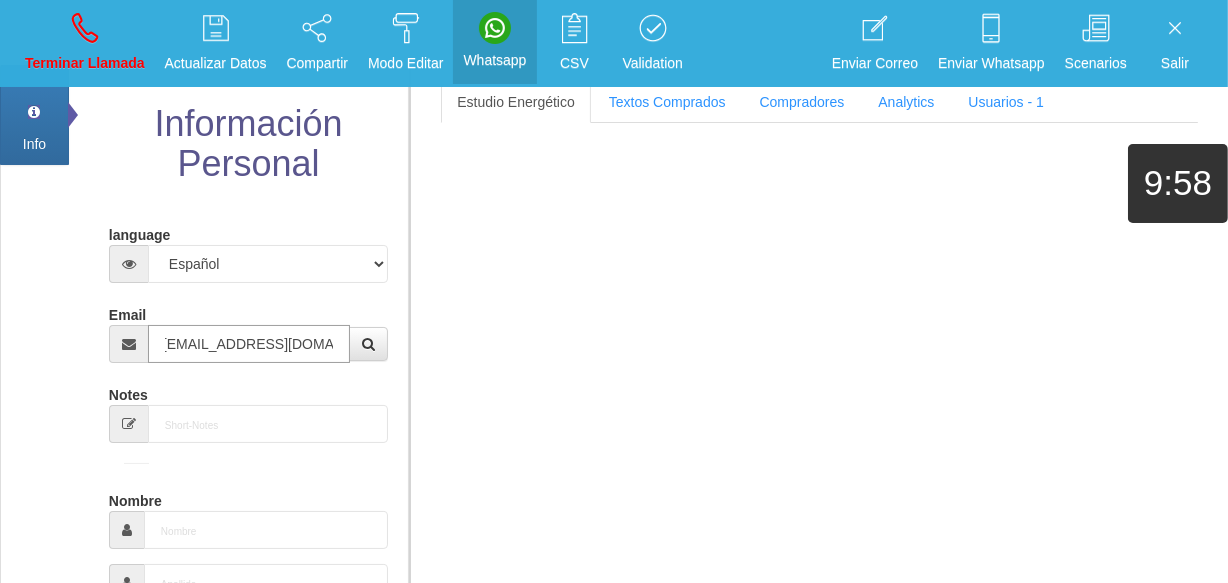 type on "[DATE]" 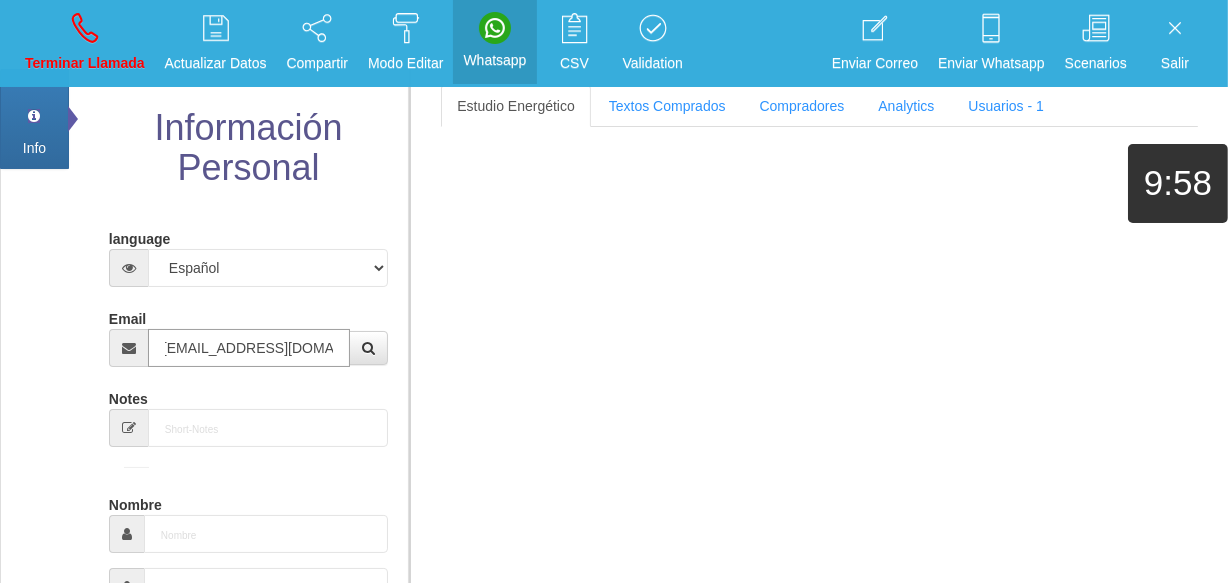 select on "4" 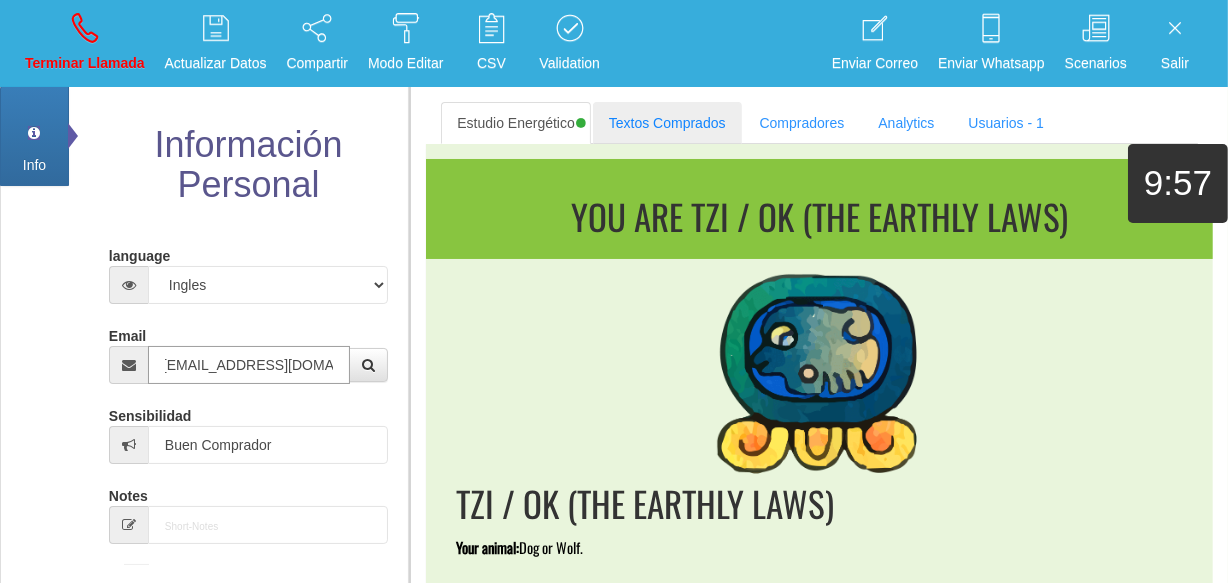 type on "[EMAIL_ADDRESS][DOMAIN_NAME]" 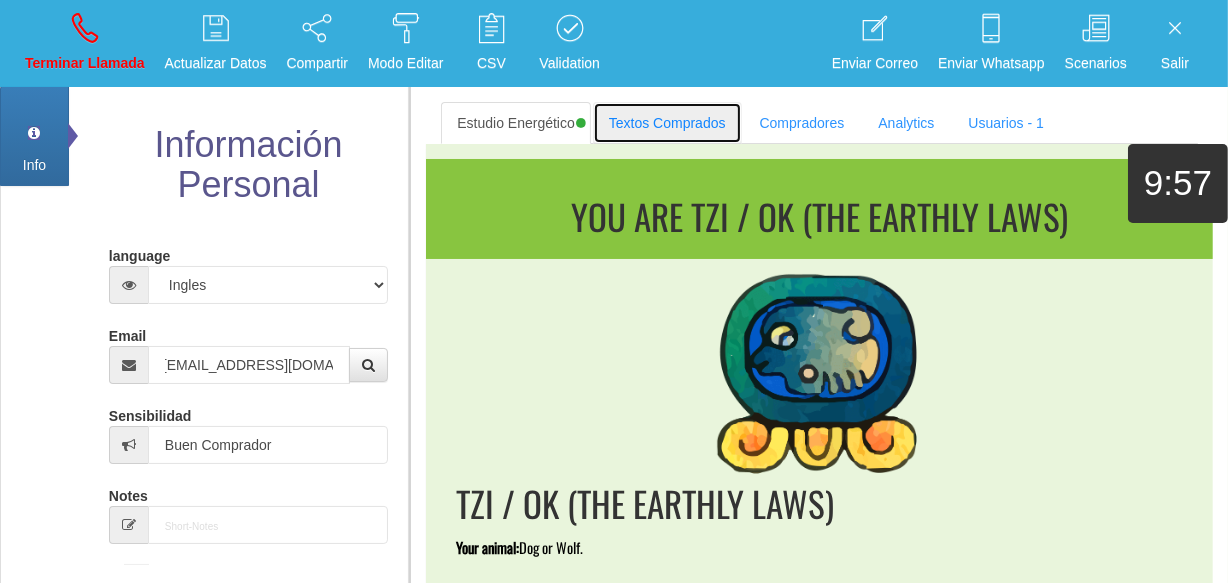 click on "Textos Comprados" at bounding box center (667, 123) 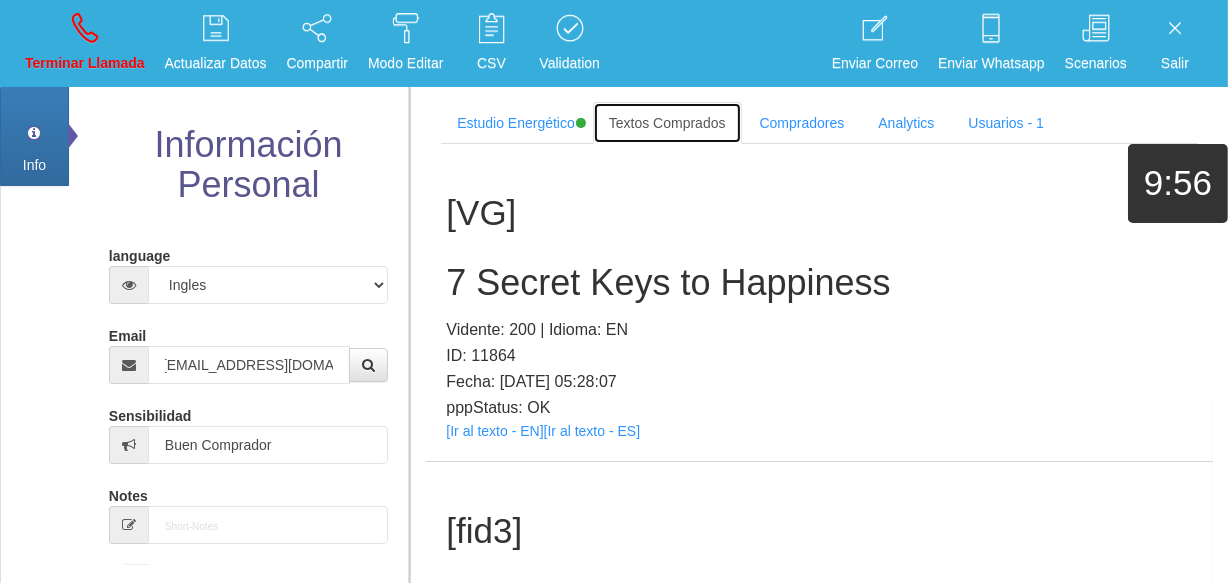 scroll, scrollTop: 0, scrollLeft: 0, axis: both 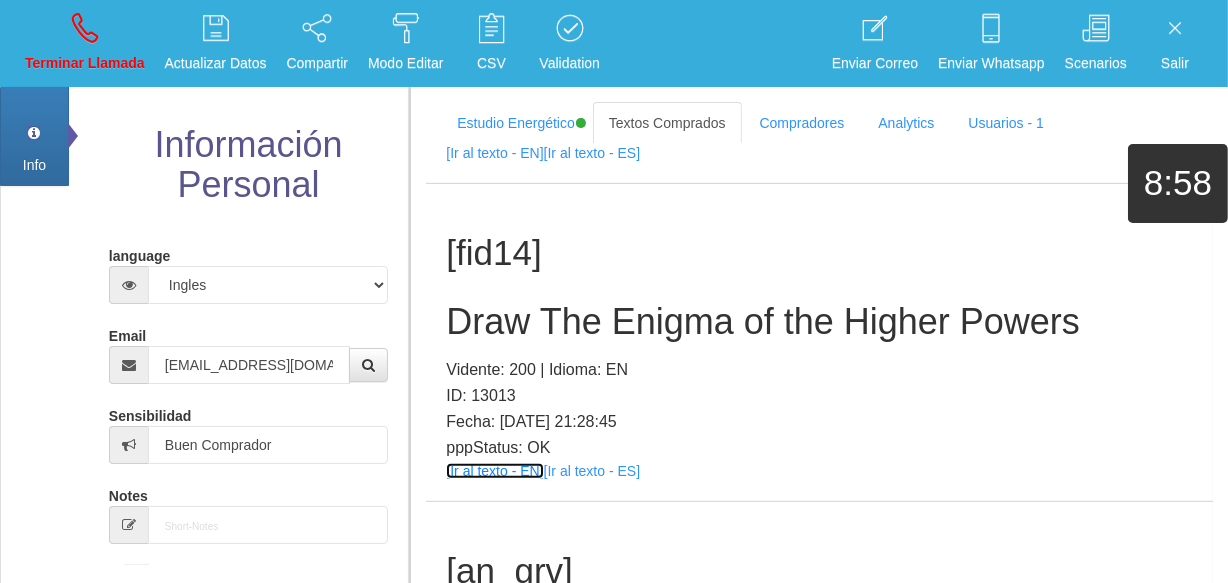 click on "[Ir al texto - EN]" at bounding box center [494, 471] 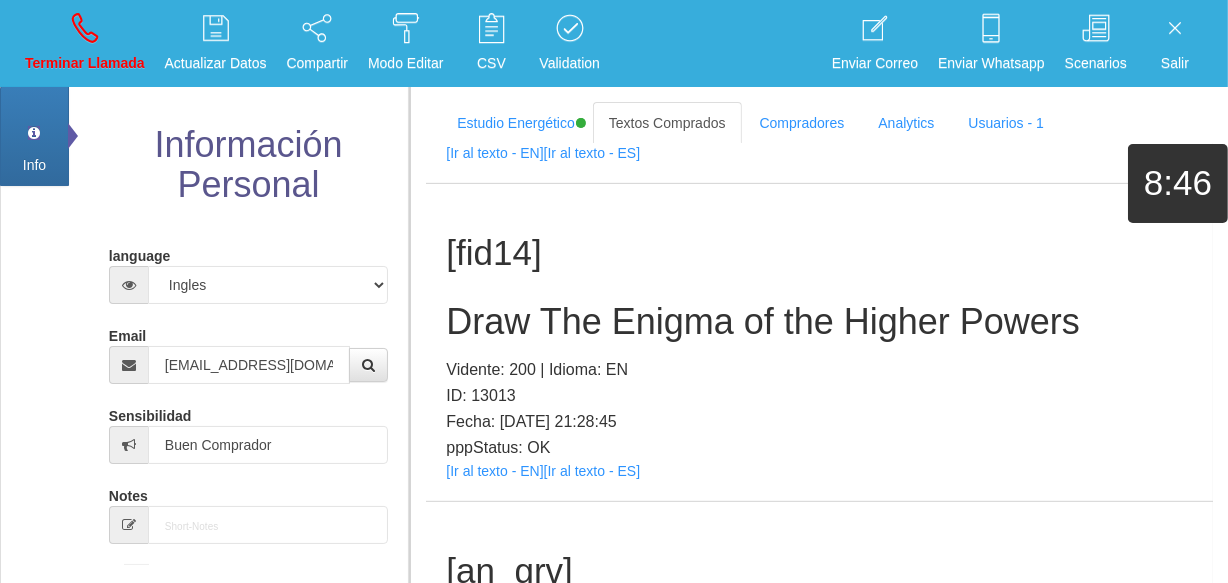 click on "Draw The Enigma of the Higher Powers" at bounding box center [819, 322] 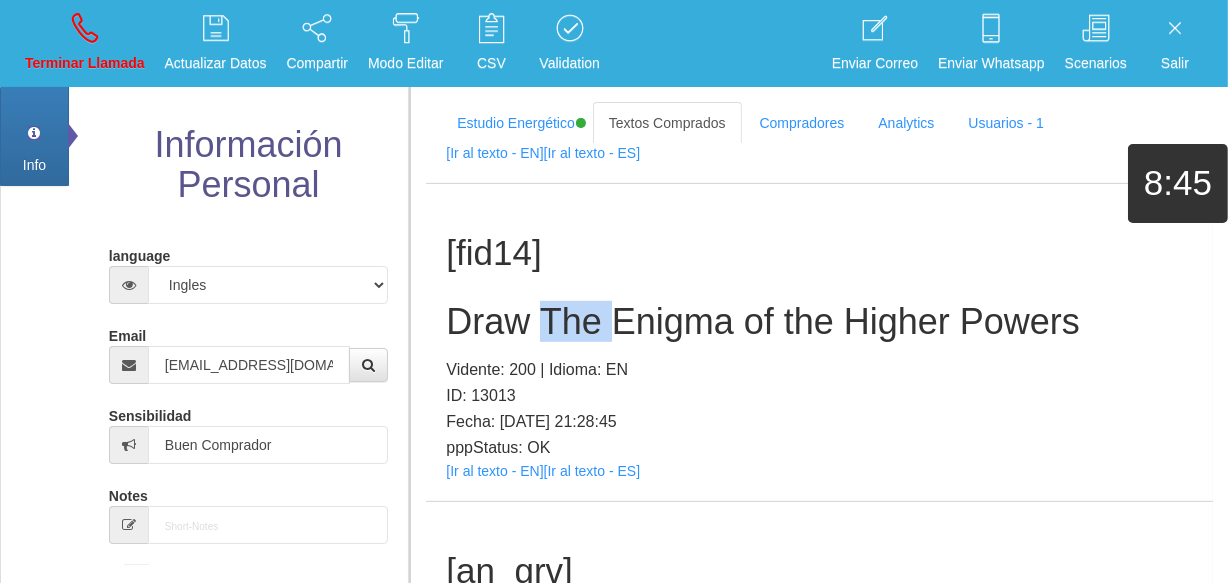 click on "Draw The Enigma of the Higher Powers" at bounding box center [819, 322] 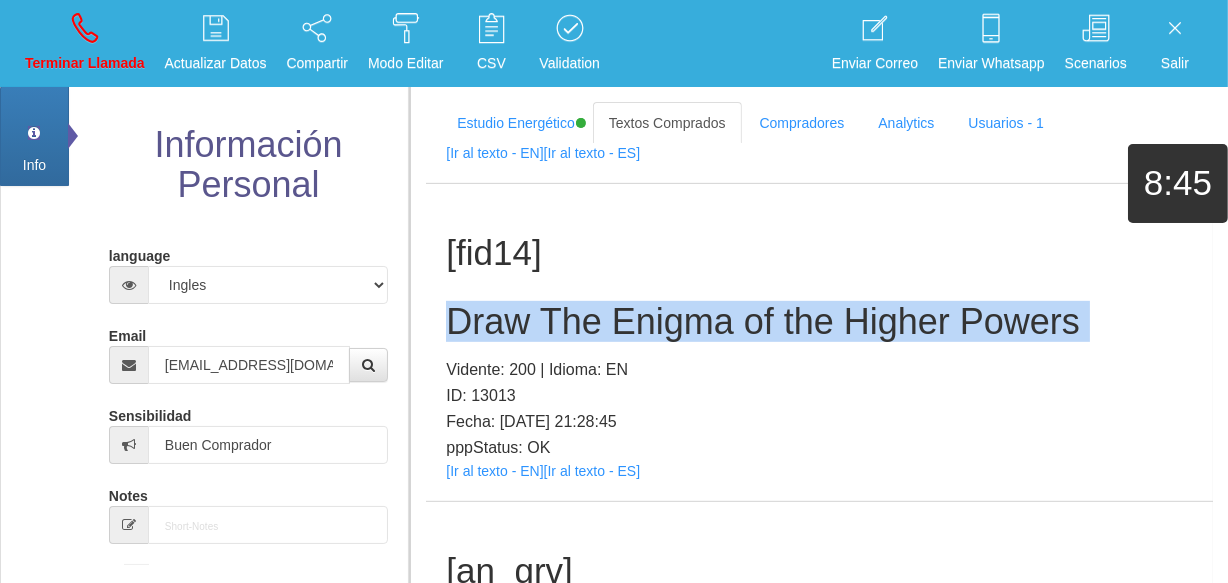 click on "Draw The Enigma of the Higher Powers" at bounding box center [819, 322] 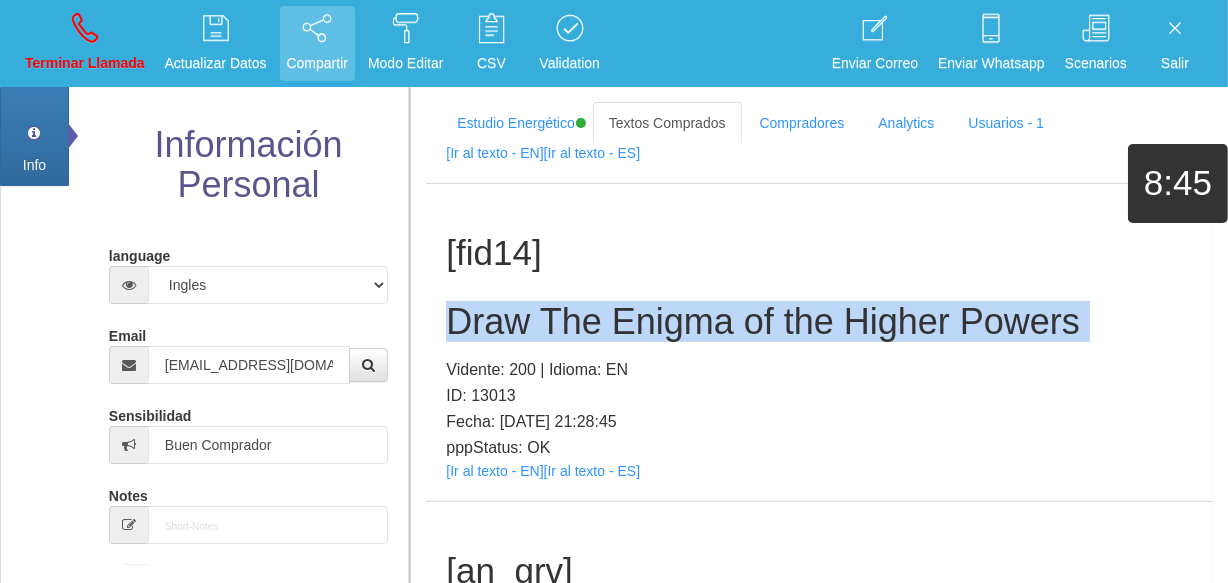 copy on "Draw The Enigma of the Higher Powers" 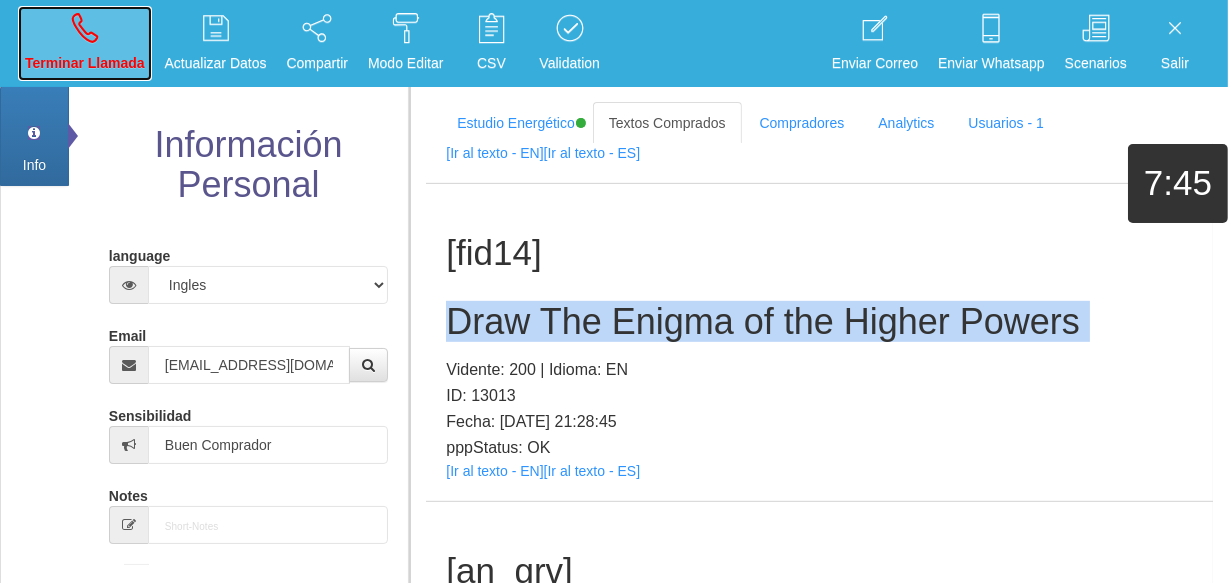drag, startPoint x: 64, startPoint y: 75, endPoint x: 66, endPoint y: 65, distance: 10.198039 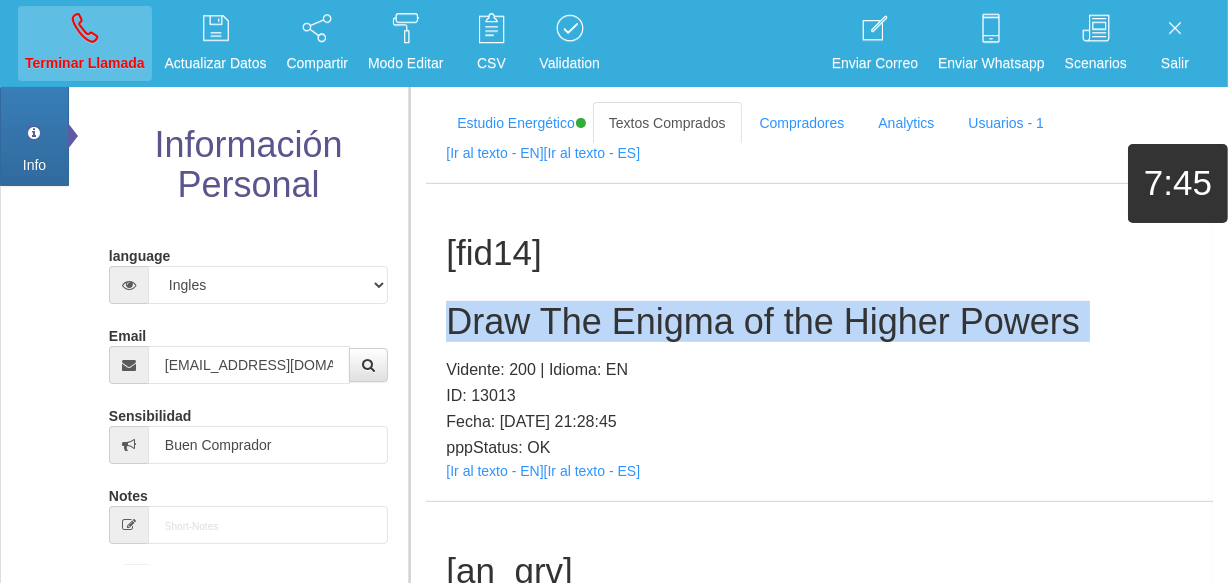 type 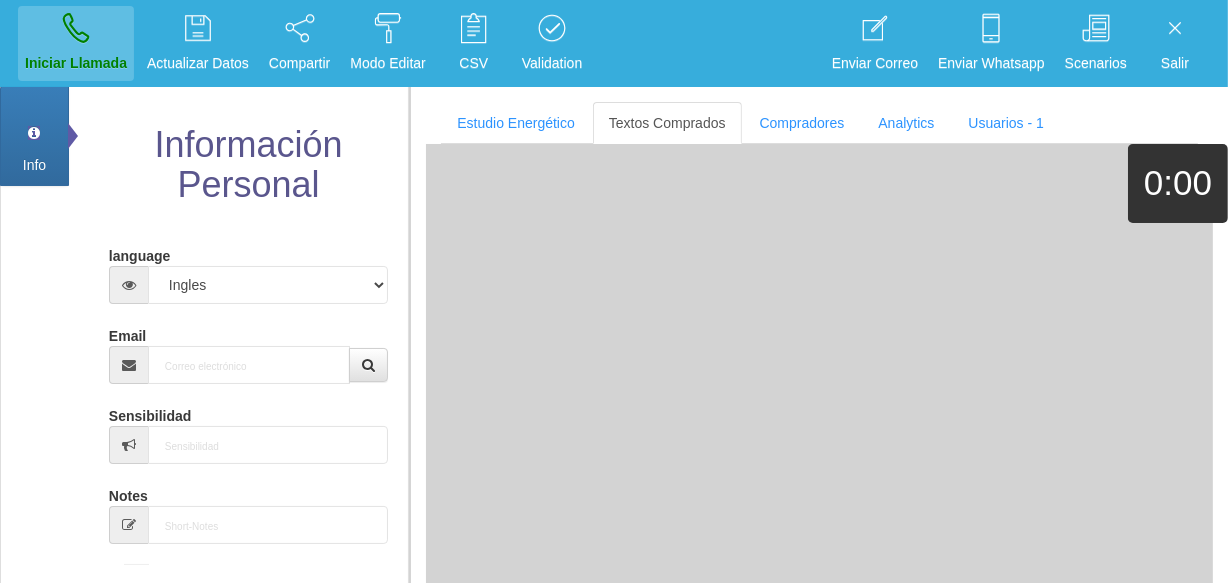 scroll, scrollTop: 0, scrollLeft: 0, axis: both 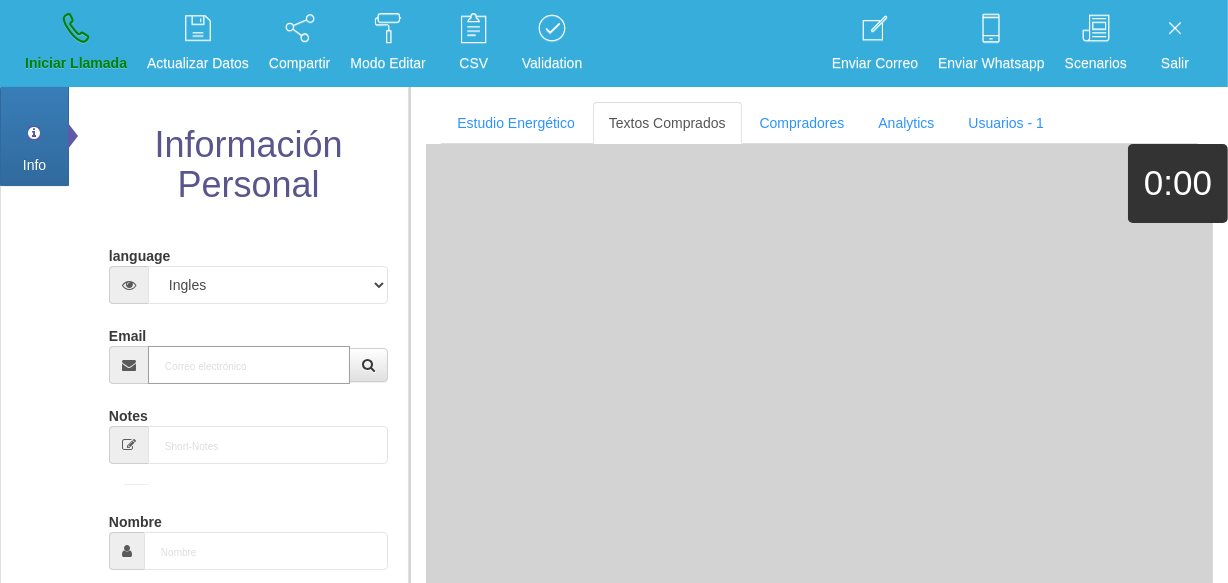 paste on "[EMAIL_ADDRESS][DOMAIN_NAME]" 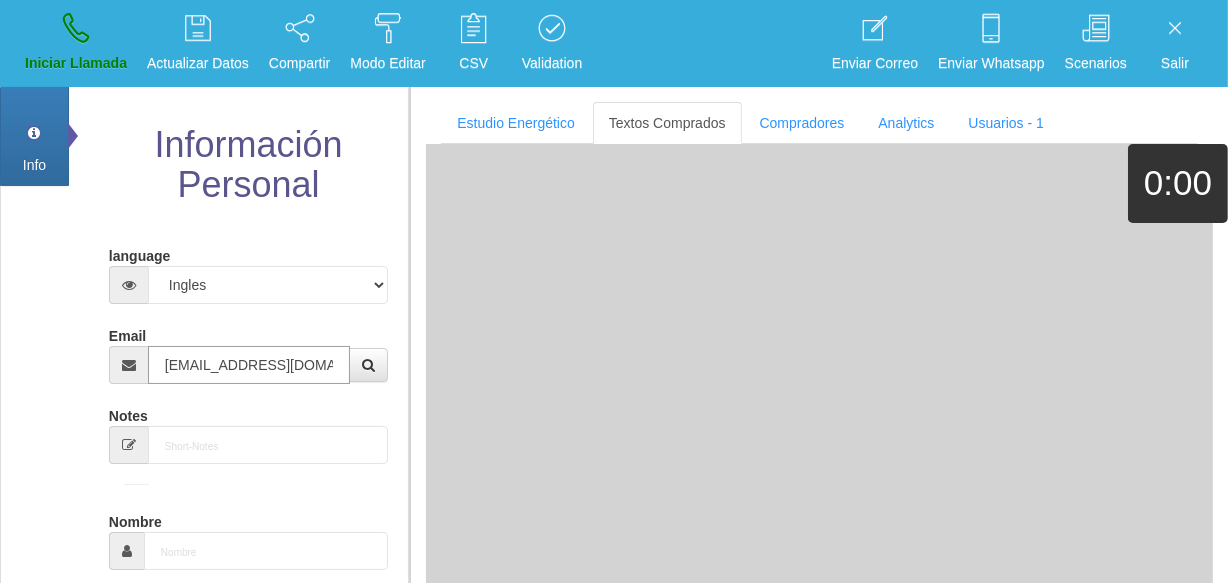 click on "[EMAIL_ADDRESS][DOMAIN_NAME]" at bounding box center (249, 365) 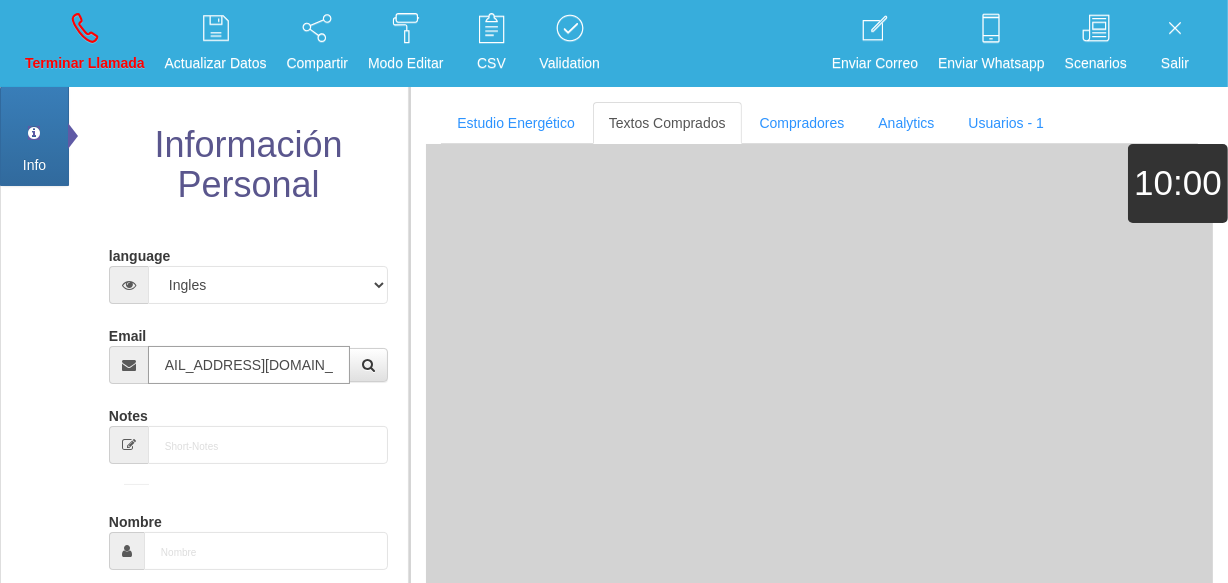 type on "9 Dic 1965" 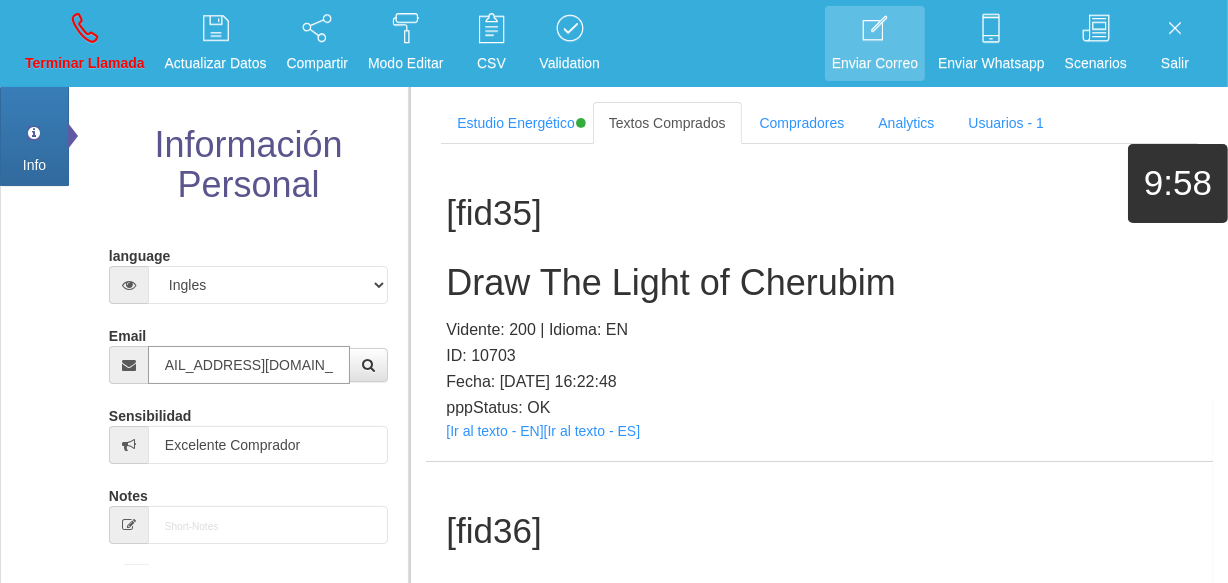 type on "[EMAIL_ADDRESS][DOMAIN_NAME]" 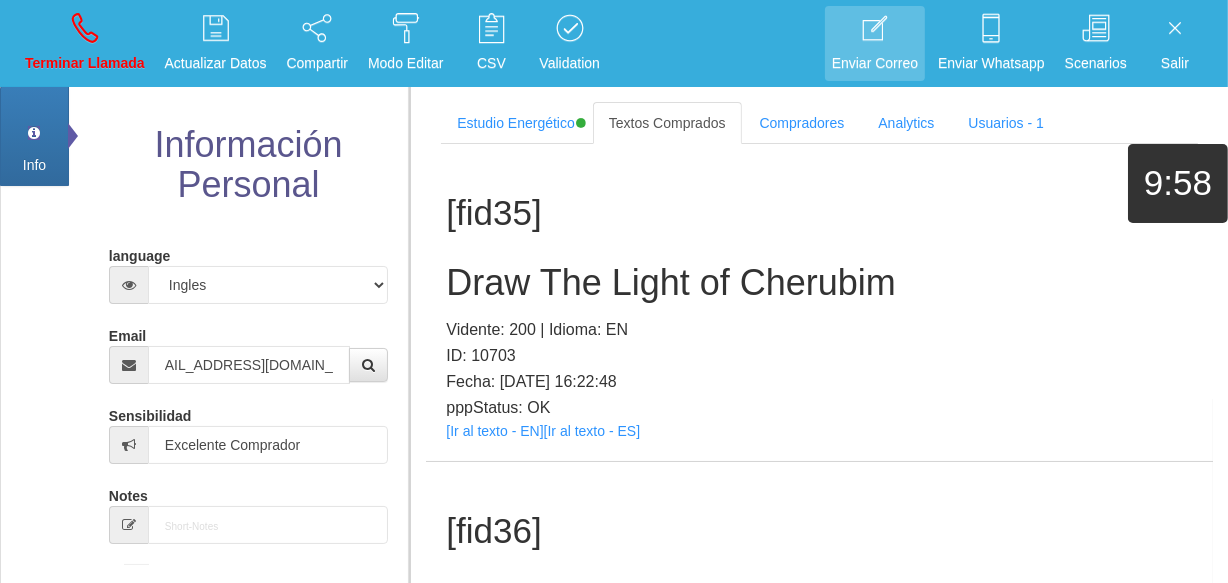 scroll, scrollTop: 0, scrollLeft: 0, axis: both 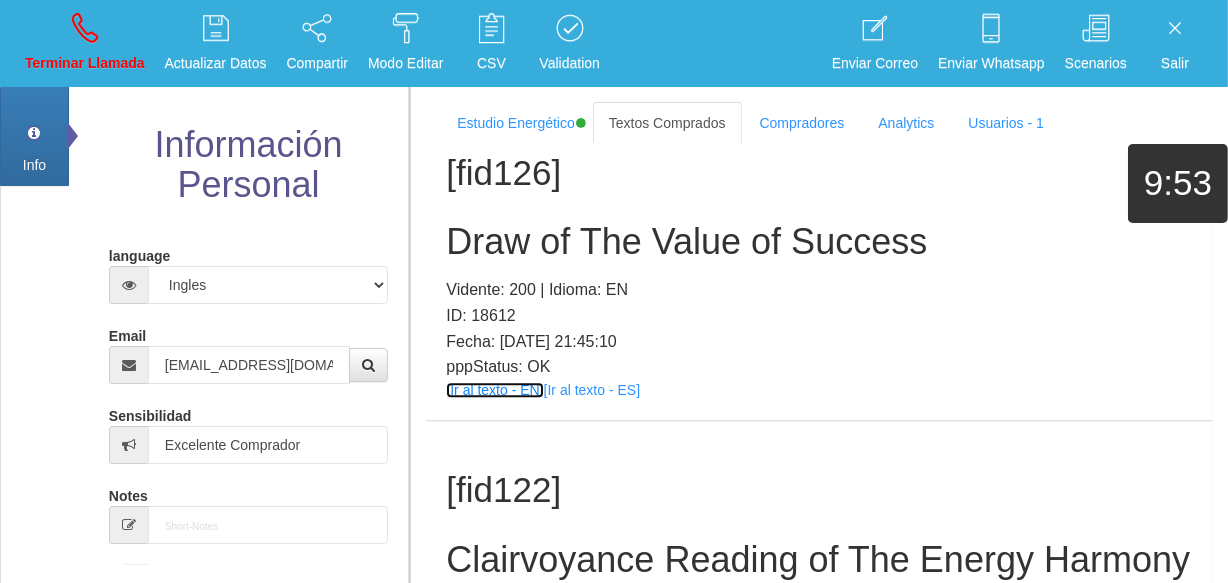 click on "[Ir al texto - EN]" at bounding box center (494, 390) 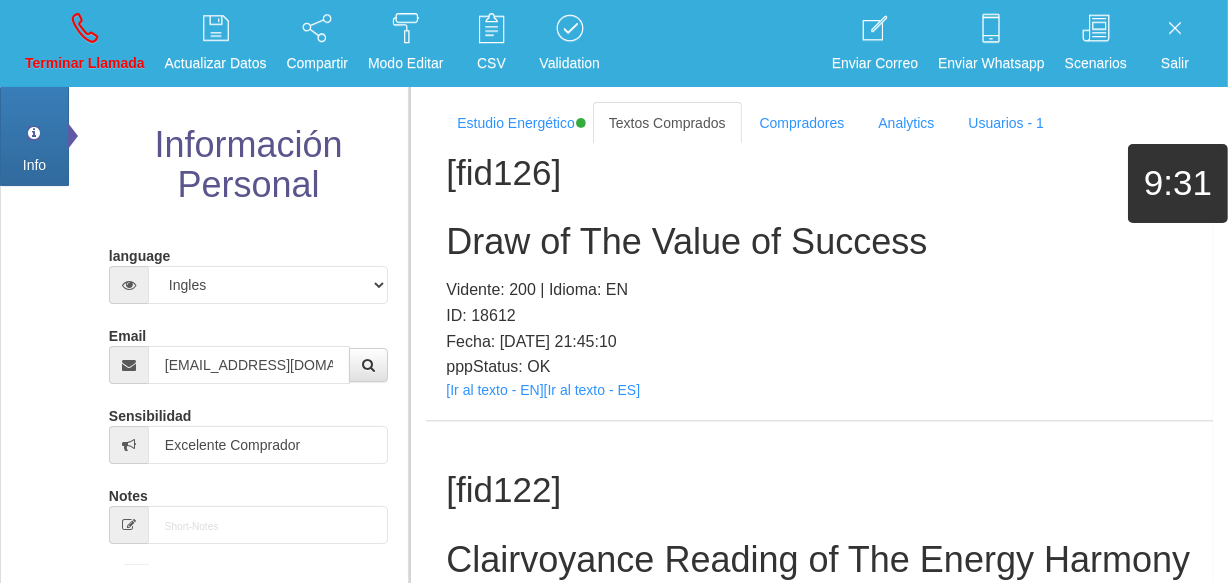 click on "Draw of The Value of Success" at bounding box center (819, 242) 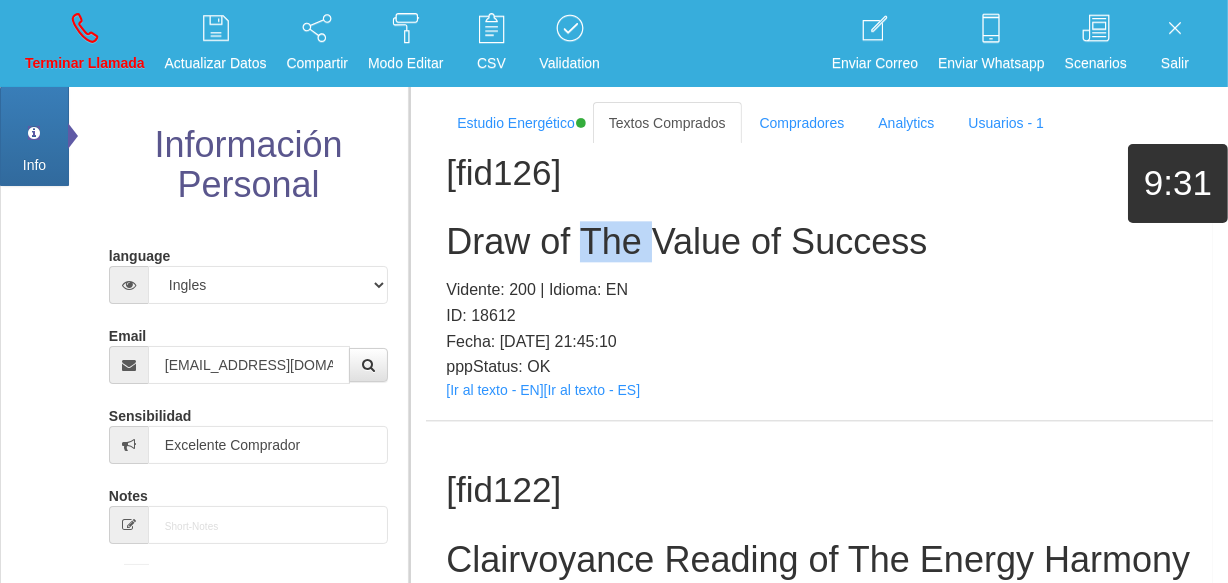 click on "Draw of The Value of Success" at bounding box center [819, 242] 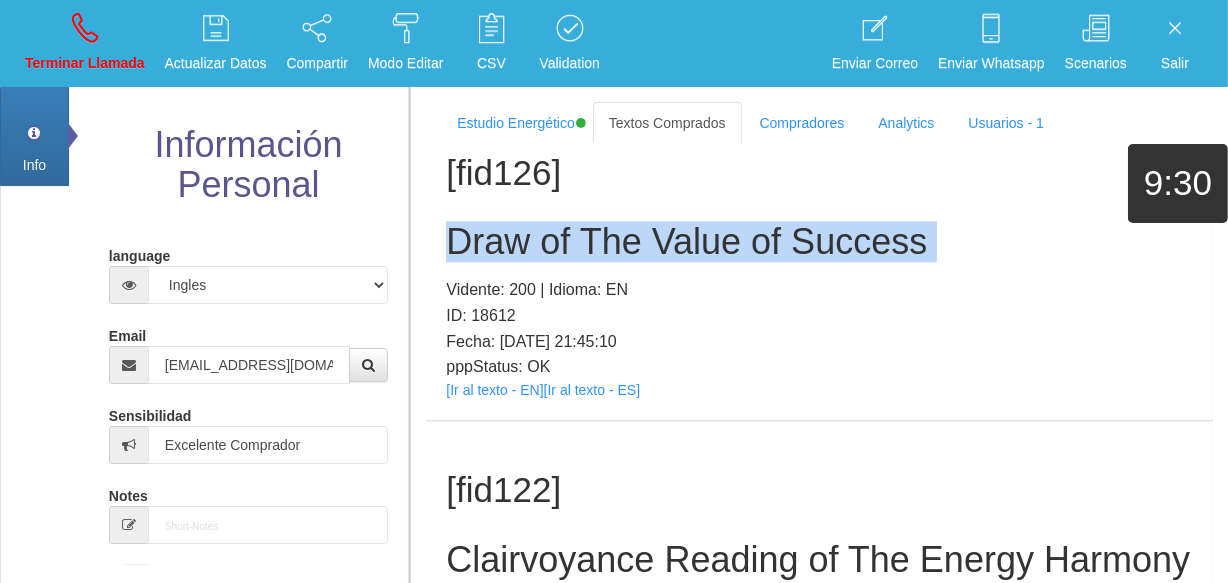 click on "Draw of The Value of Success" at bounding box center (819, 242) 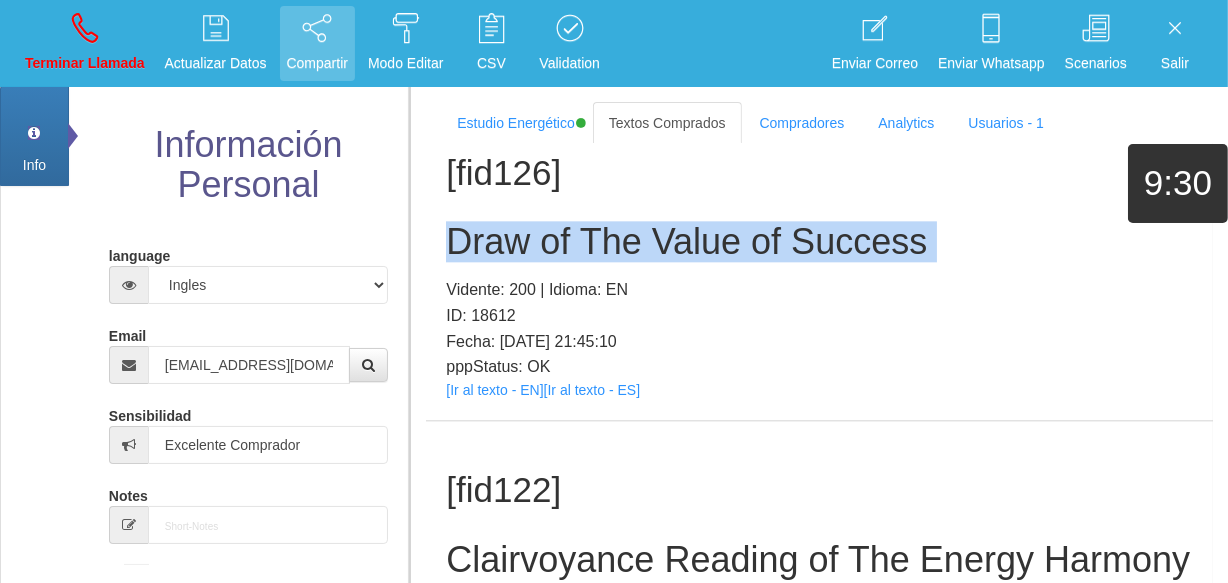 copy on "Draw of The Value of Success" 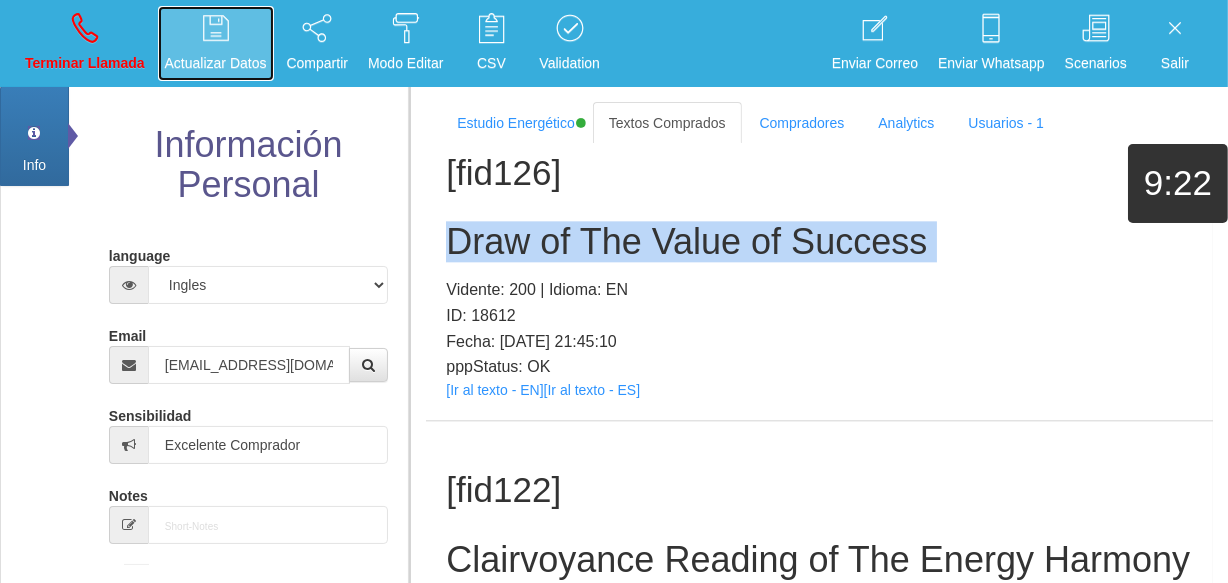 drag, startPoint x: 162, startPoint y: 16, endPoint x: 776, endPoint y: 100, distance: 619.7193 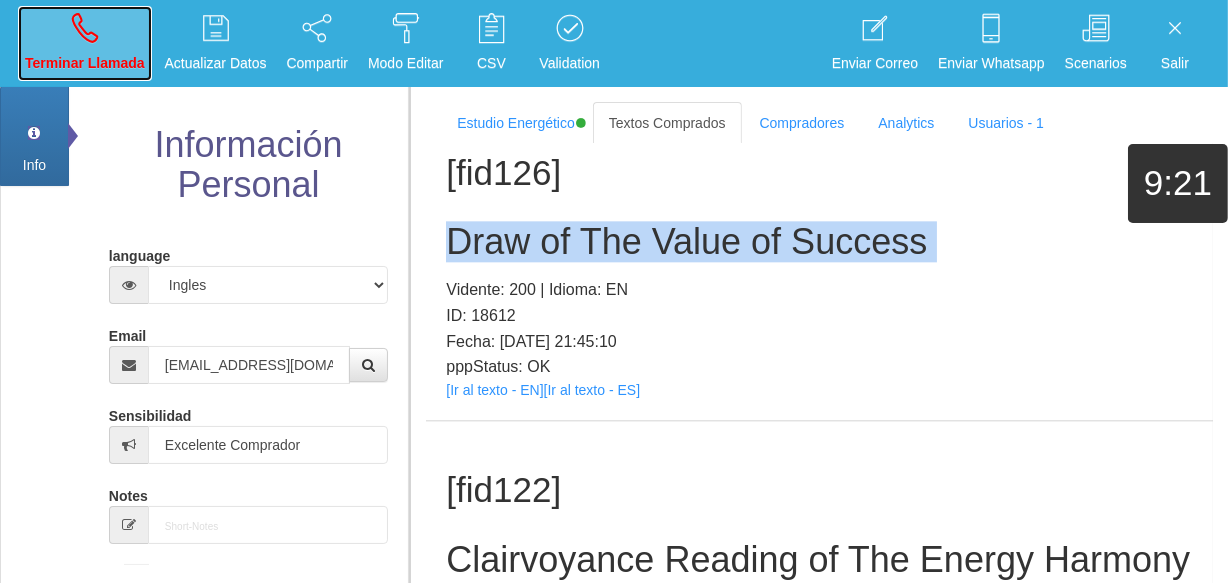 click on "Terminar Llamada" at bounding box center [85, 43] 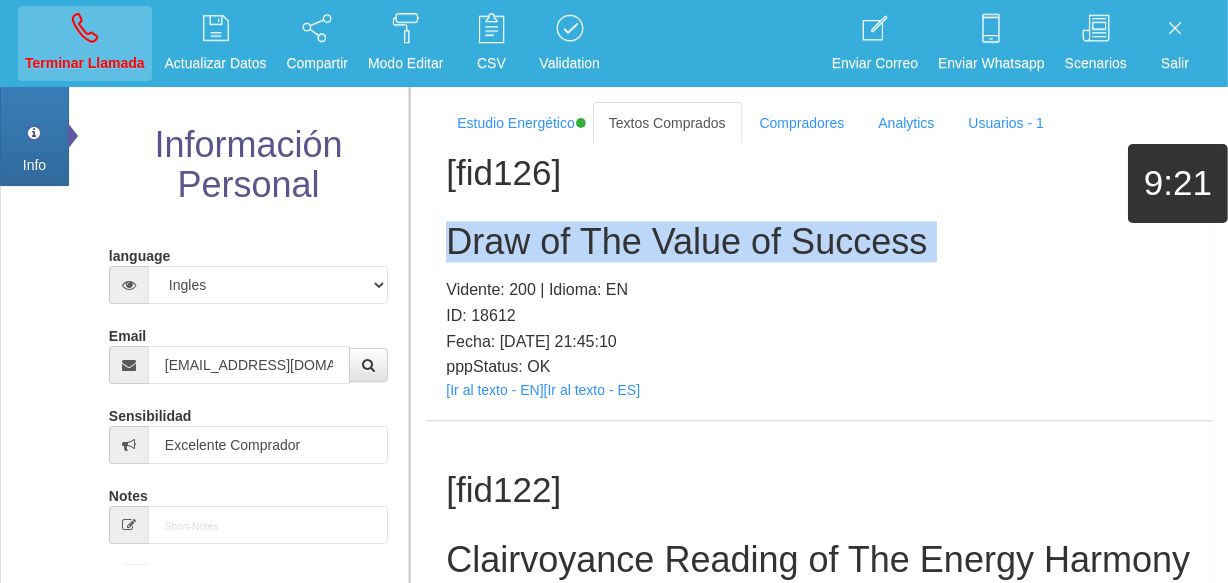 type 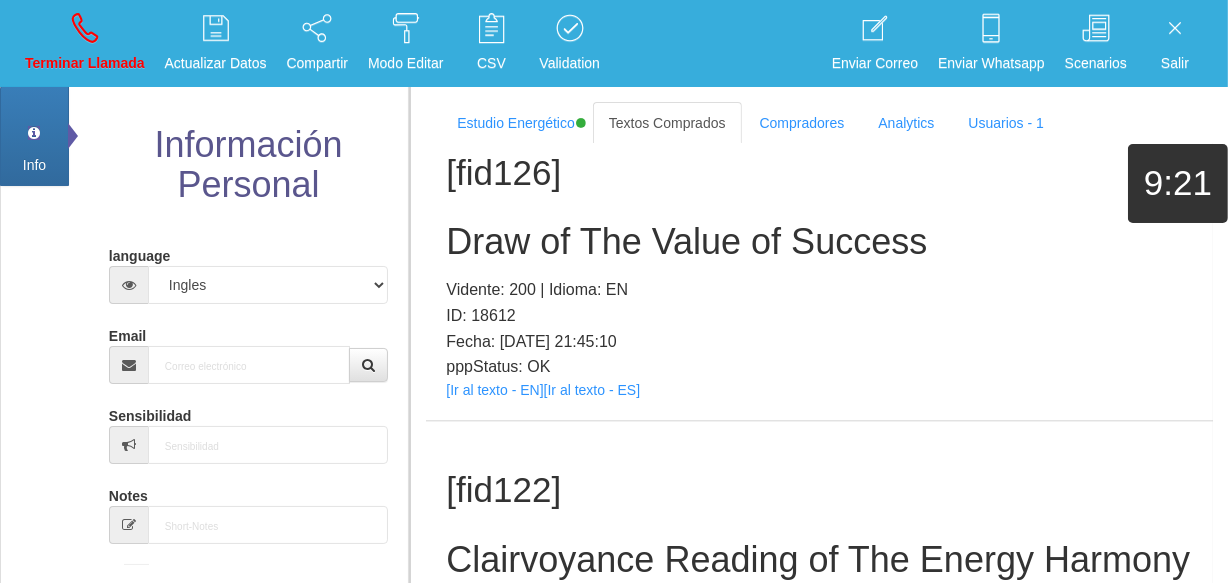 scroll, scrollTop: 0, scrollLeft: 0, axis: both 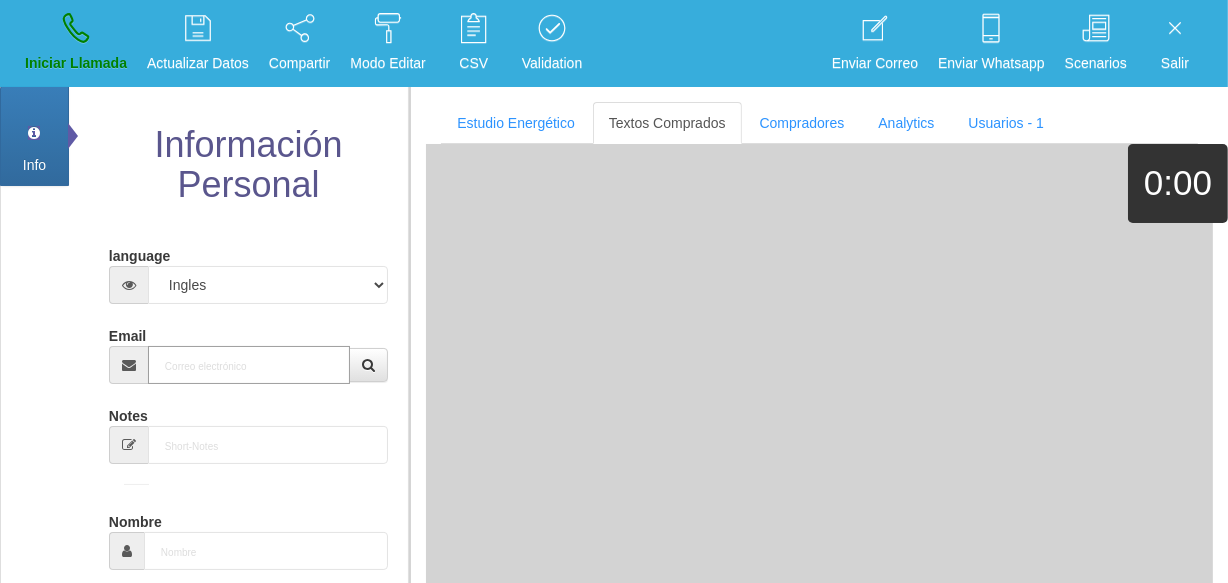 paste on "[EMAIL_ADDRESS][DOMAIN_NAME]" 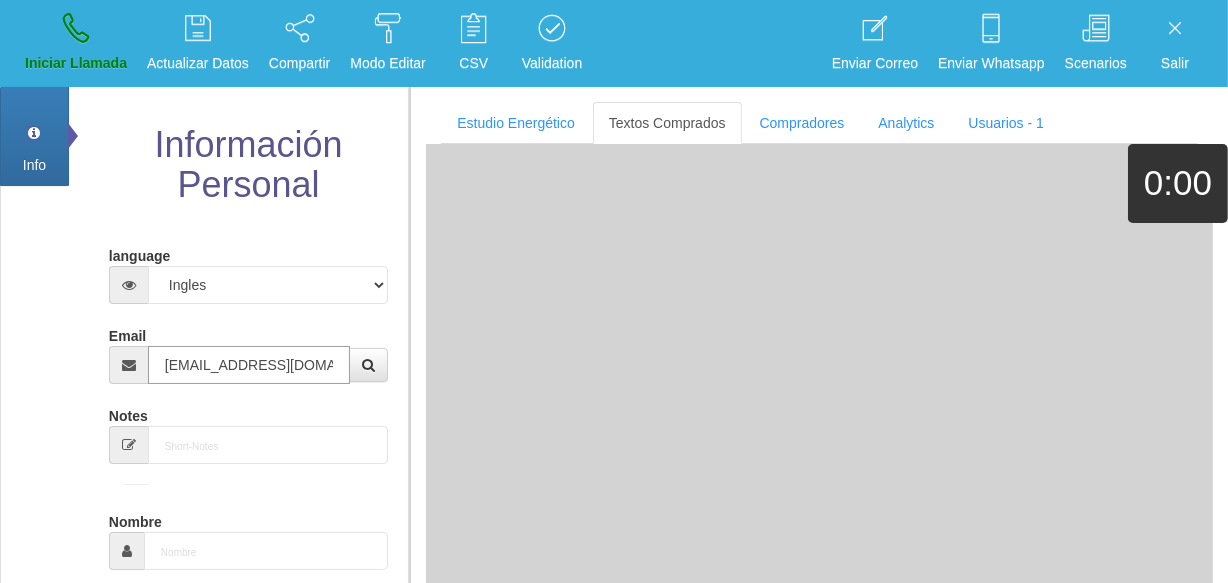 click on "[EMAIL_ADDRESS][DOMAIN_NAME]" at bounding box center (249, 365) 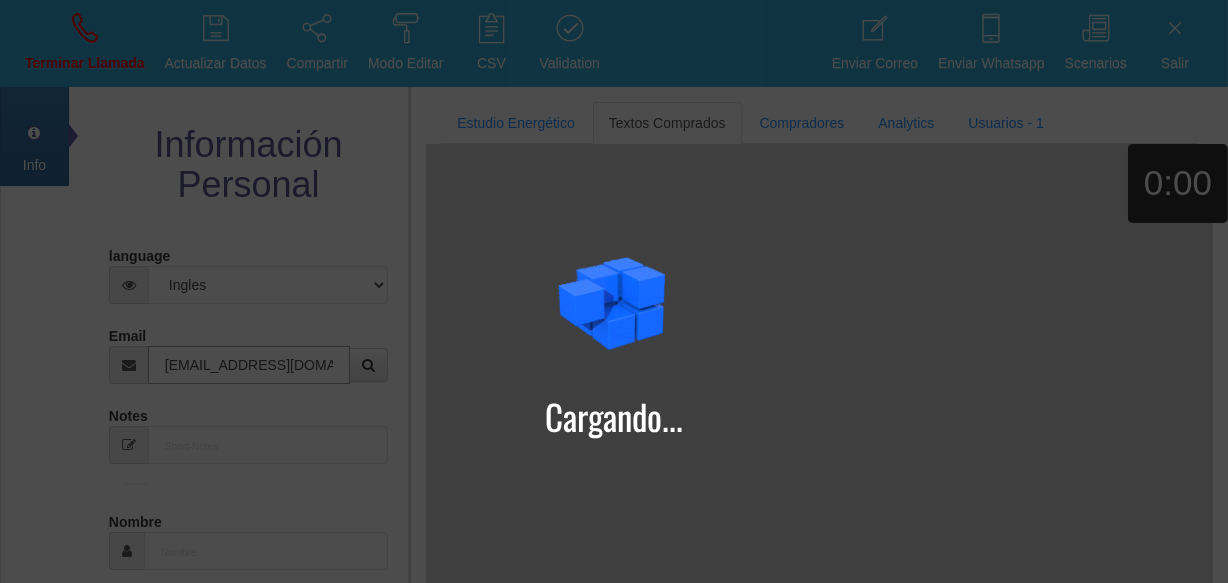 type on "[EMAIL_ADDRESS][DOMAIN_NAME]" 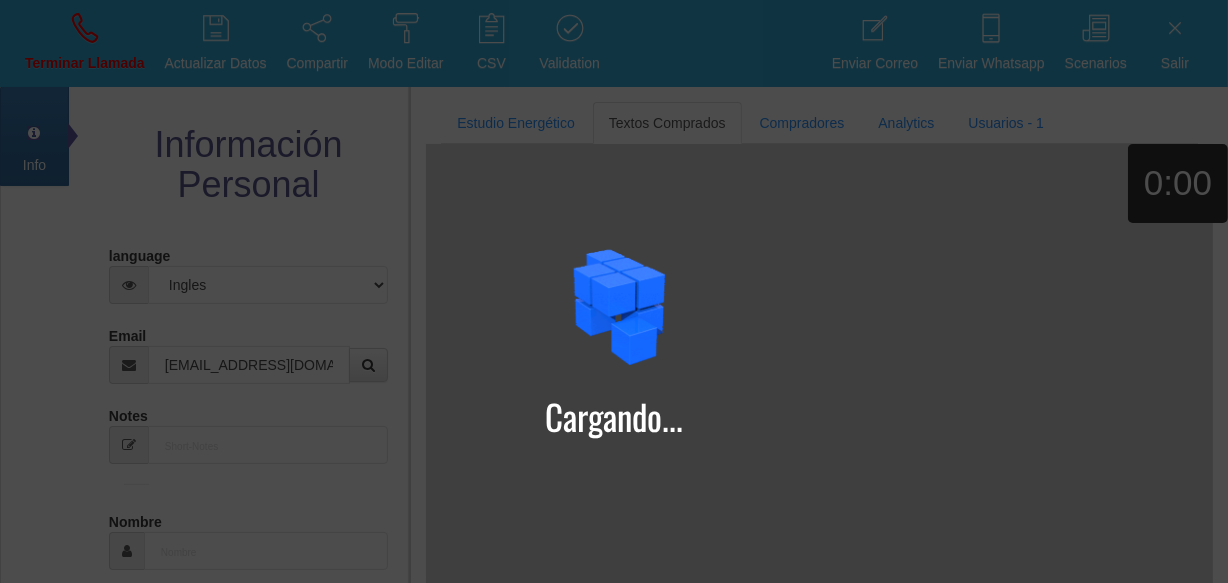 type on "[DATE]" 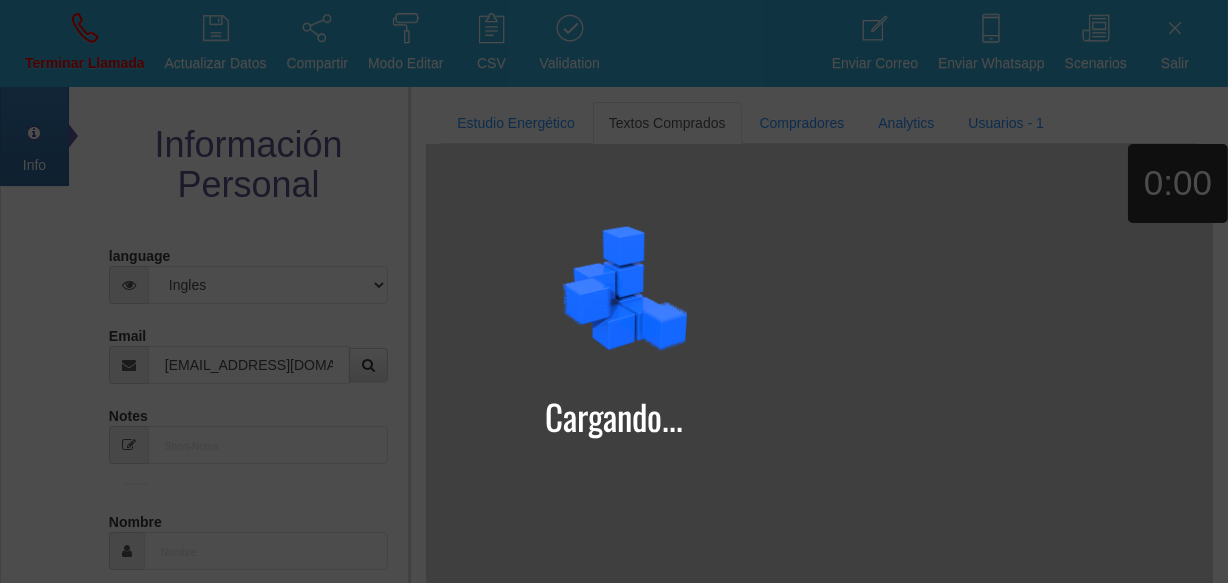type on "Comprador simple" 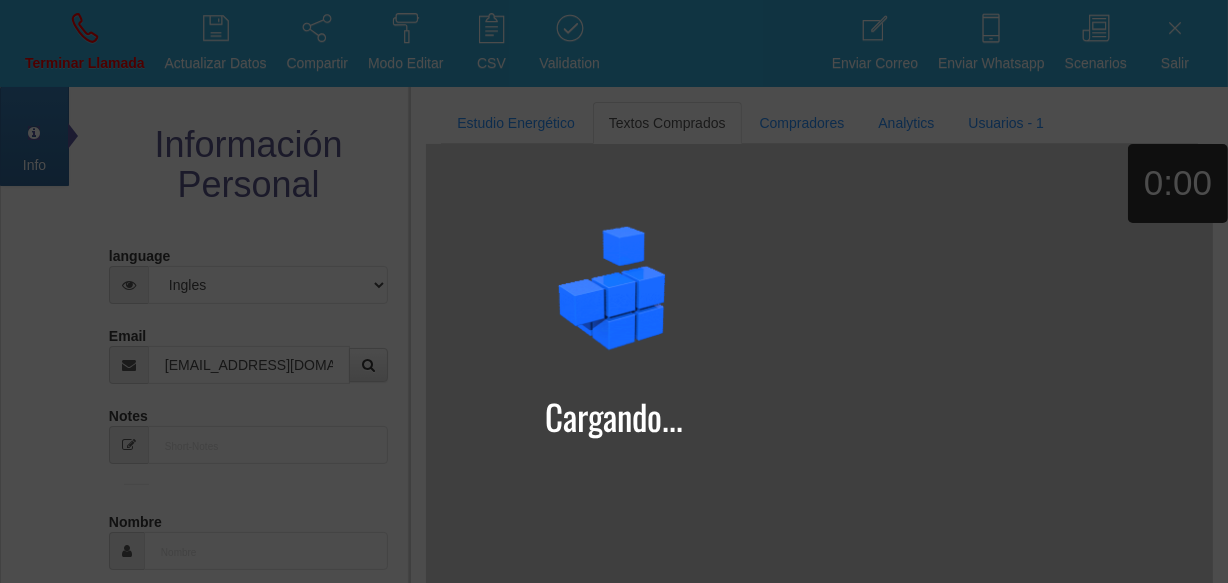 type on "[PERSON_NAME]" 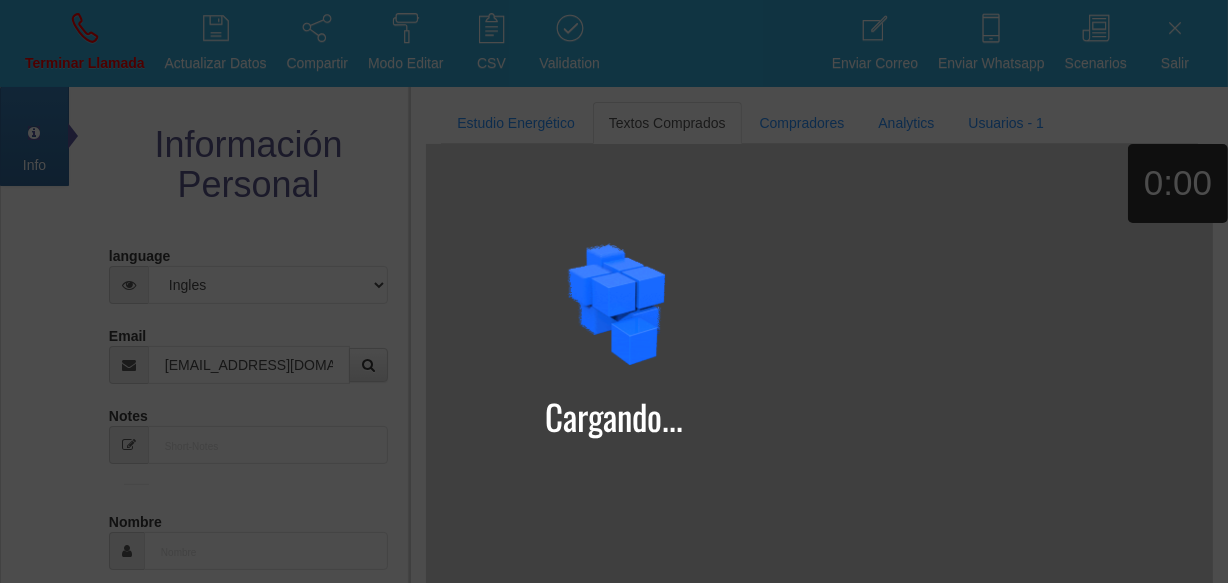 select on "1" 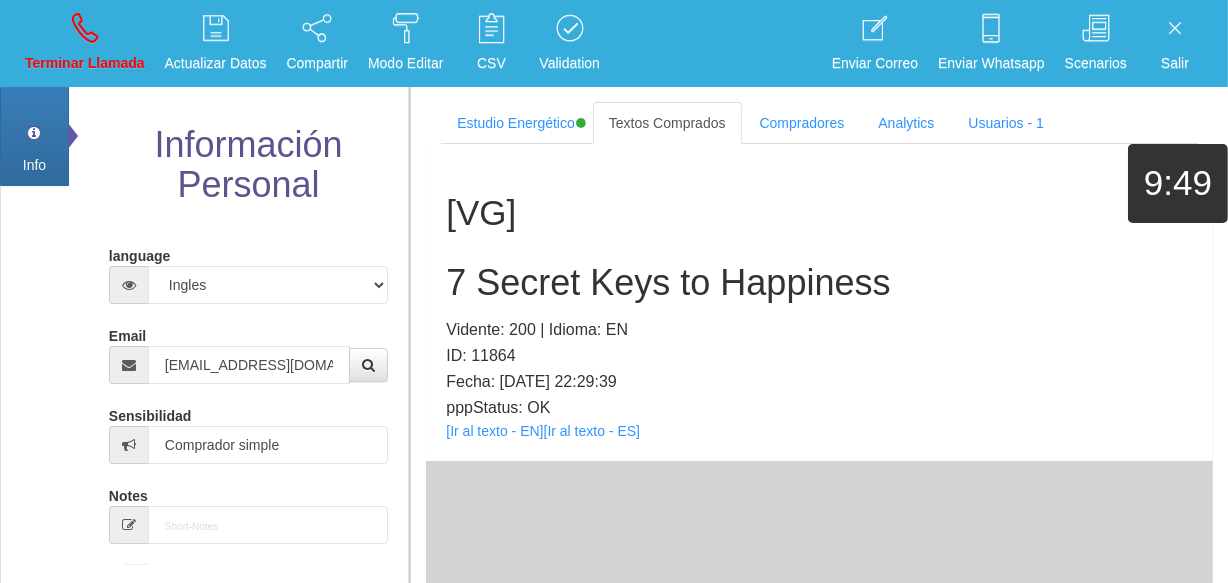click on "[VG] 7 Secret Keys to Happiness Vidente: 200 | Idioma: EN ID: 11864 Fecha: [DATE] 22:29:39 pppStatus: OK [Ir al texto - EN] [Ir al texto - ES]" at bounding box center (819, 302) 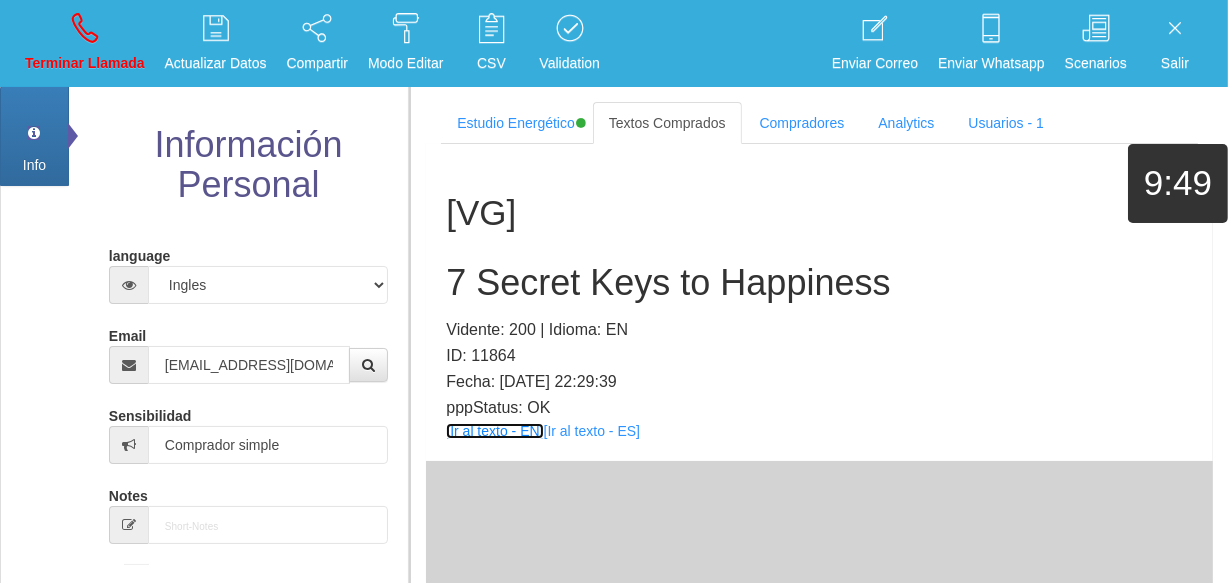 click on "[Ir al texto - EN]" at bounding box center [494, 431] 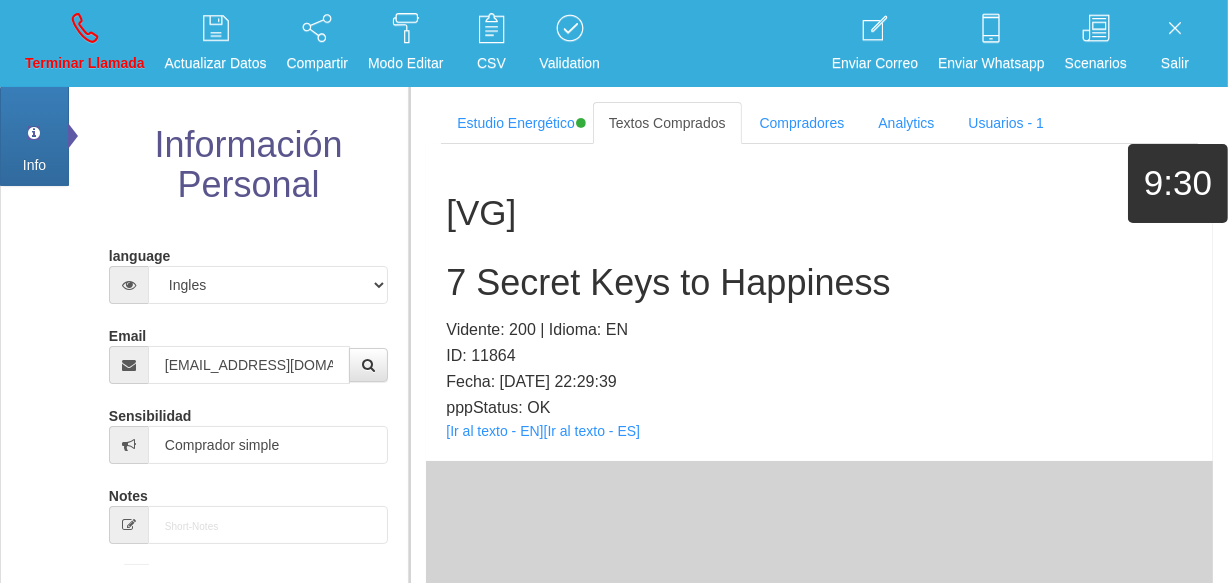 click on "[VG] 7 Secret Keys to Happiness Vidente: 200 | Idioma: EN ID: 11864 Fecha: [DATE] 22:29:39 pppStatus: OK [Ir al texto - EN] [Ir al texto - ES]" at bounding box center [819, 302] 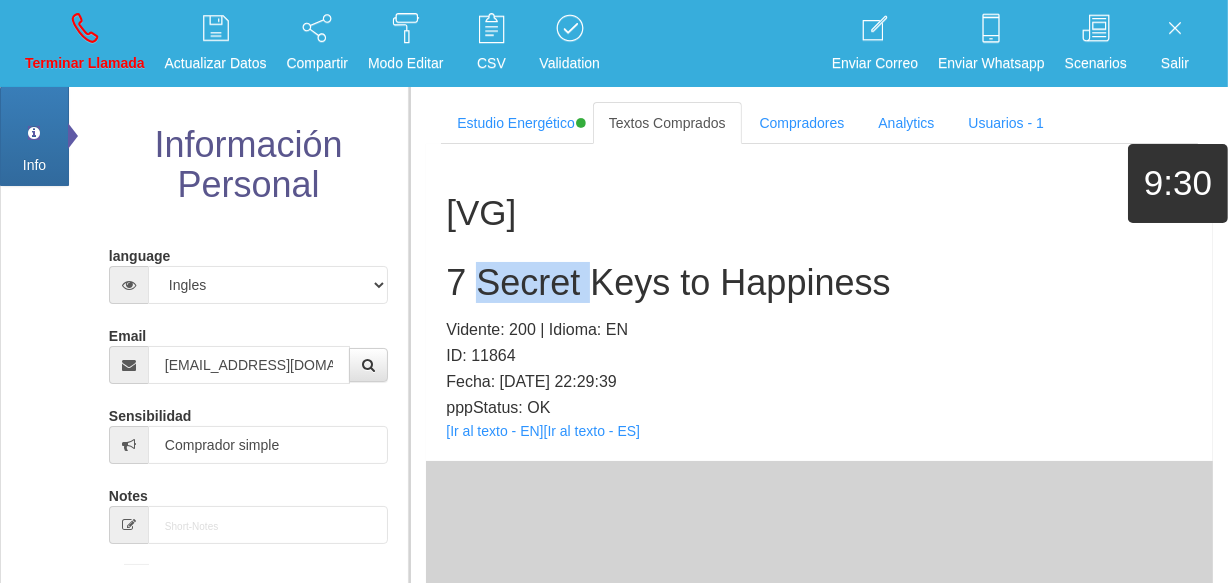 click on "[VG] 7 Secret Keys to Happiness Vidente: 200 | Idioma: EN ID: 11864 Fecha: [DATE] 22:29:39 pppStatus: OK [Ir al texto - EN] [Ir al texto - ES]" at bounding box center (819, 302) 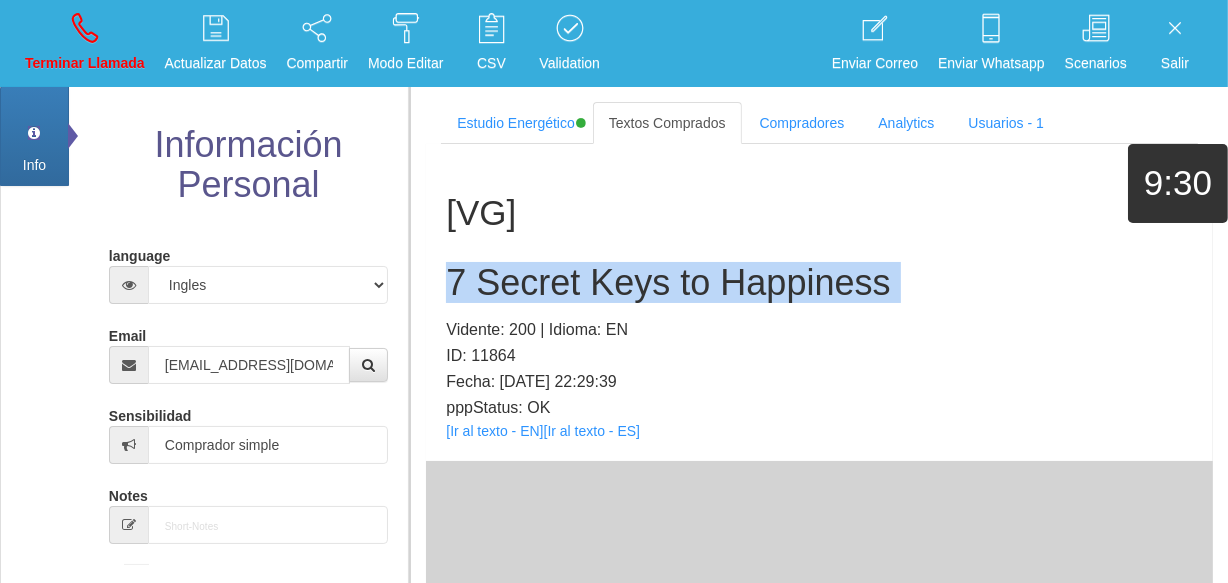 click on "[VG] 7 Secret Keys to Happiness Vidente: 200 | Idioma: EN ID: 11864 Fecha: [DATE] 22:29:39 pppStatus: OK [Ir al texto - EN] [Ir al texto - ES]" at bounding box center [819, 302] 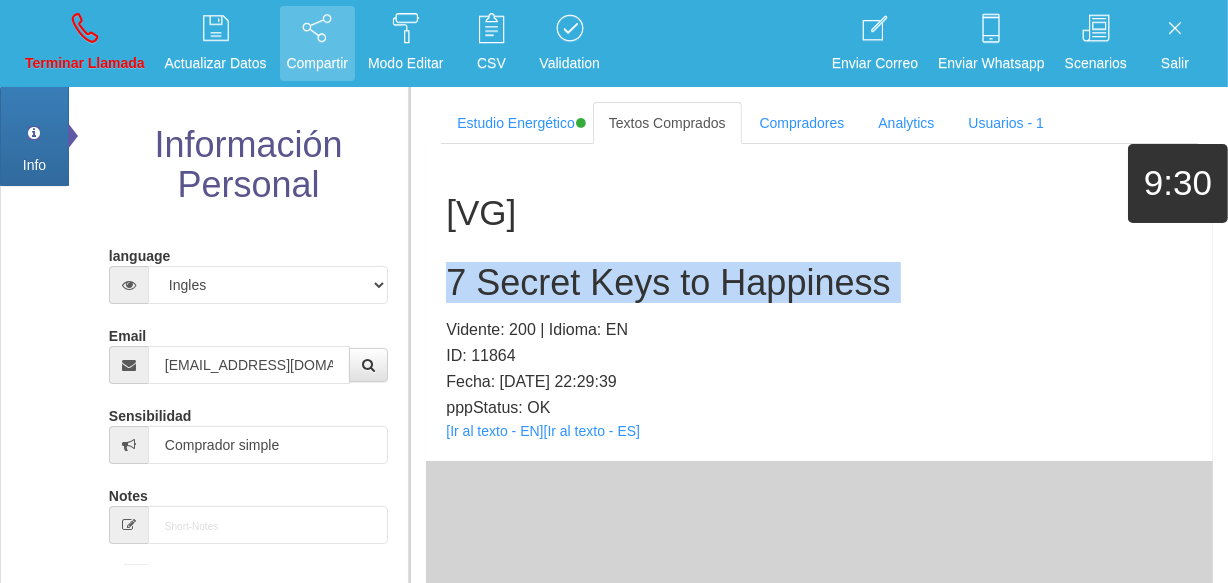 copy on "7 Secret Keys to Happiness" 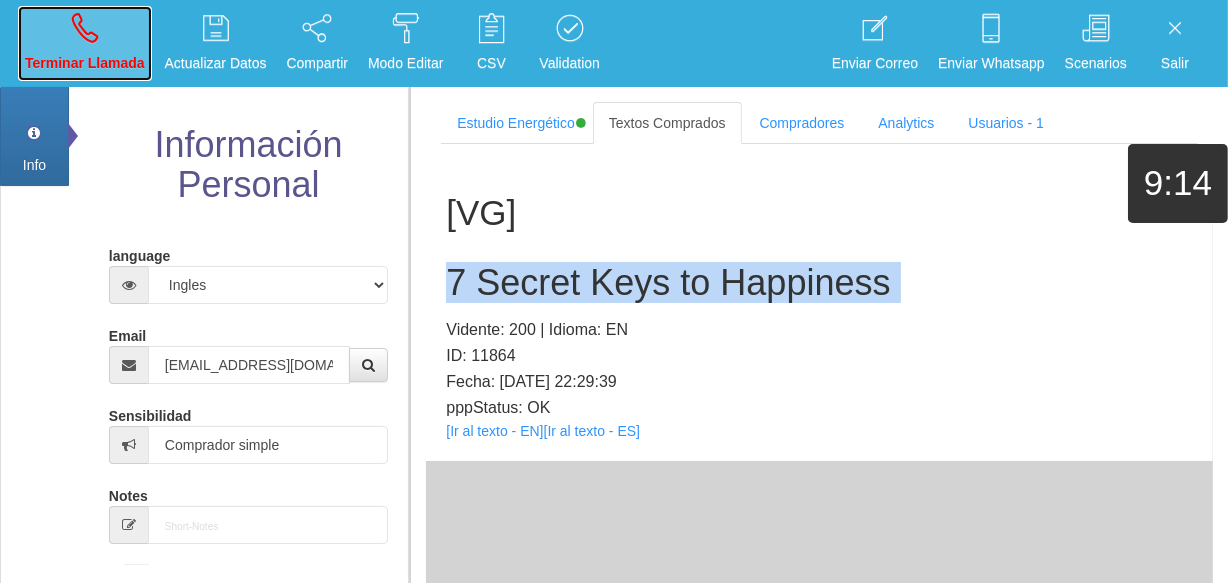 click on "Terminar Llamada" at bounding box center (85, 63) 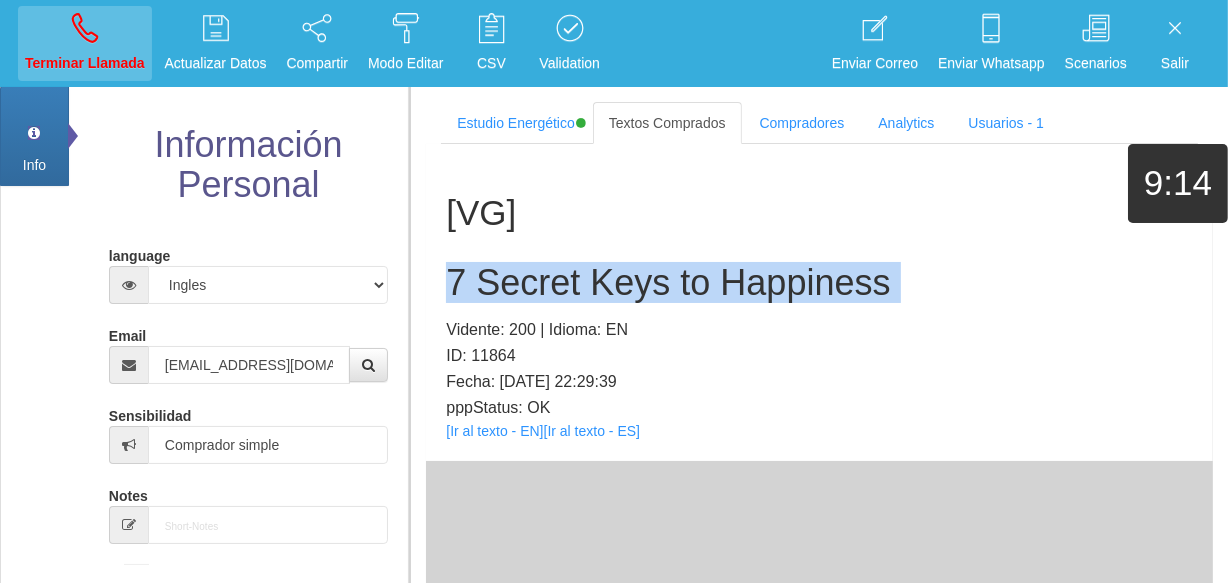 type 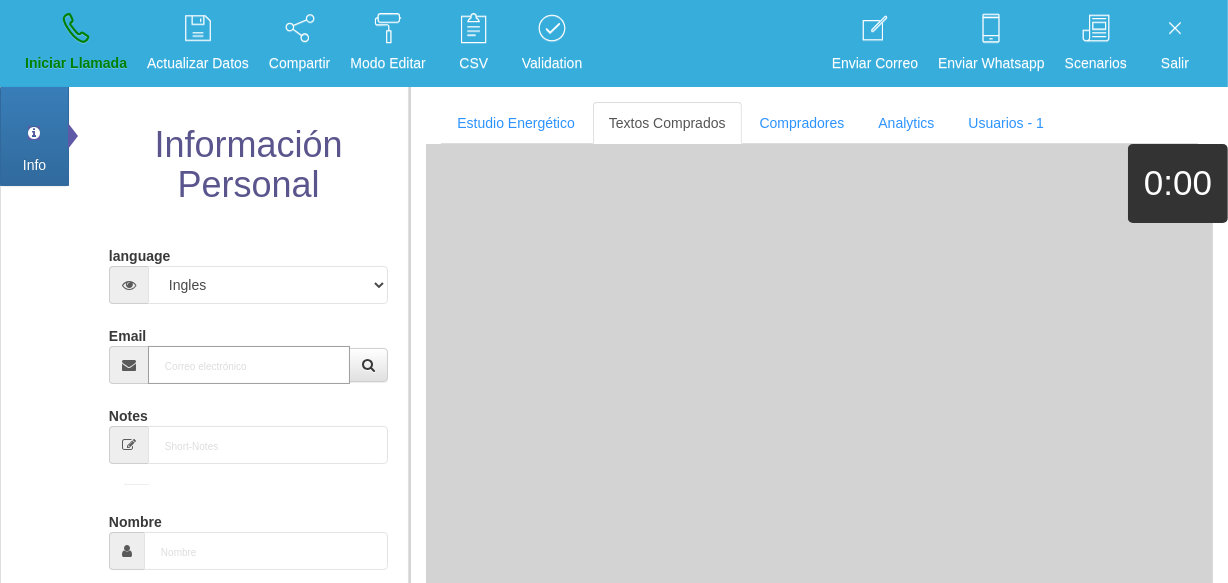click on "Email" at bounding box center [249, 365] 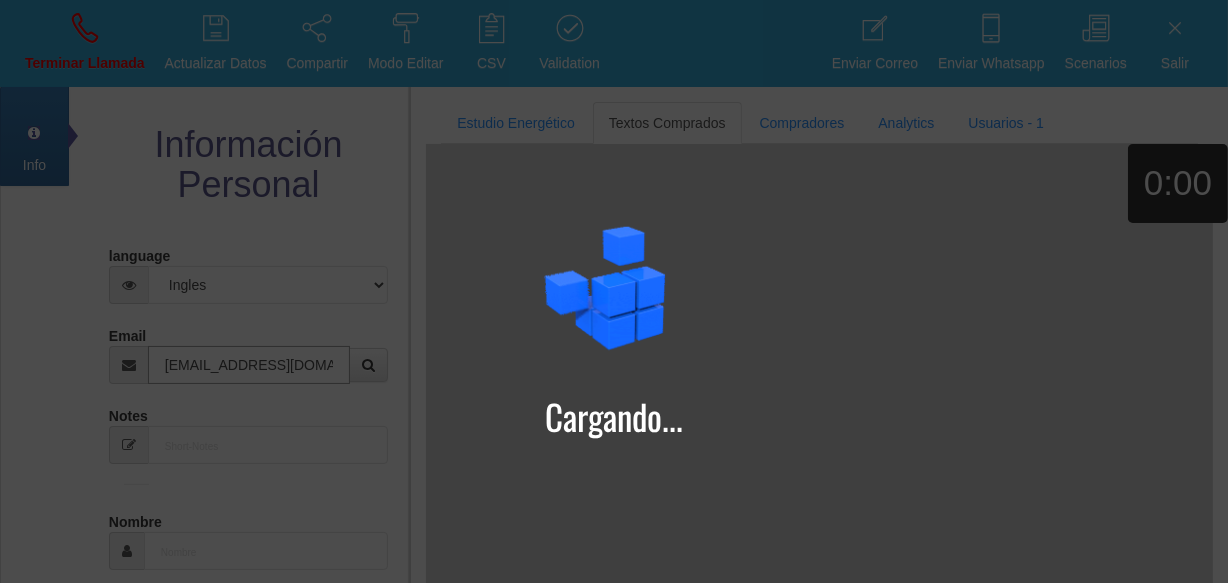 type on "[EMAIL_ADDRESS][DOMAIN_NAME]" 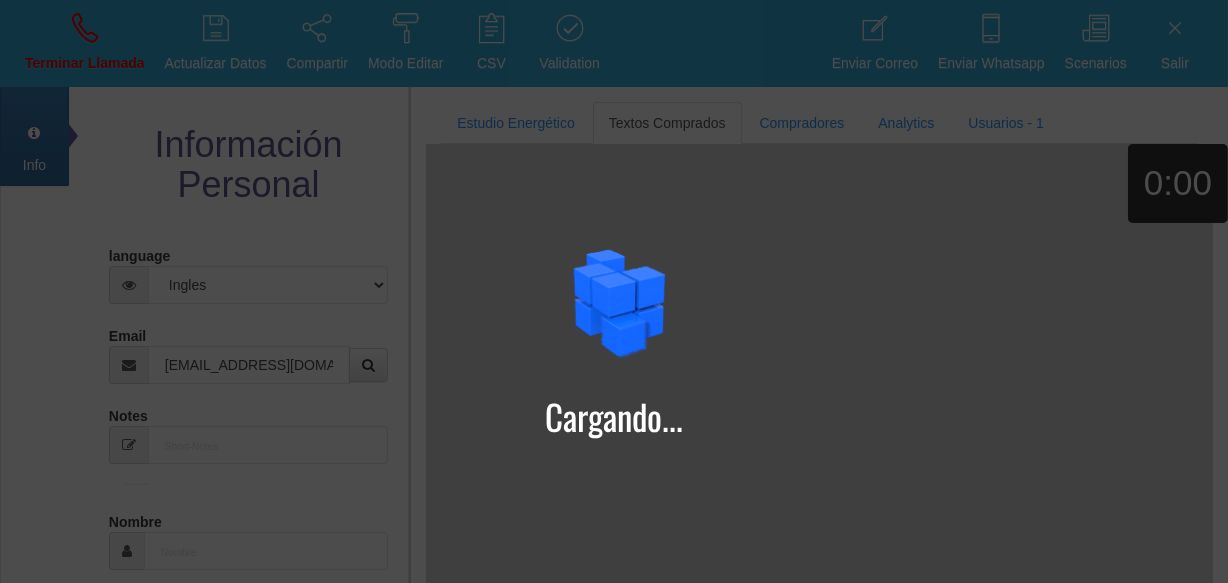 type on "[DATE]" 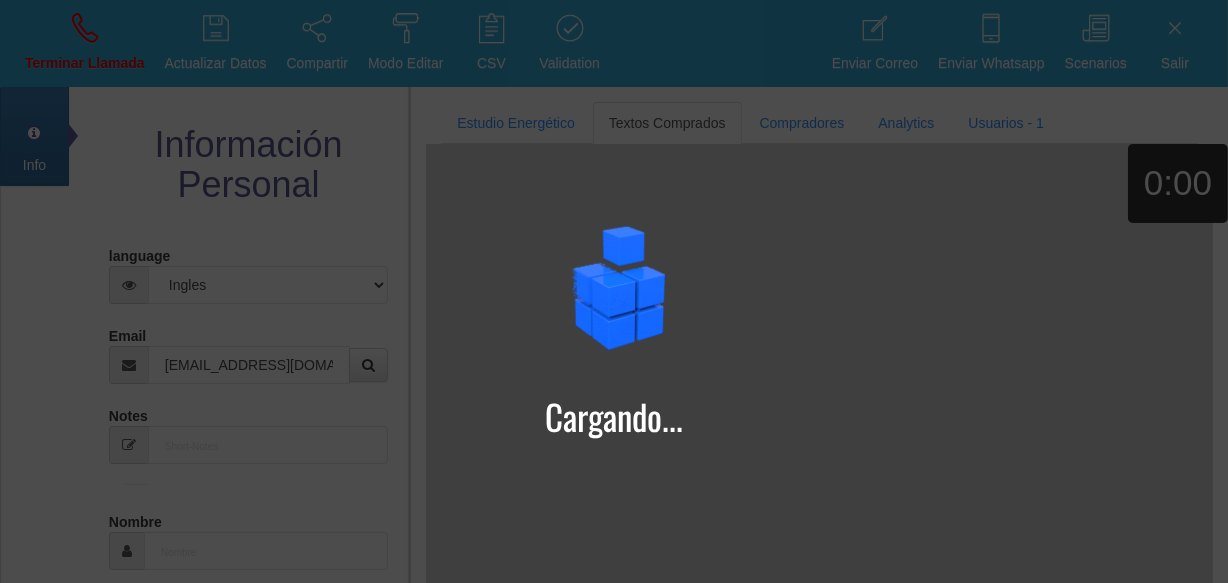 type on "Comprador simple" 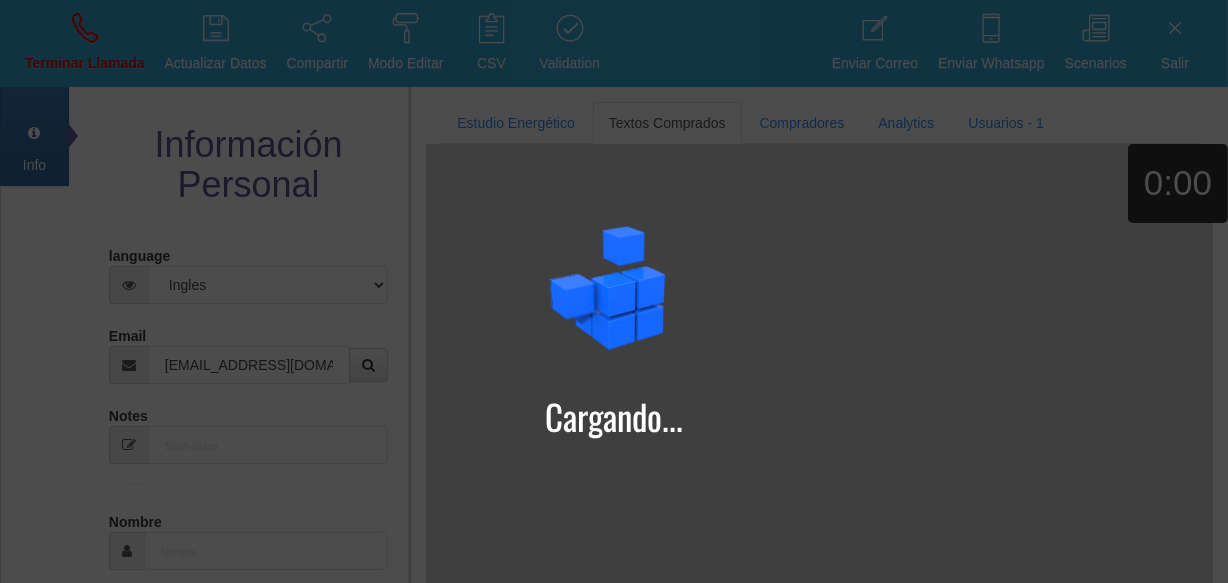 type on "[PERSON_NAME]" 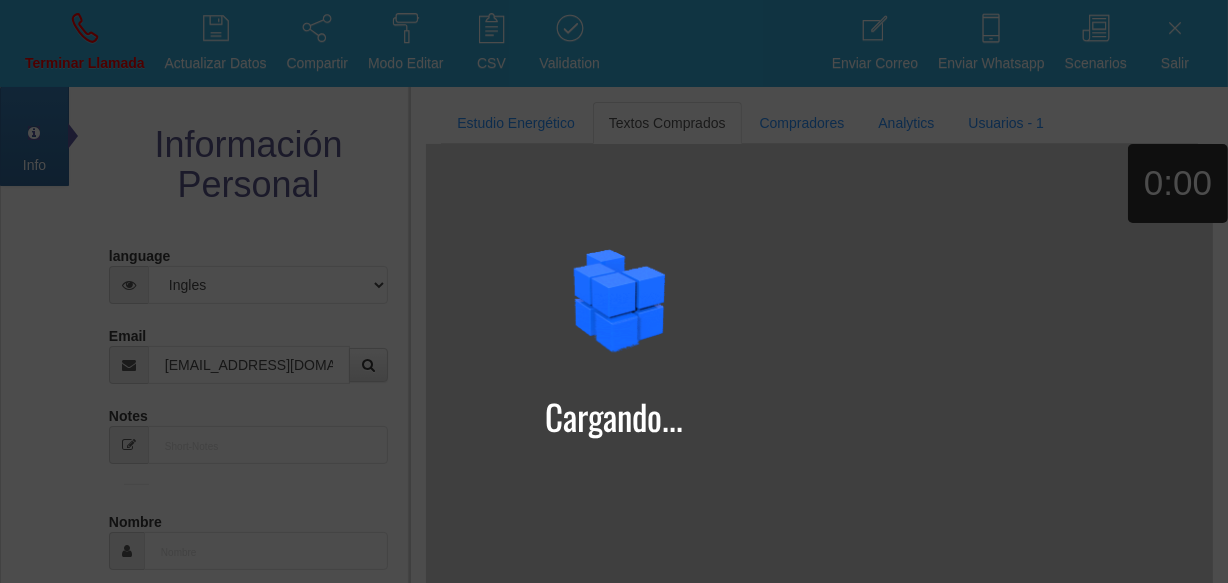 select on "1" 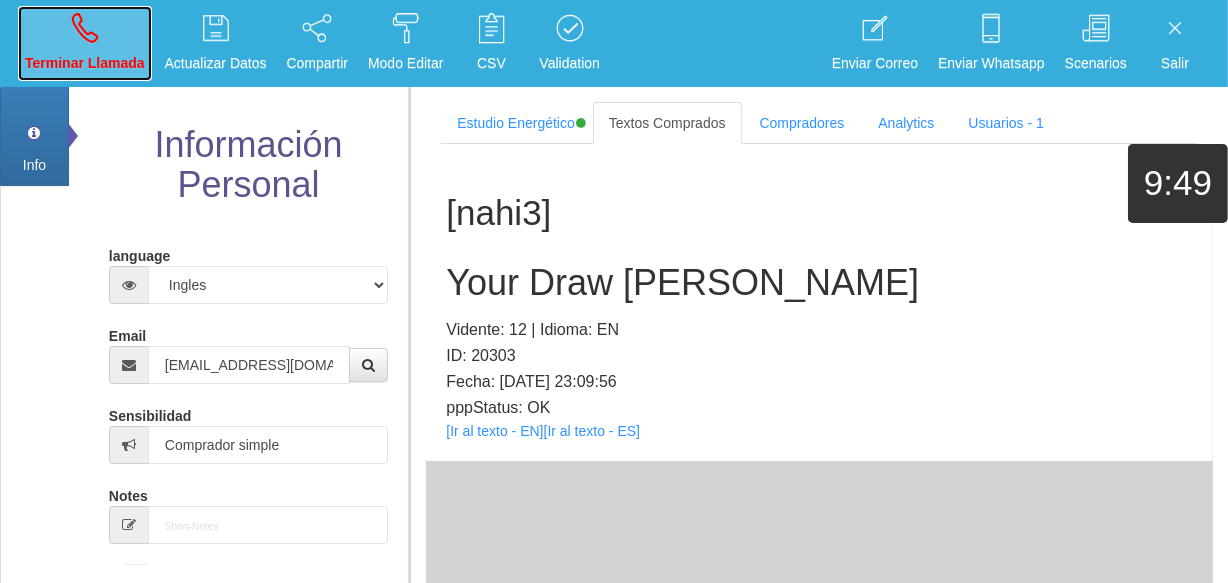 click on "Terminar Llamada" at bounding box center [85, 43] 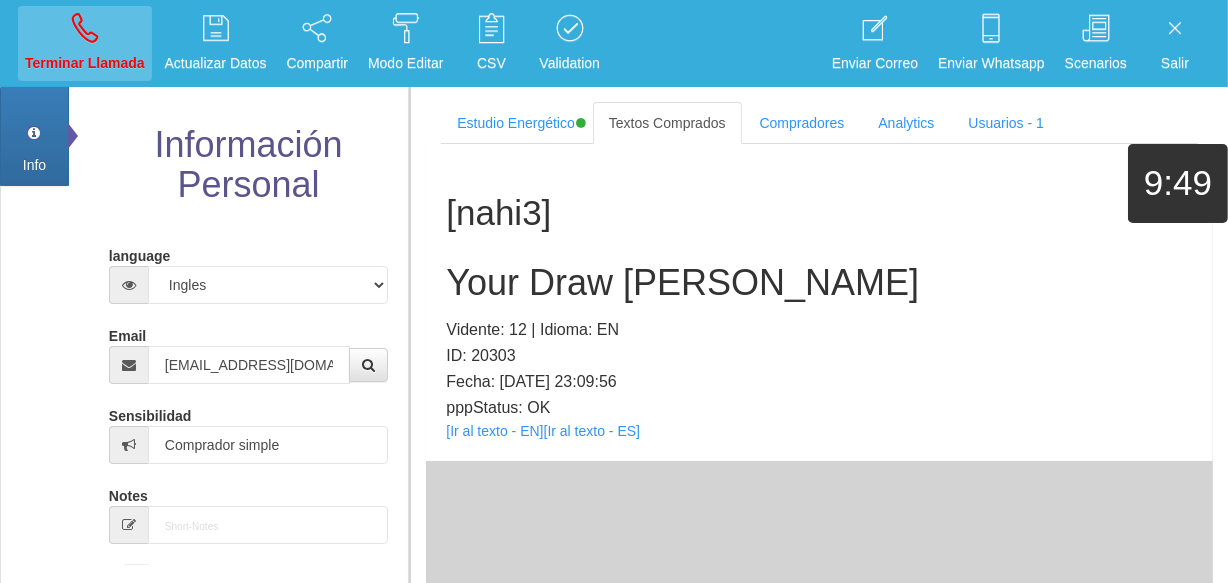 type 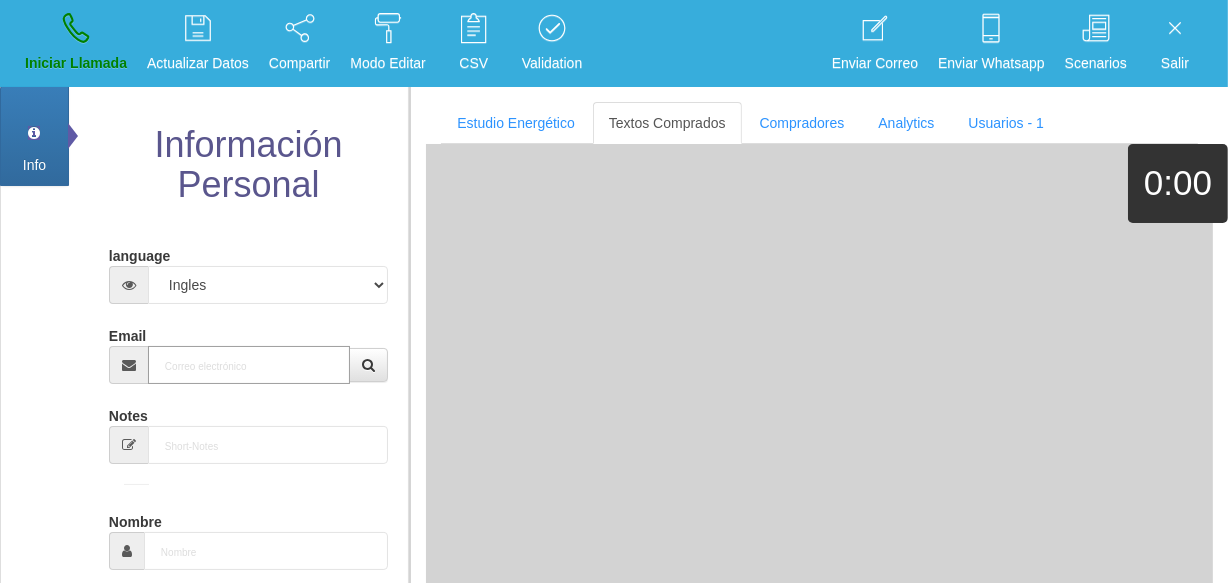 click on "Email" at bounding box center [249, 365] 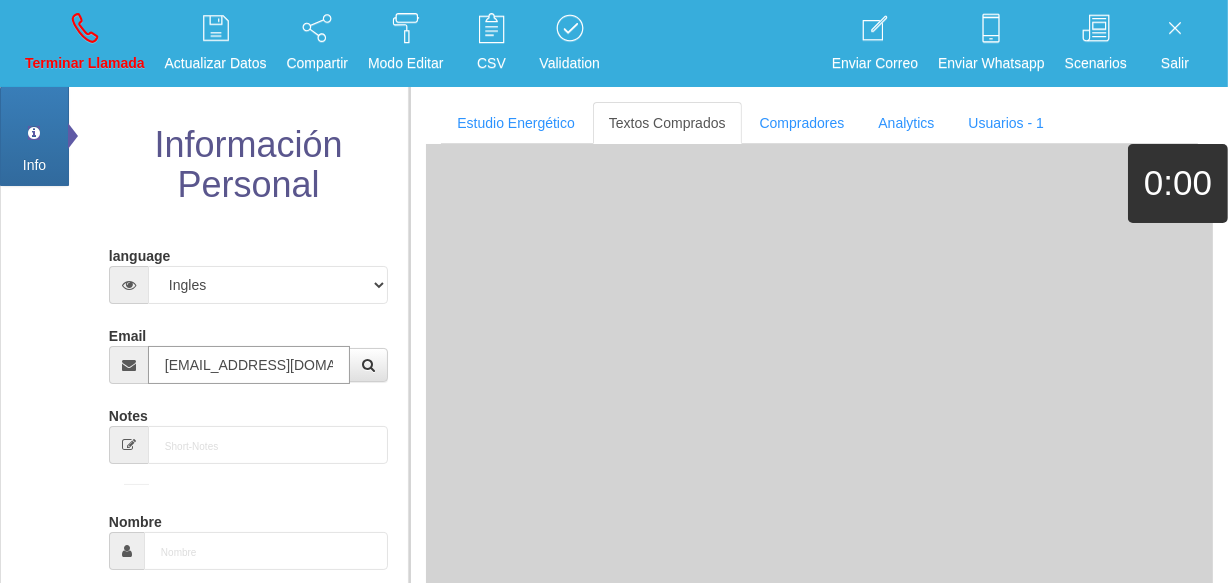 type on "[DATE]" 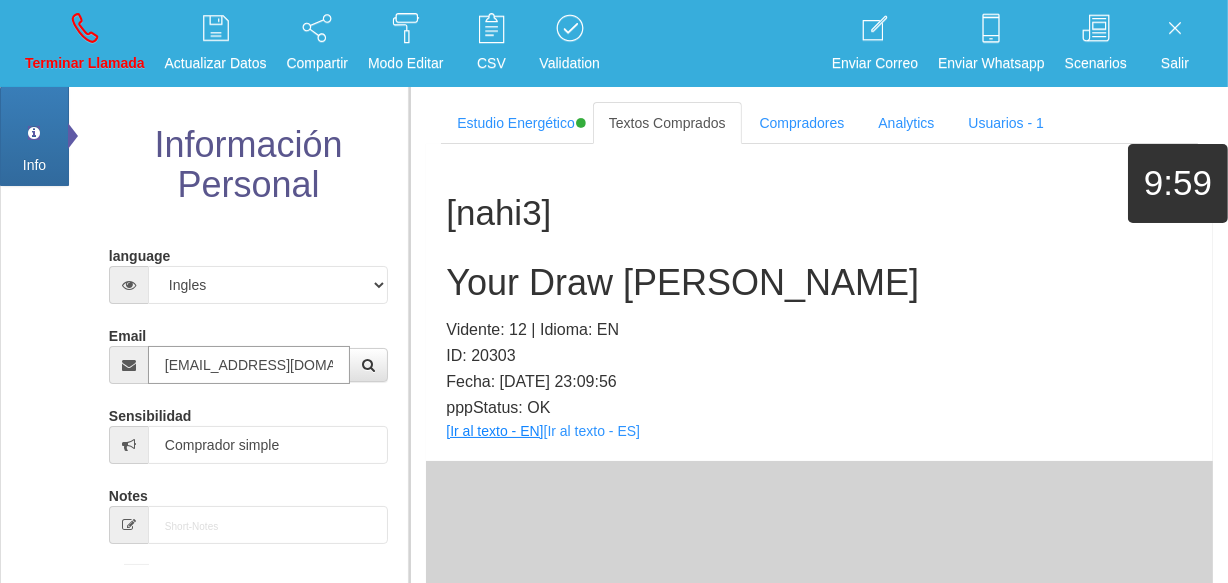 type on "[EMAIL_ADDRESS][DOMAIN_NAME]" 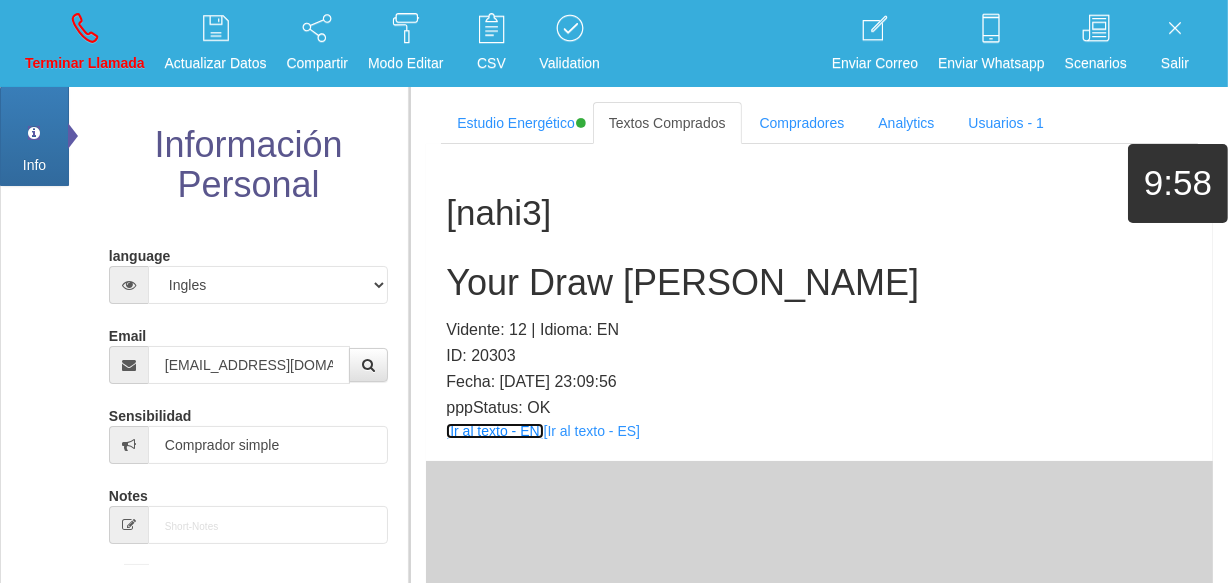click on "[Ir al texto - EN]" at bounding box center (494, 431) 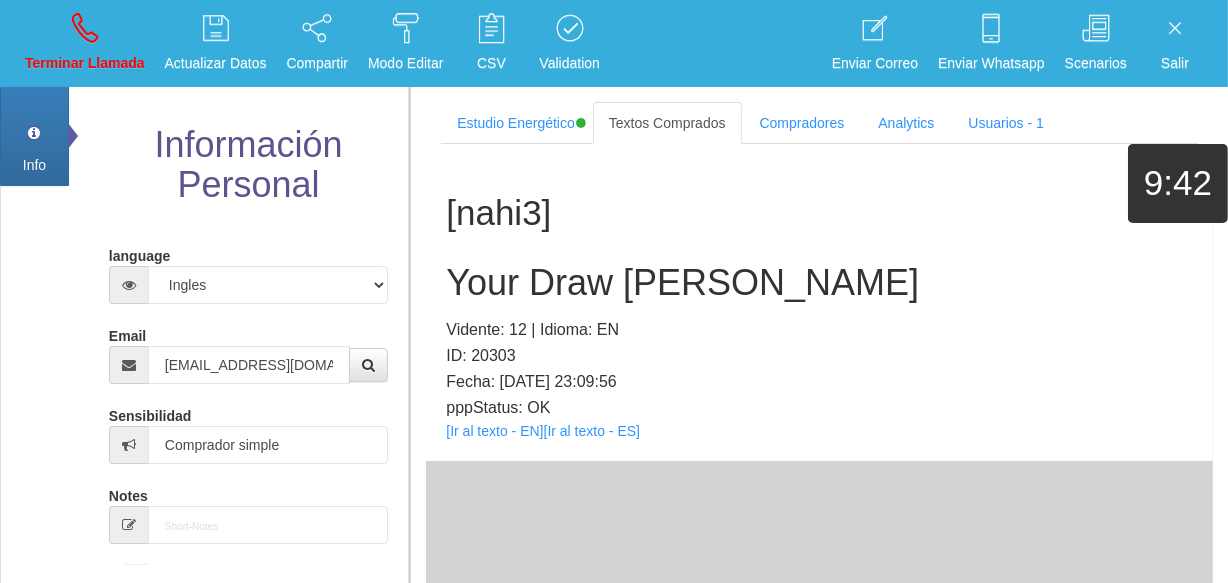 click on "Your Draw [PERSON_NAME]" at bounding box center [819, 283] 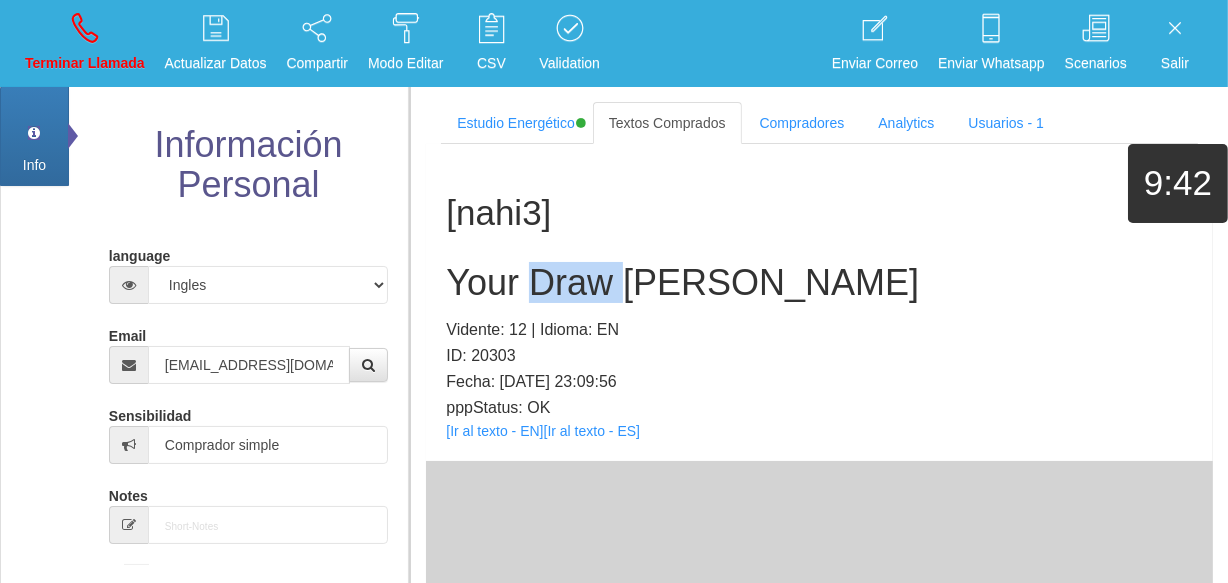 click on "Your Draw [PERSON_NAME]" at bounding box center (819, 283) 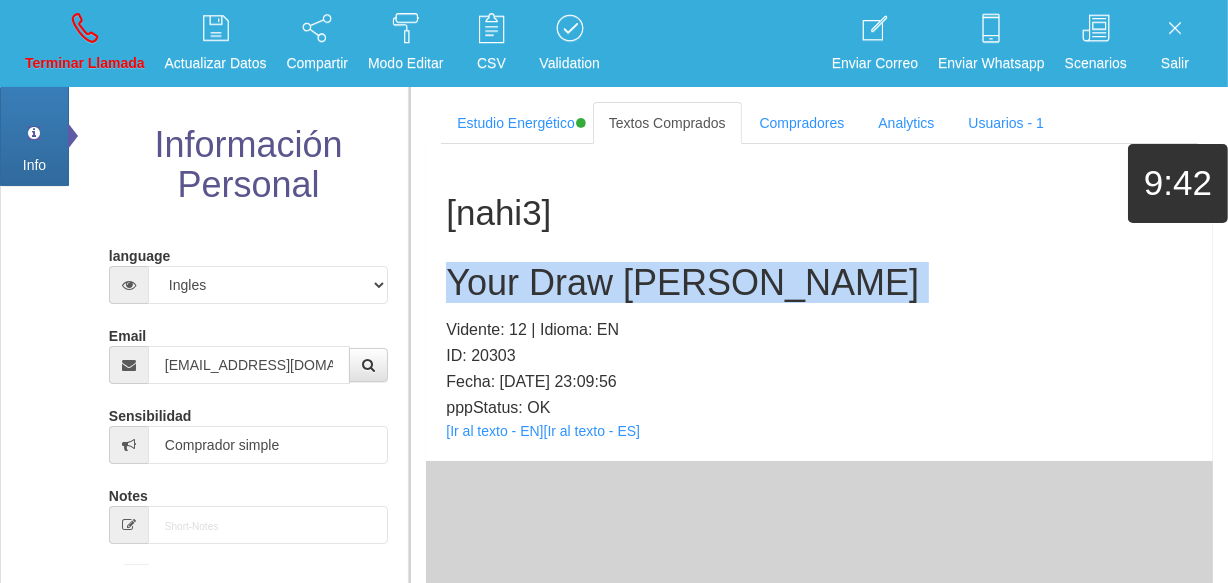 click on "Your Draw [PERSON_NAME]" at bounding box center [819, 283] 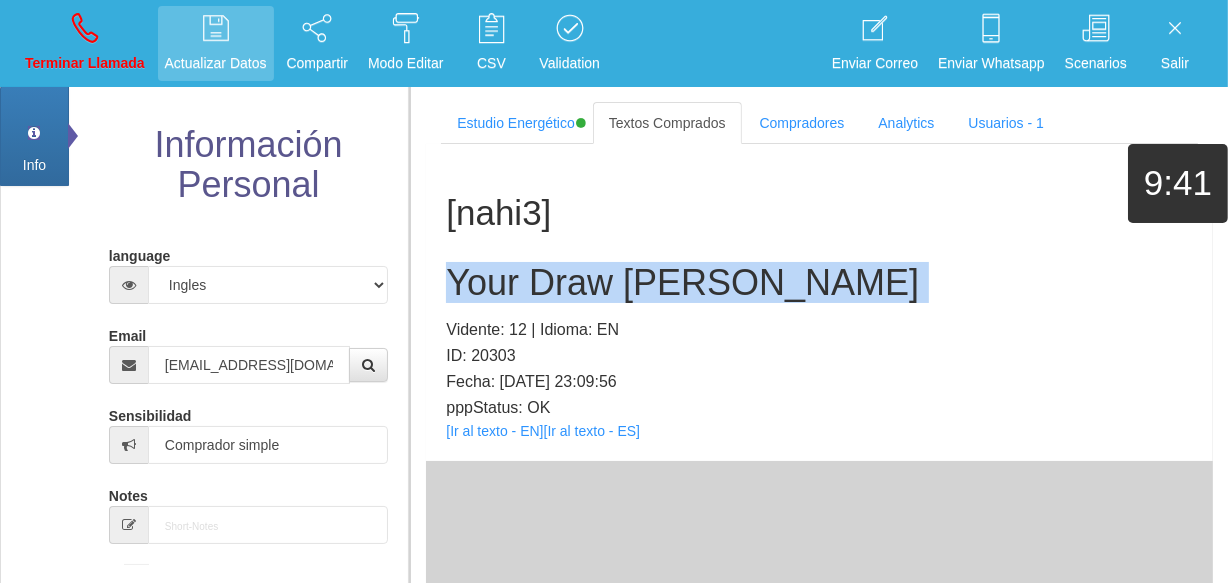 copy on "Your Draw [PERSON_NAME]" 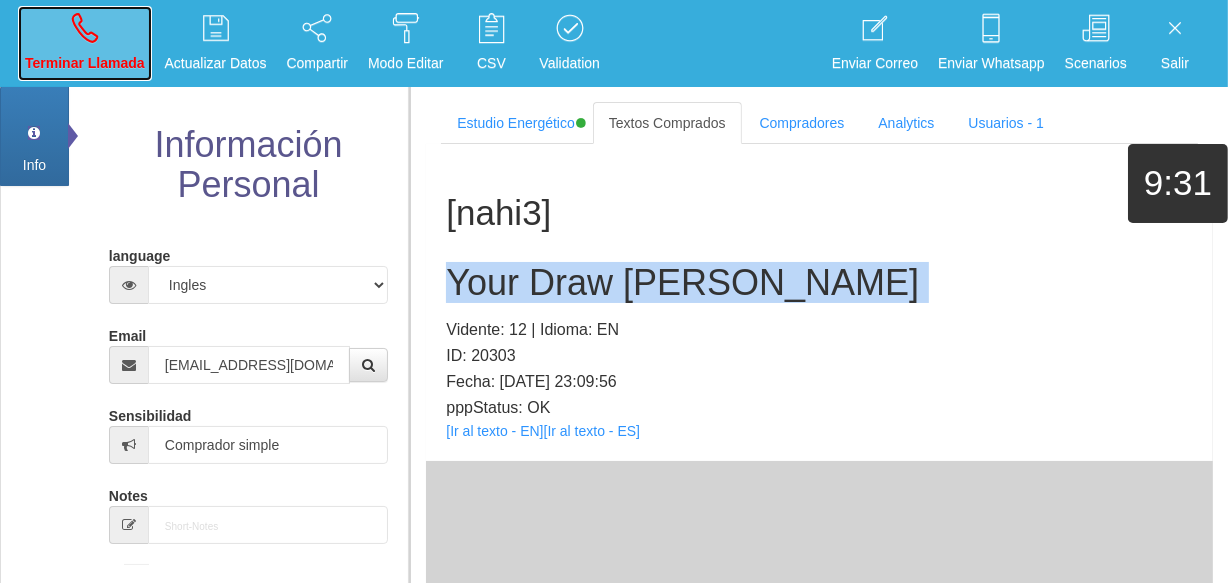 click at bounding box center [85, 28] 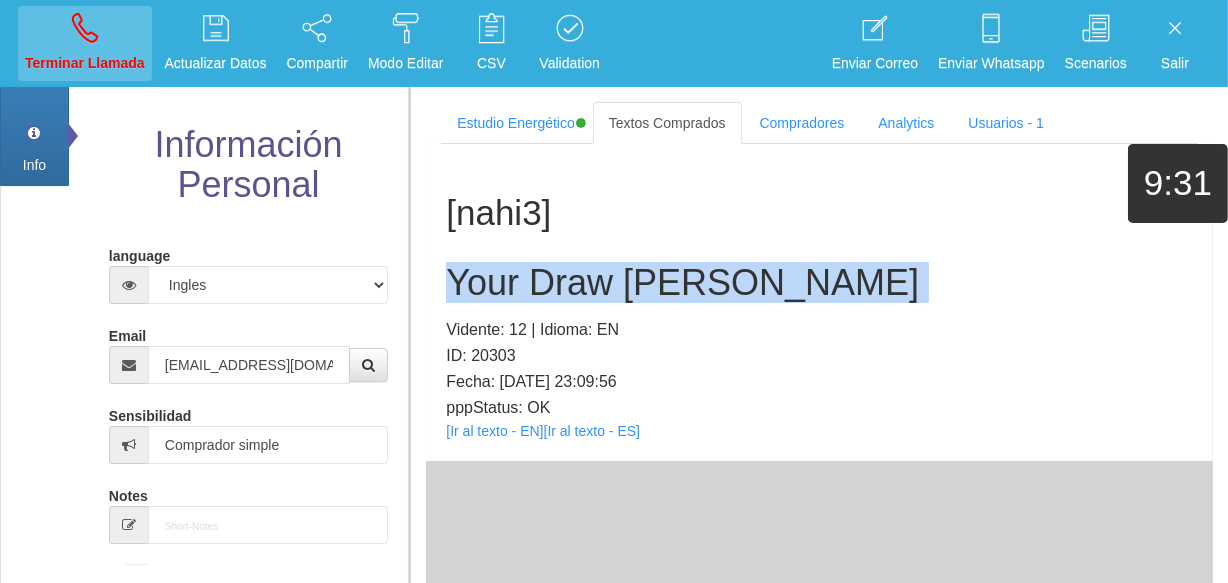 type 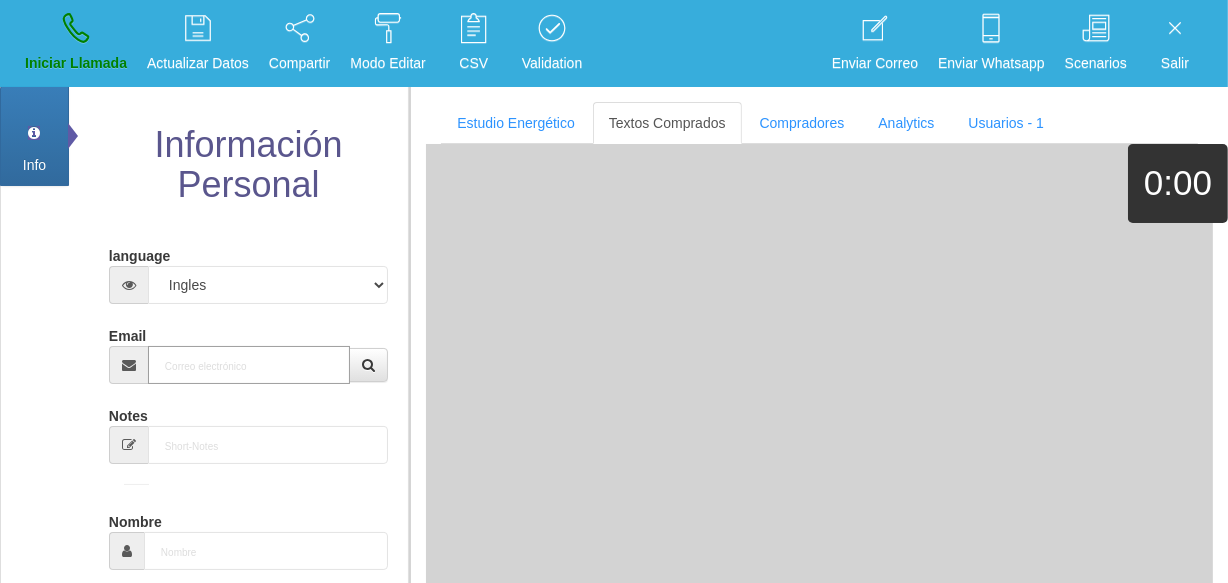 click on "Email" at bounding box center [249, 365] 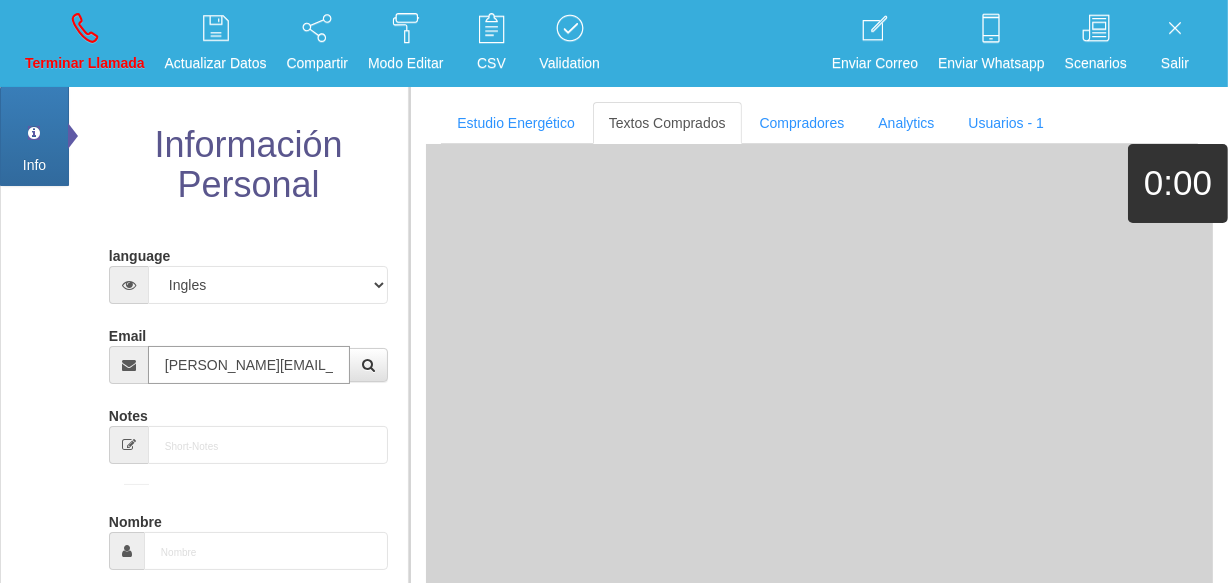 type on "[PERSON_NAME][EMAIL_ADDRESS][PERSON_NAME][DOMAIN_NAME]" 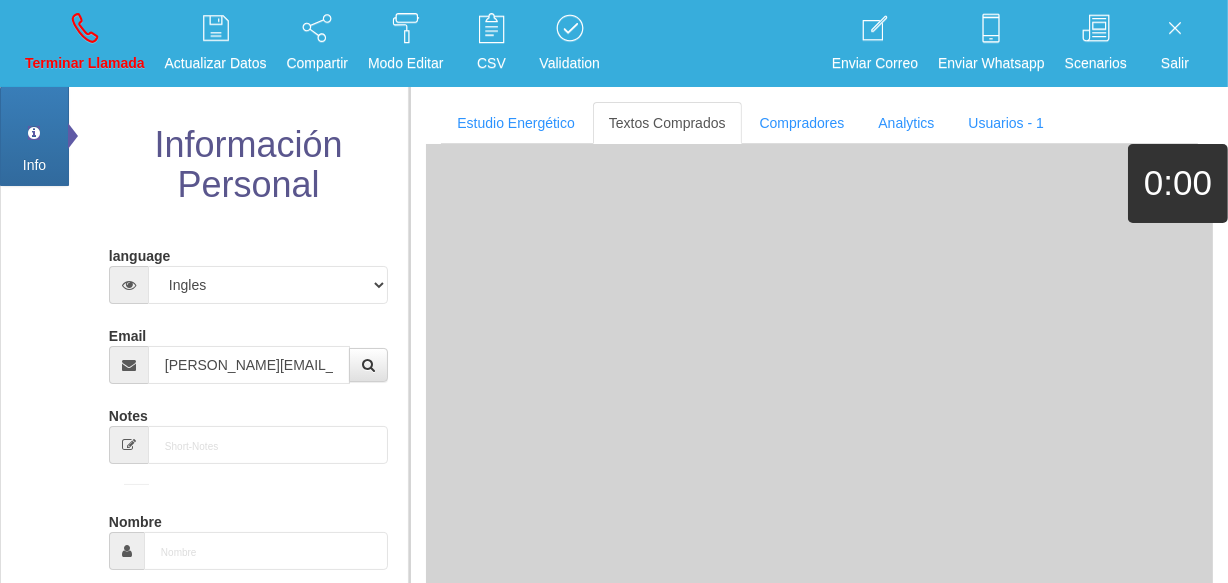 type on "[DATE]" 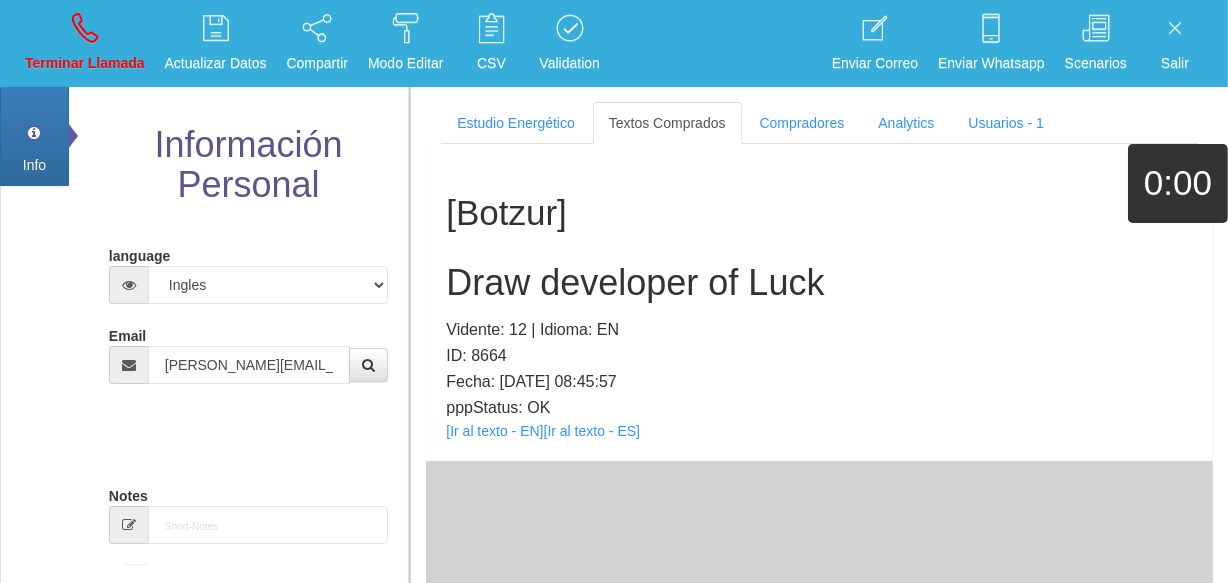 type on "Comprador simple" 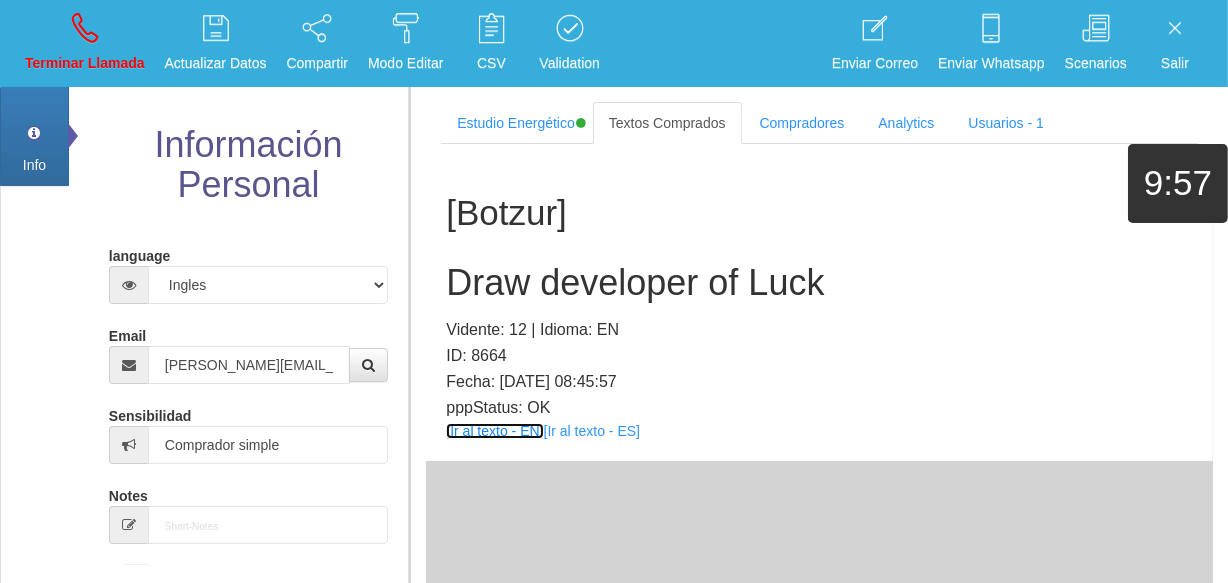 click on "[Ir al texto - EN]" at bounding box center (494, 431) 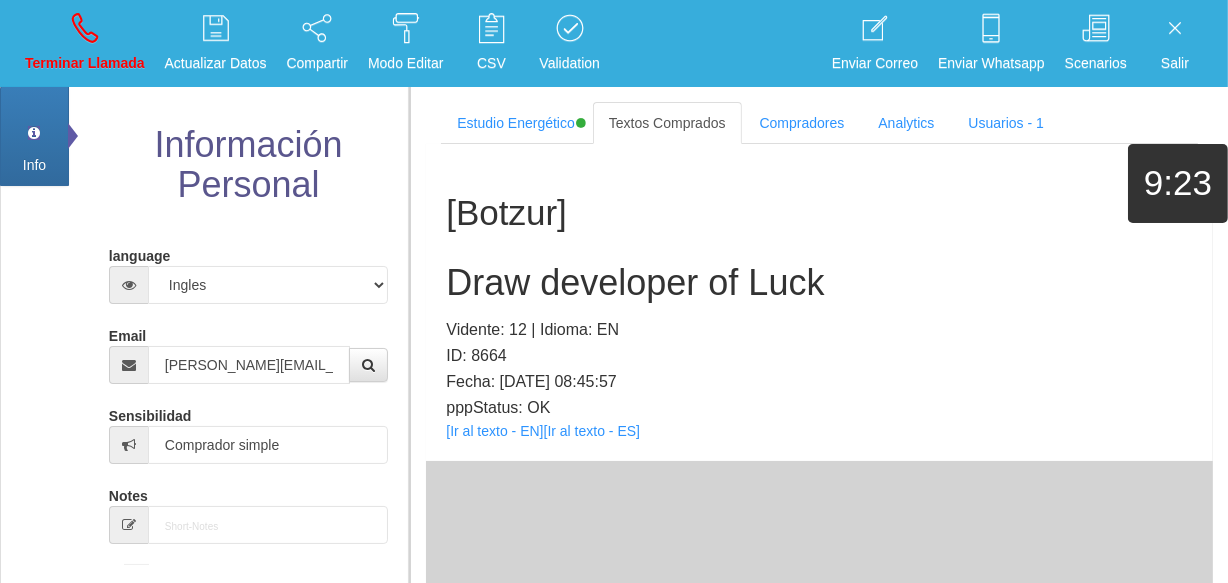 click on "[Botzur] Draw developer of Luck Vidente: 12 | Idioma: EN ID: 8664 Fecha: [DATE] 08:45:57 pppStatus: OK [Ir al texto - EN] [Ir al texto - ES]" at bounding box center (819, 302) 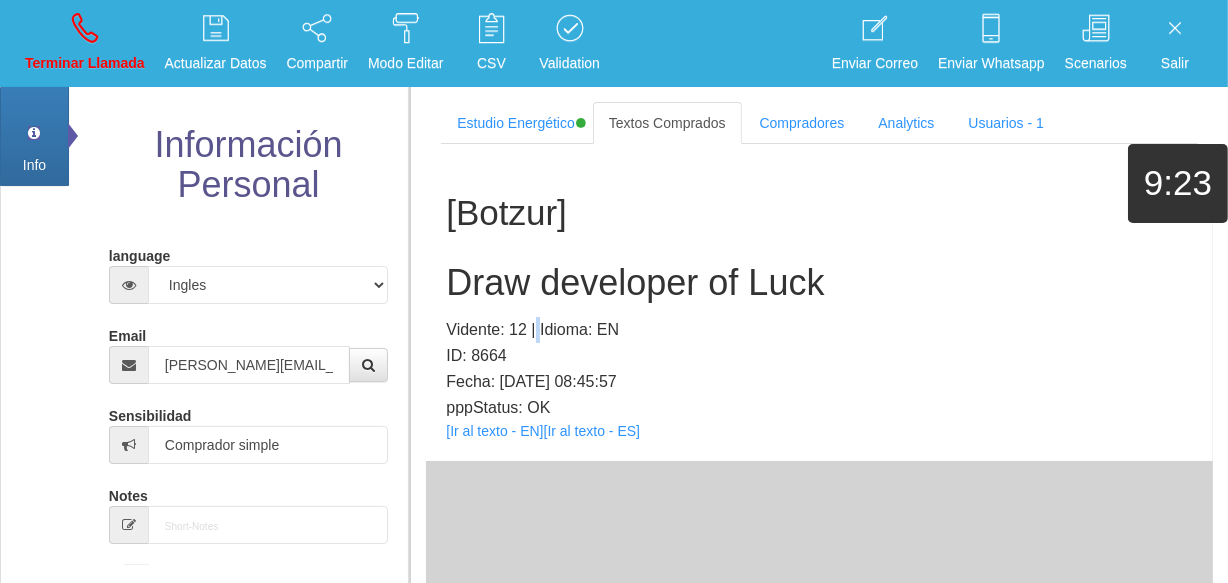 click on "[Botzur] Draw developer of Luck Vidente: 12 | Idioma: EN ID: 8664 Fecha: [DATE] 08:45:57 pppStatus: OK [Ir al texto - EN] [Ir al texto - ES]" at bounding box center [819, 302] 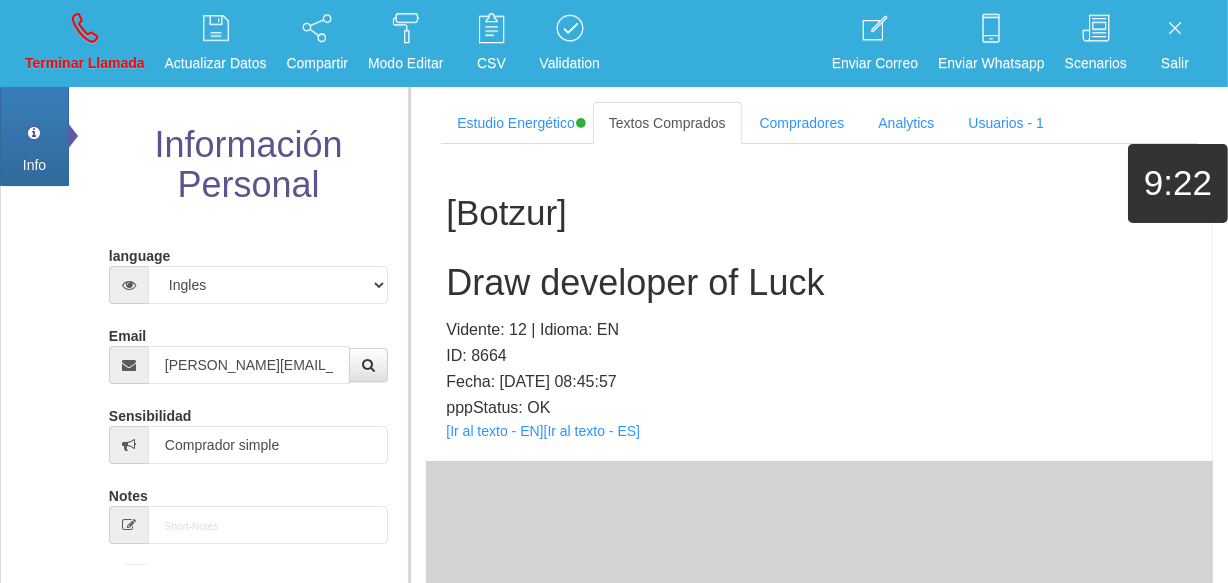 click on "Draw developer of Luck" at bounding box center (819, 283) 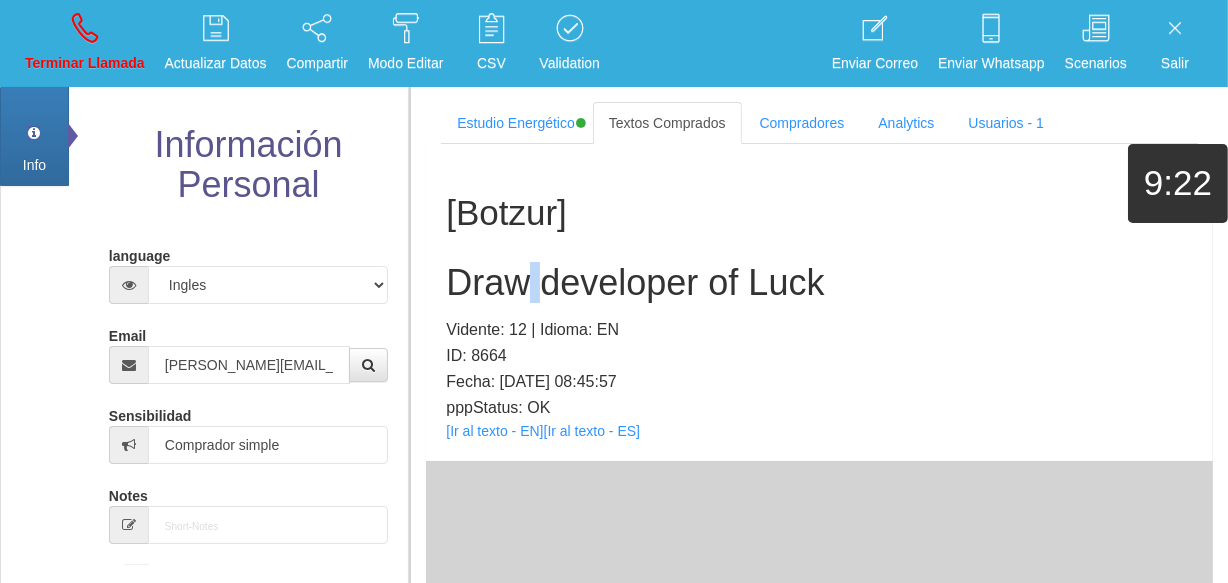 click on "Draw developer of Luck" at bounding box center [819, 283] 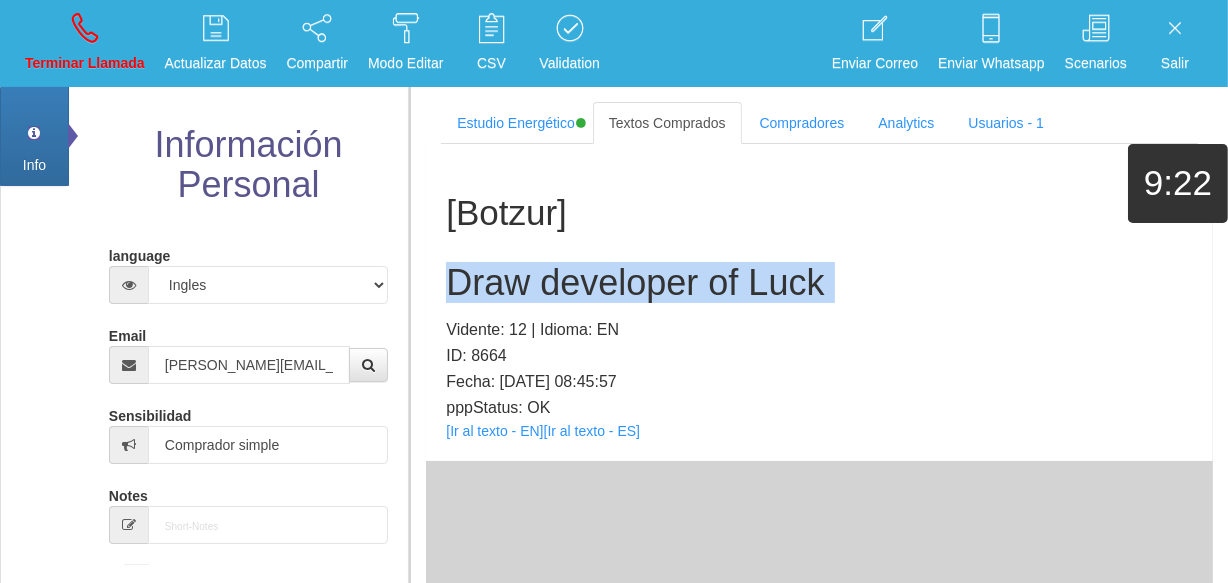 click on "Draw developer of Luck" at bounding box center (819, 283) 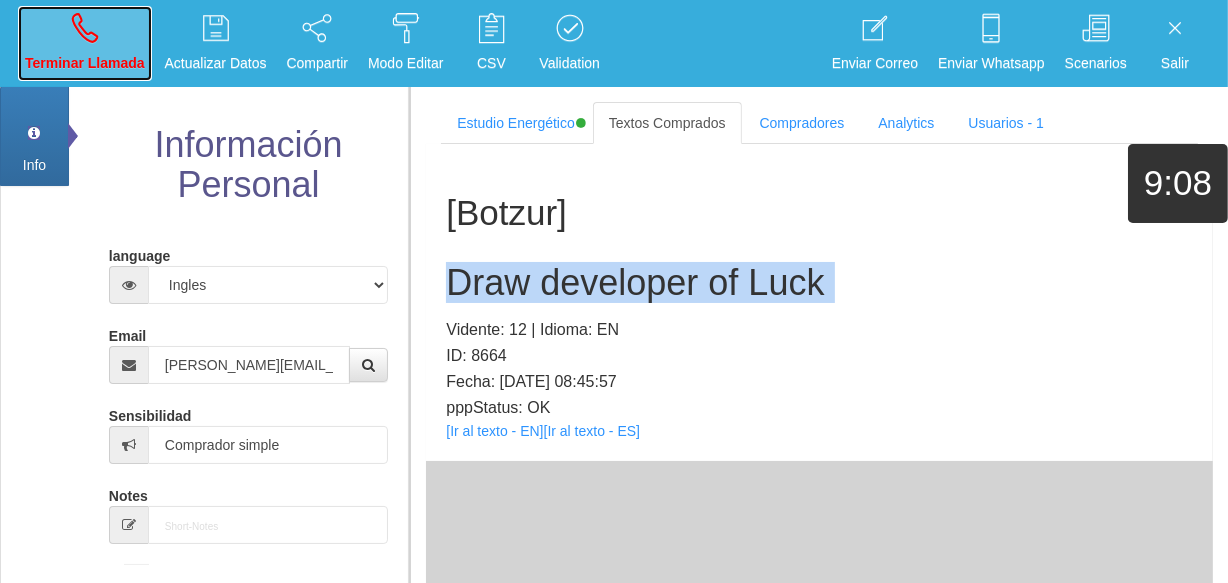 click on "Terminar Llamada" at bounding box center (85, 43) 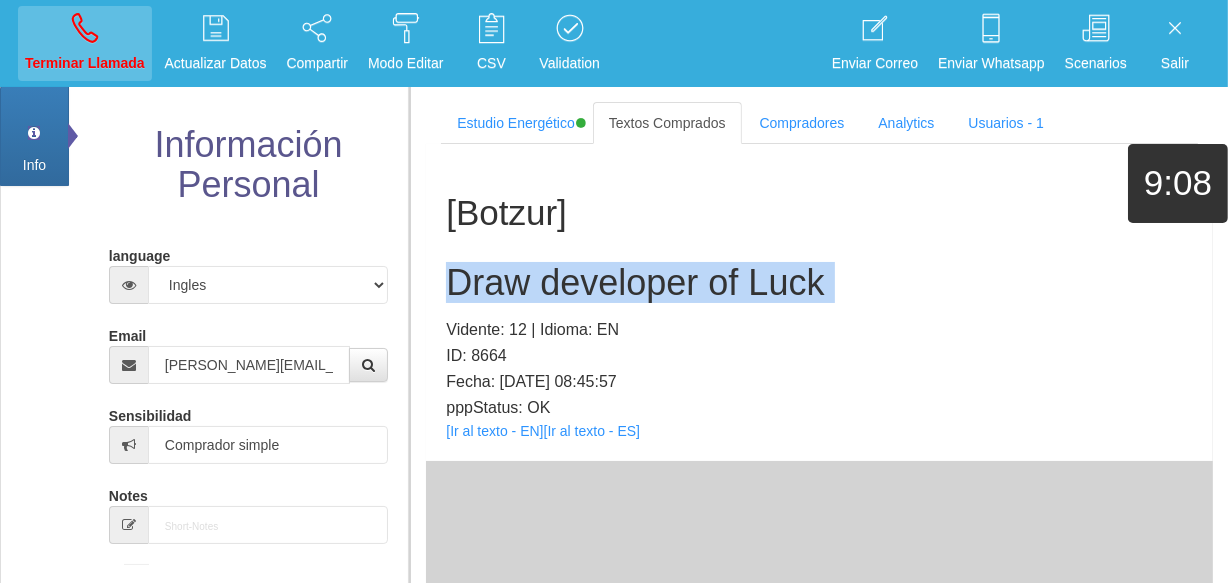 type 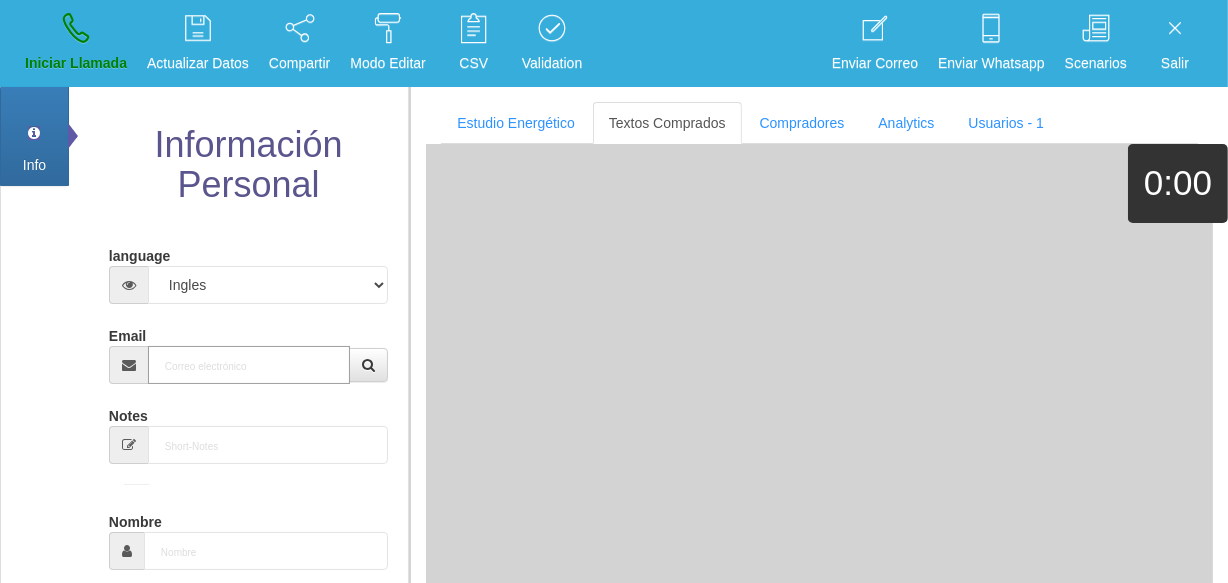 paste on "[PERSON_NAME][EMAIL_ADDRESS][PERSON_NAME][DOMAIN_NAME]" 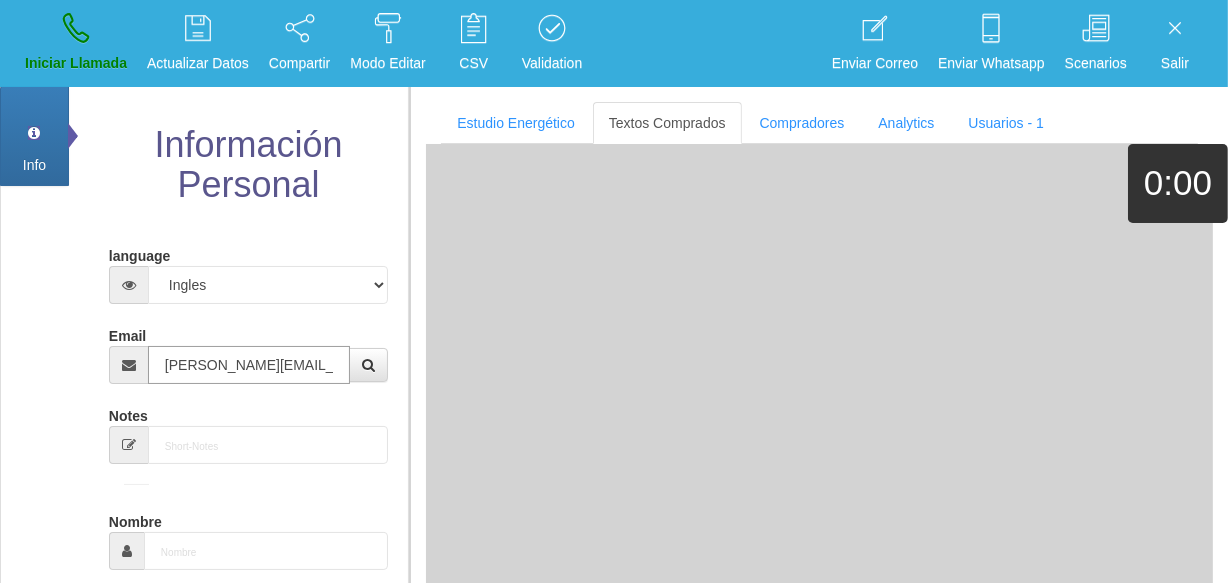 click on "[PERSON_NAME][EMAIL_ADDRESS][PERSON_NAME][DOMAIN_NAME]" at bounding box center [249, 365] 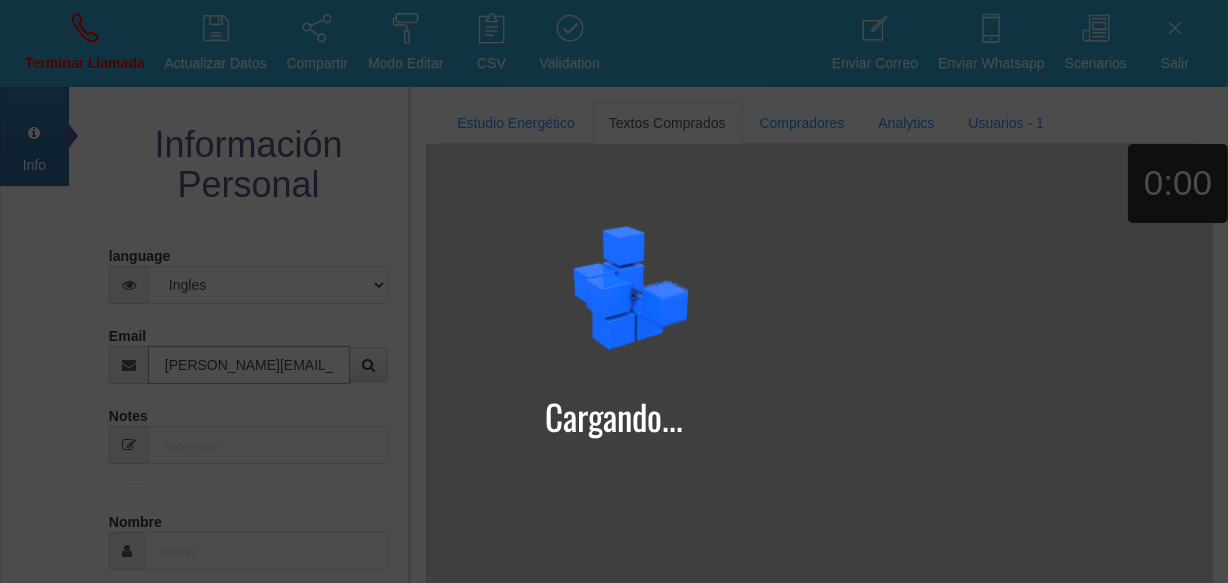 type on "[PERSON_NAME][EMAIL_ADDRESS][PERSON_NAME][DOMAIN_NAME]" 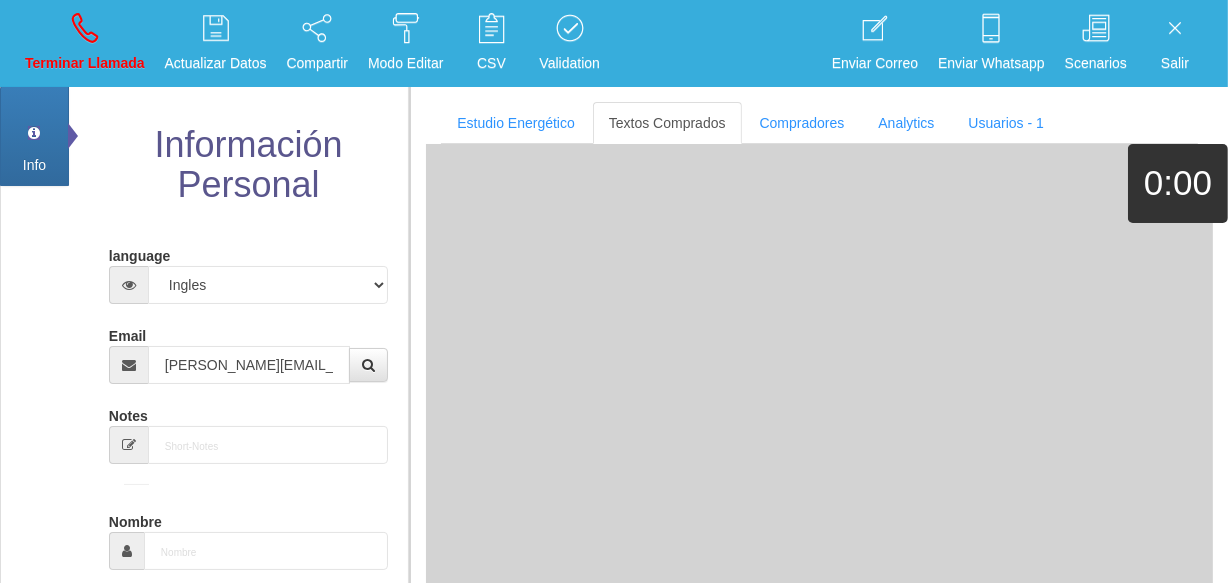 type on "[DATE]" 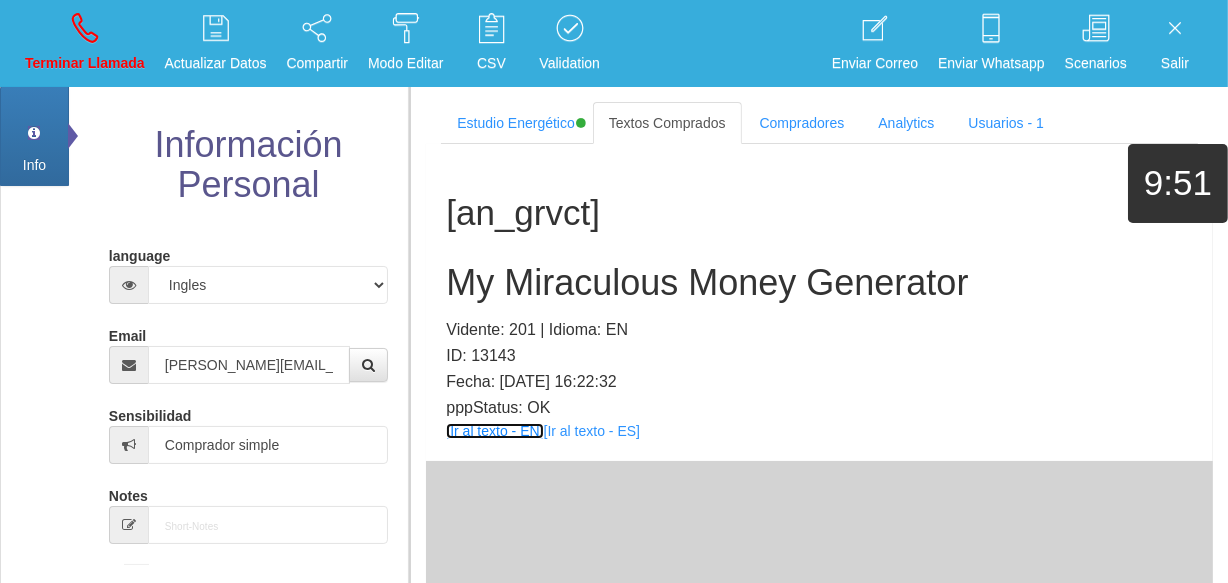 click on "[Ir al texto - EN]" at bounding box center (494, 431) 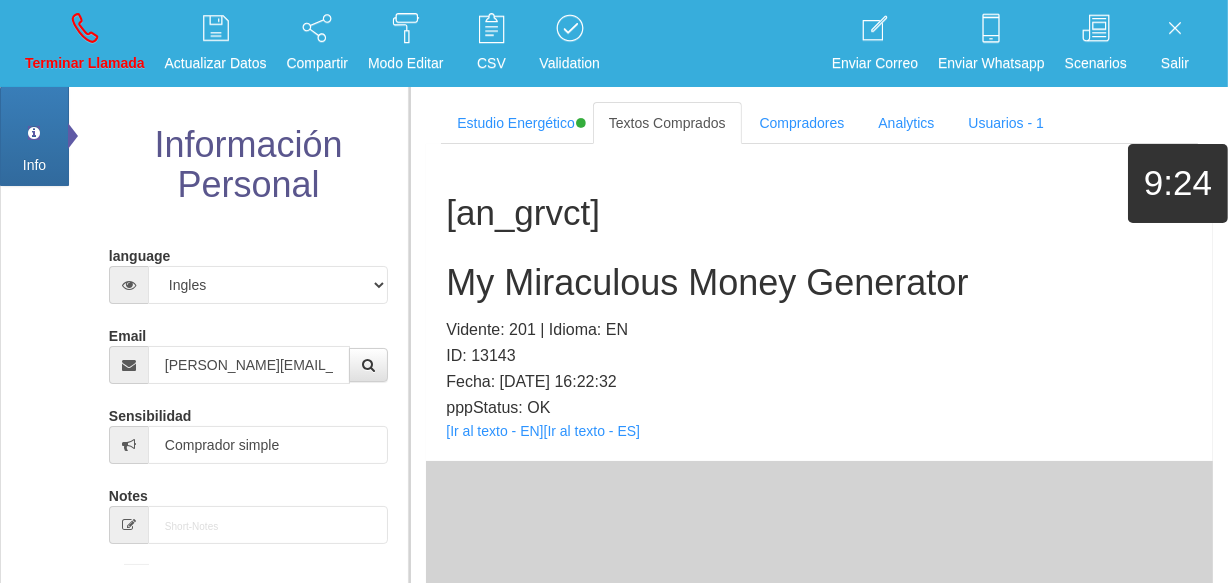 click on "My Miraculous Money Generator" at bounding box center (819, 283) 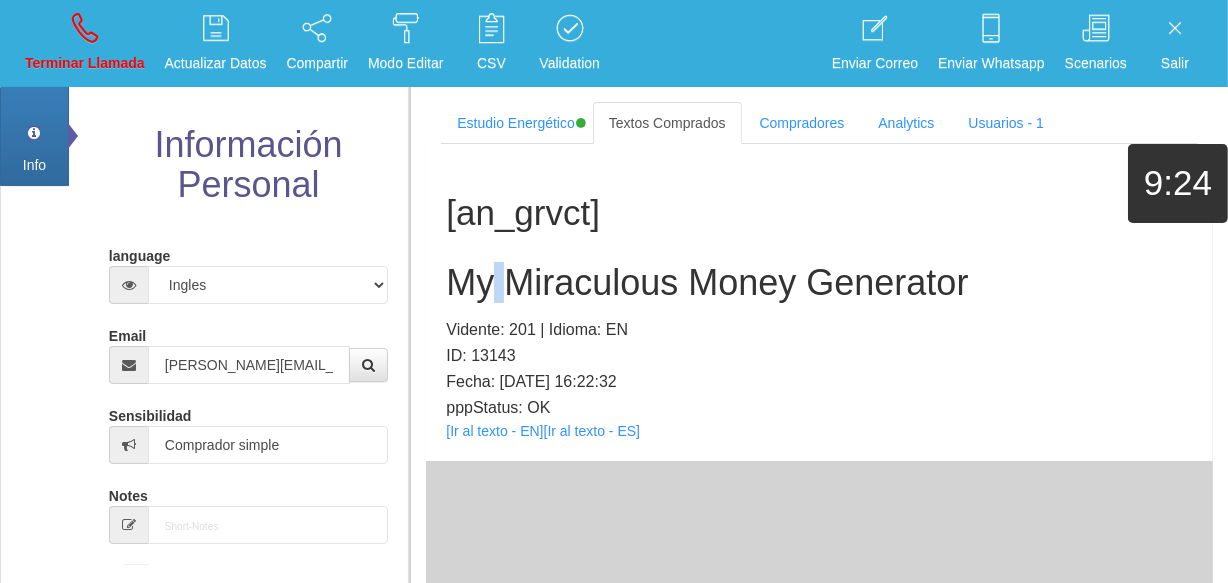 click on "My Miraculous Money Generator" at bounding box center (819, 283) 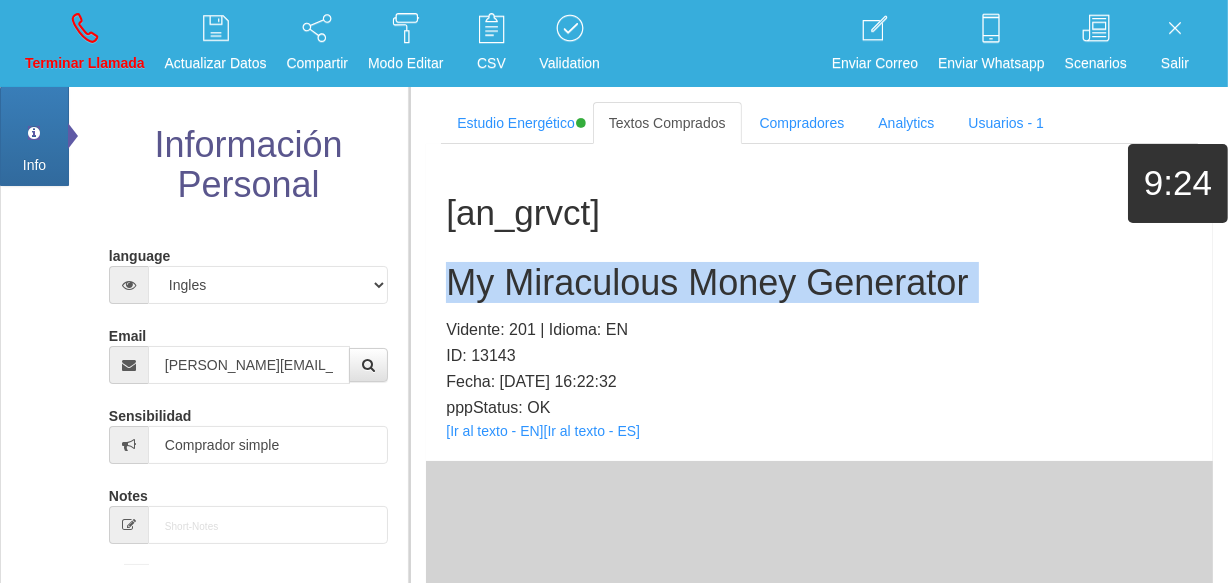 click on "My Miraculous Money Generator" at bounding box center (819, 283) 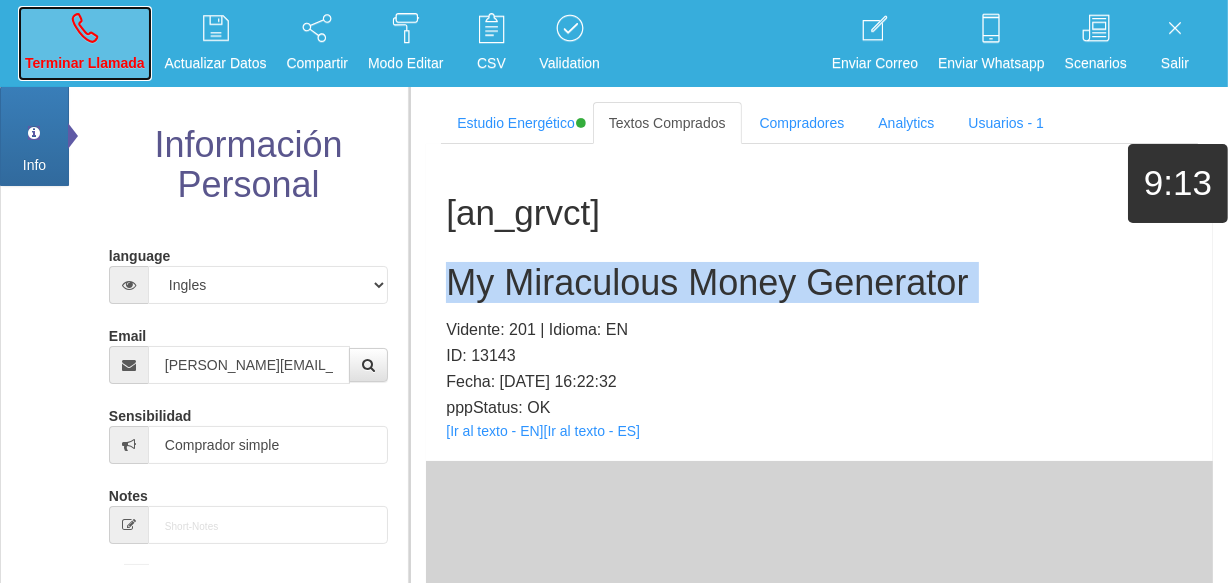 click at bounding box center (85, 28) 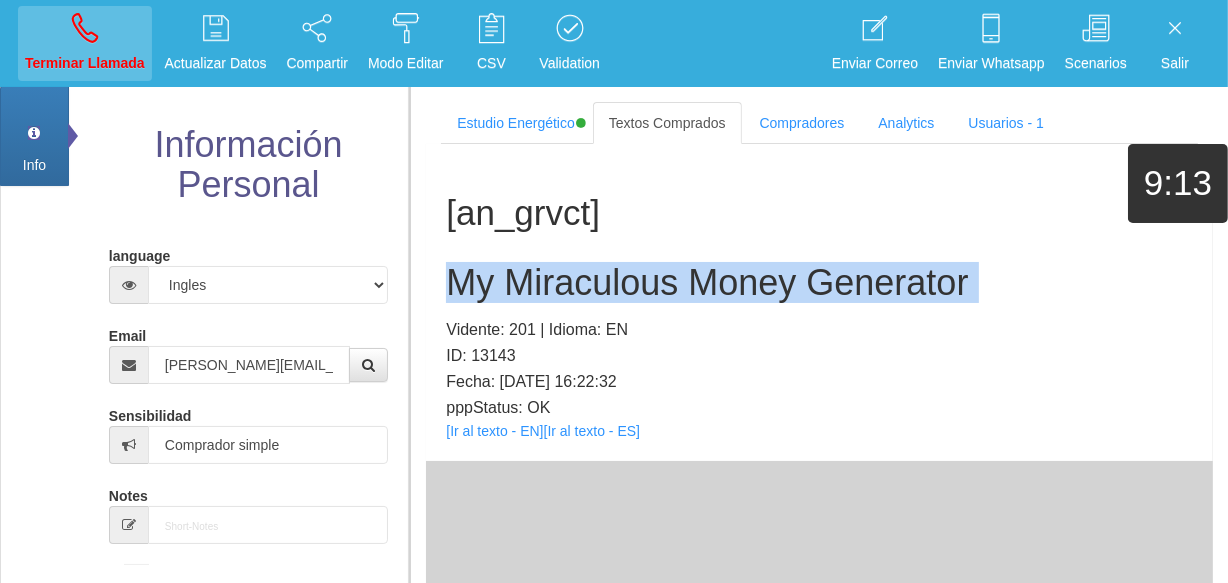 type 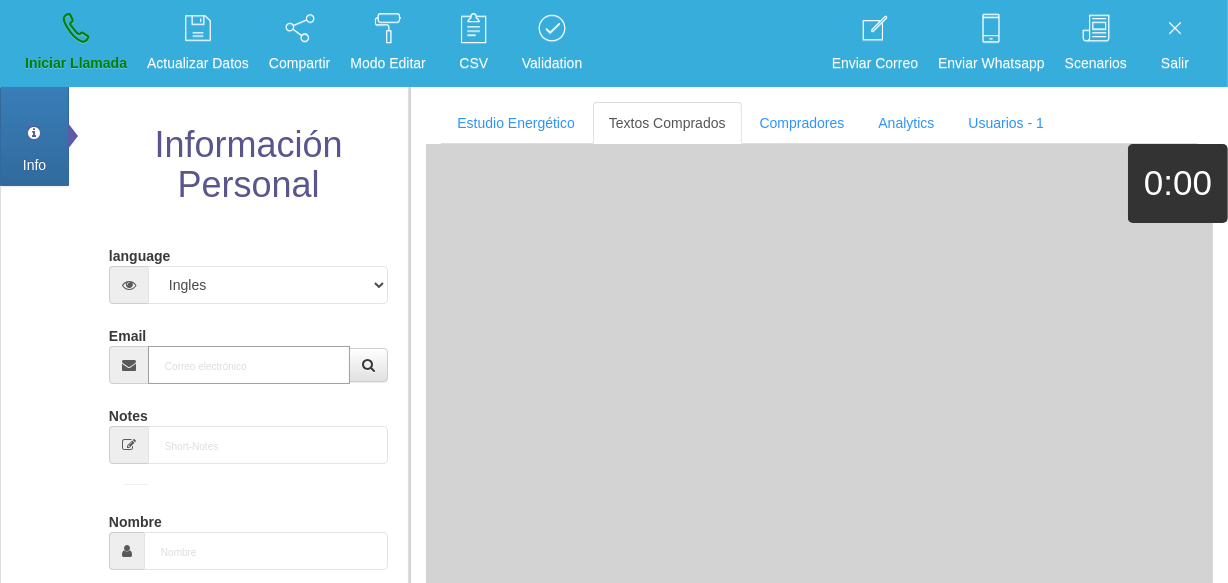 paste on "[EMAIL_ADDRESS][DOMAIN_NAME]" 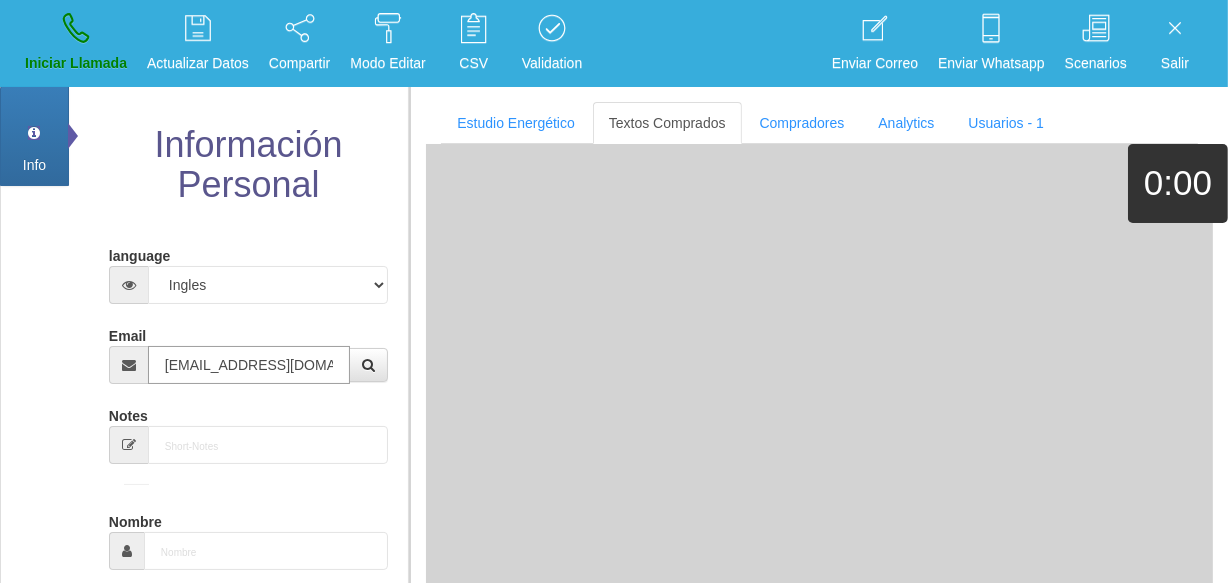 scroll, scrollTop: 0, scrollLeft: 50, axis: horizontal 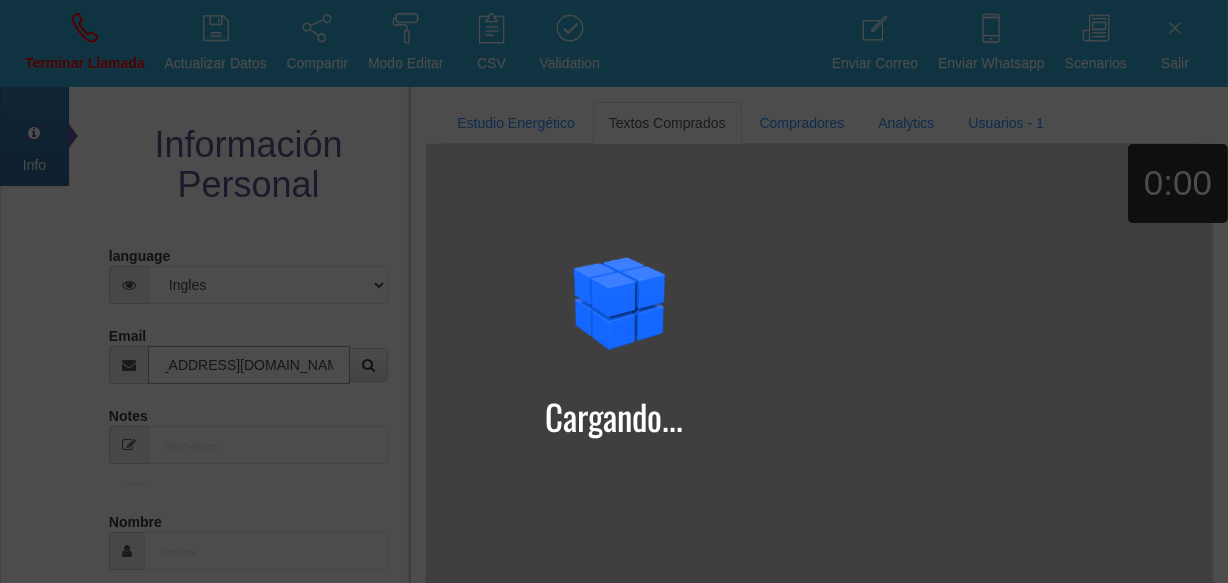 type on "[EMAIL_ADDRESS][DOMAIN_NAME]" 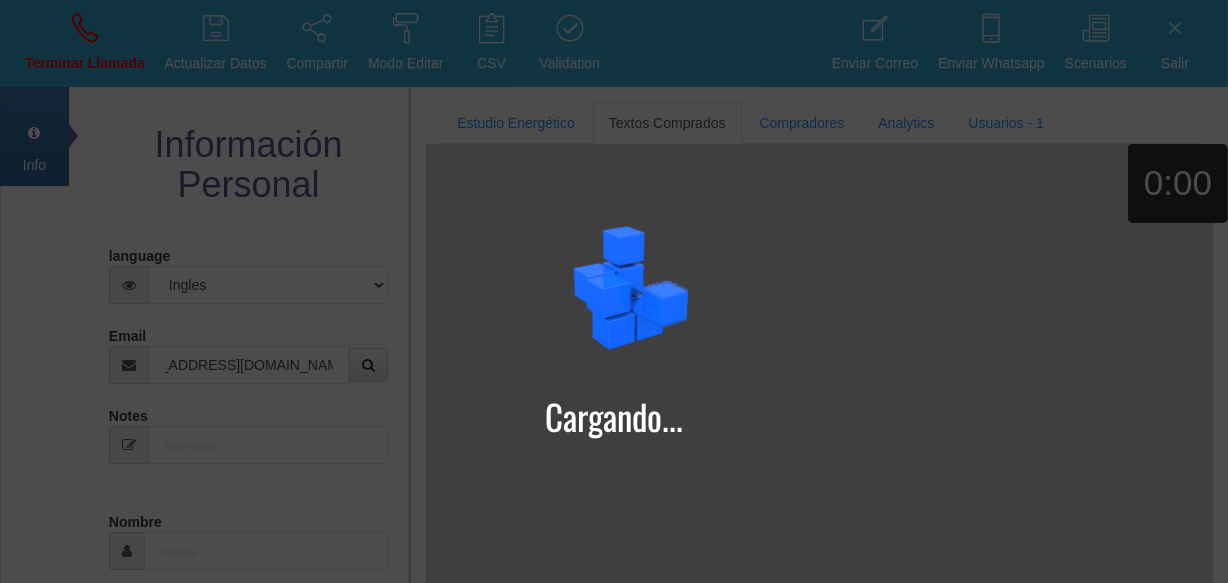 type on "[DATE]" 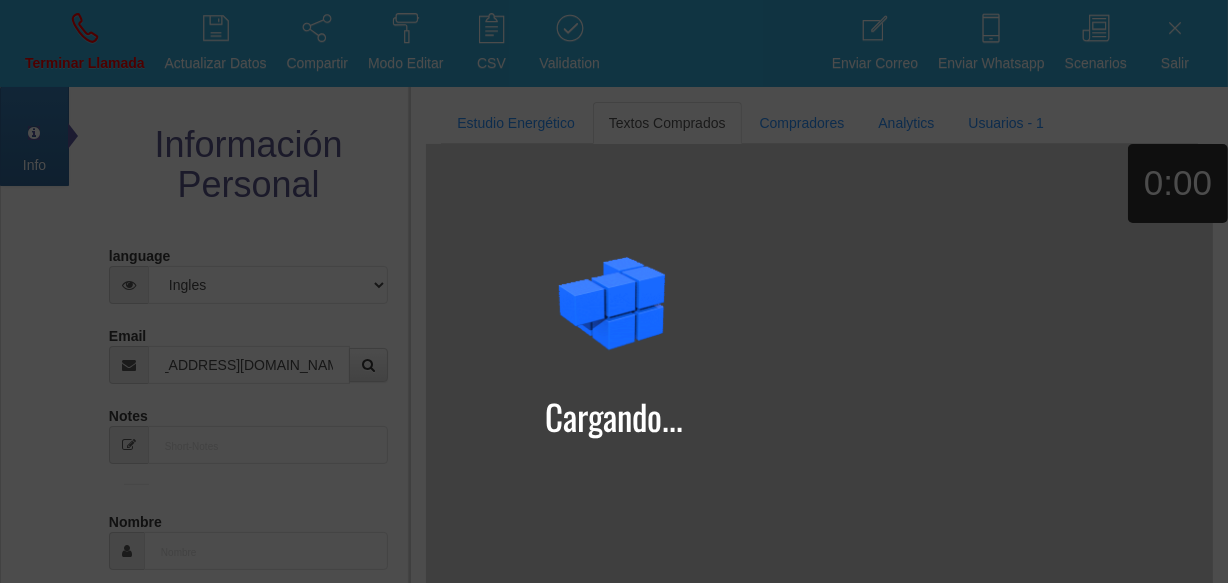 type on "Comprador bajo" 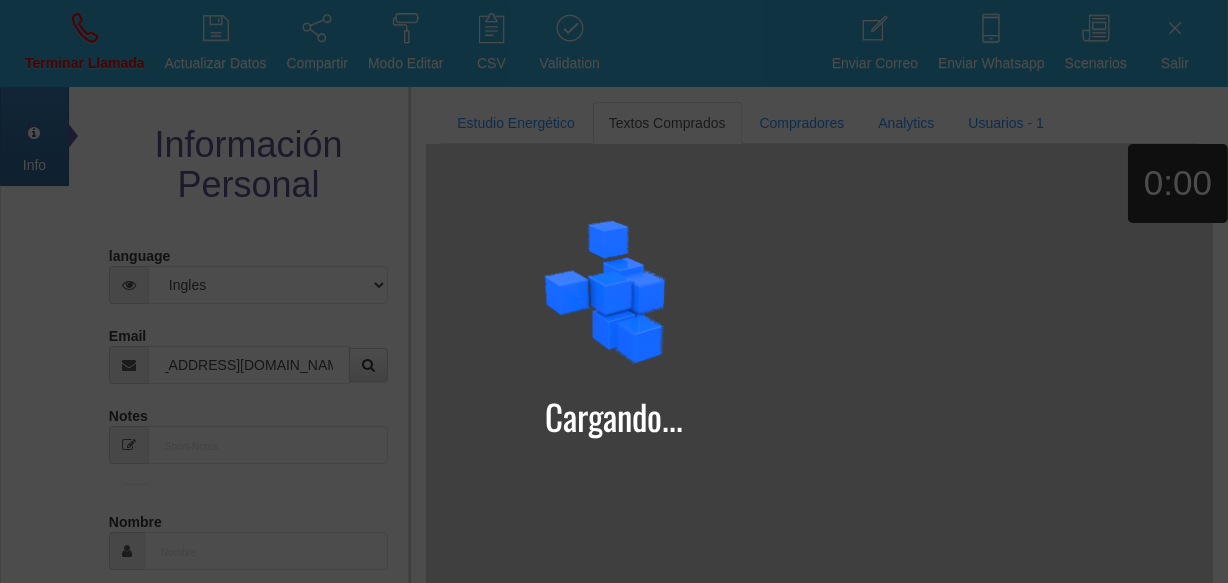 type on "Egamnazar" 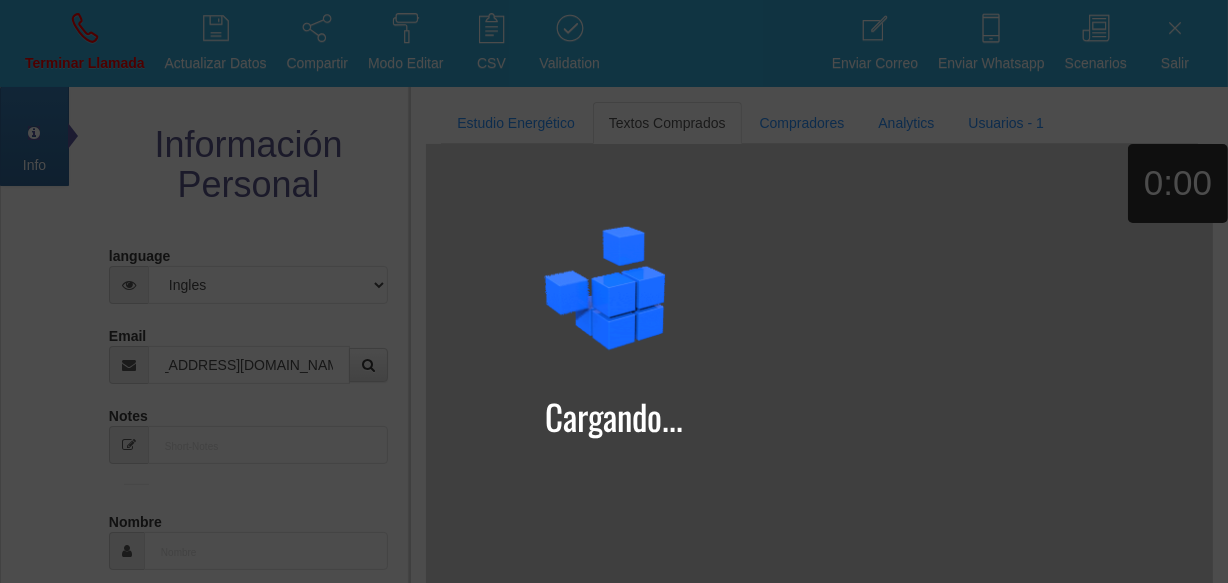 select on "1" 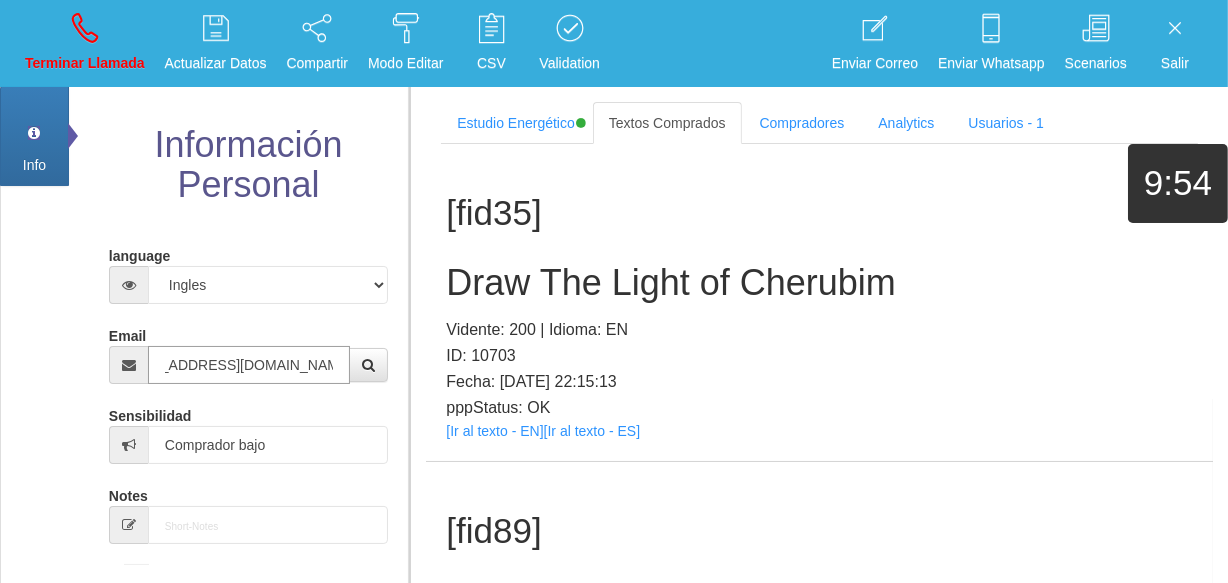 scroll, scrollTop: 0, scrollLeft: 0, axis: both 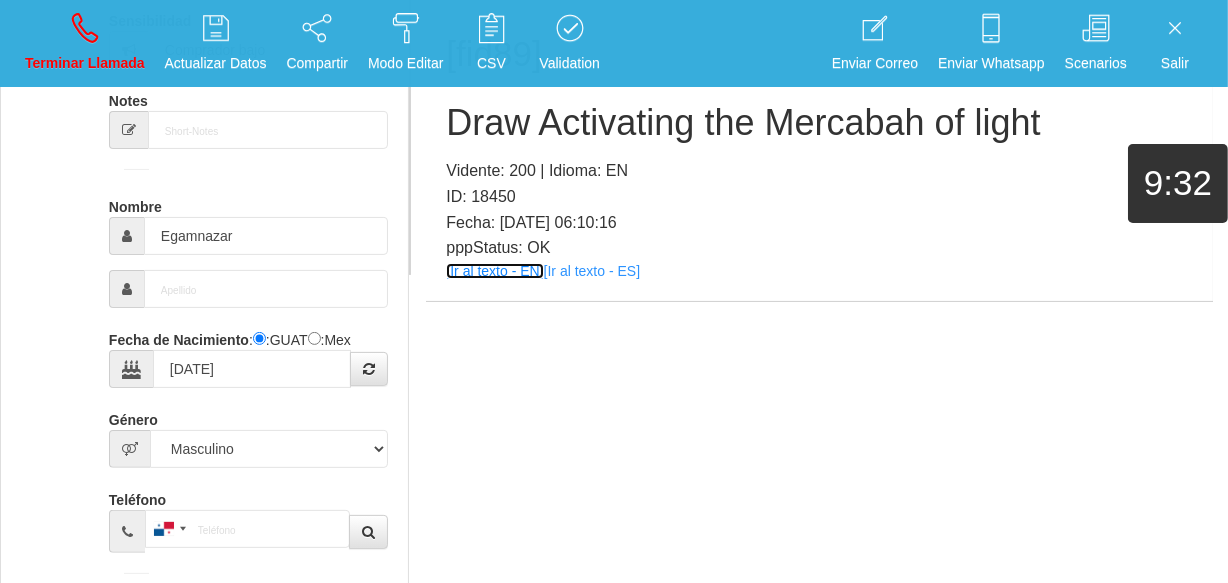 click on "[Ir al texto - EN]" at bounding box center [494, 271] 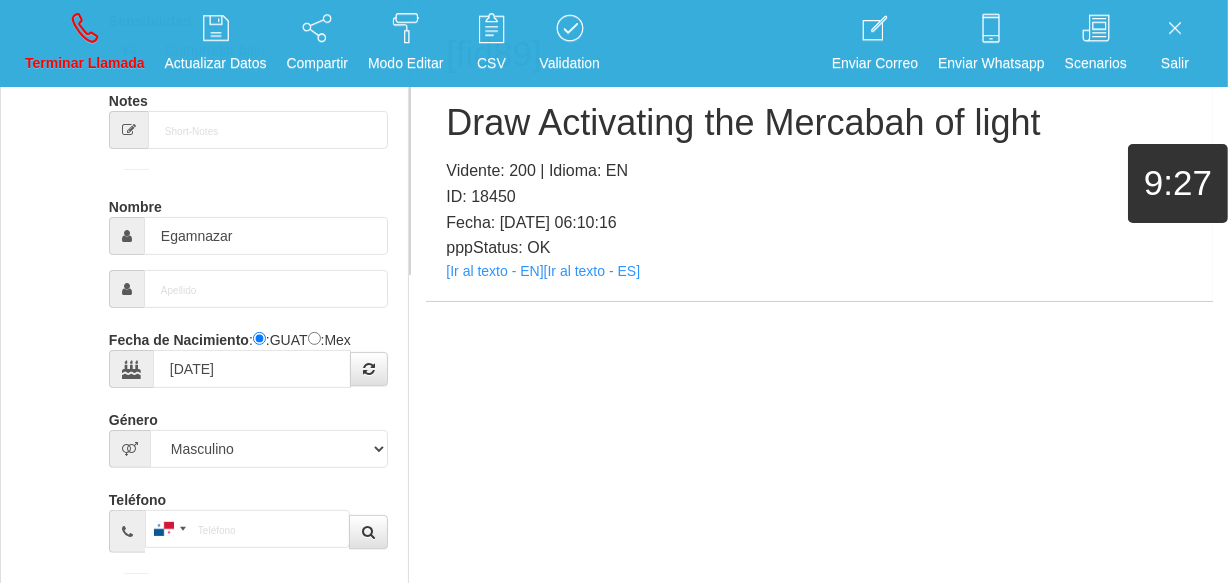 click on "[fid89] Draw Activating the Mercabah of light Vidente: 200 | Idioma: EN ID: 18450 Fecha: [DATE] 06:10:16 pppStatus: OK [Ir al texto - EN] [Ir al texto - ES]" at bounding box center (819, 143) 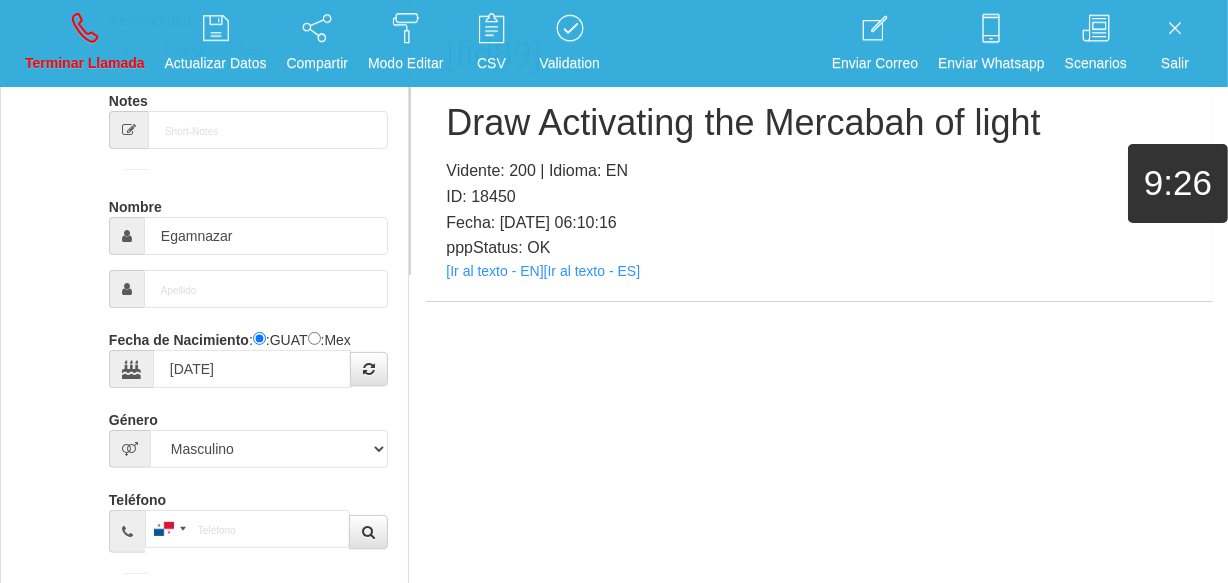 click on "Draw Activating the Mercabah of light" at bounding box center [819, 123] 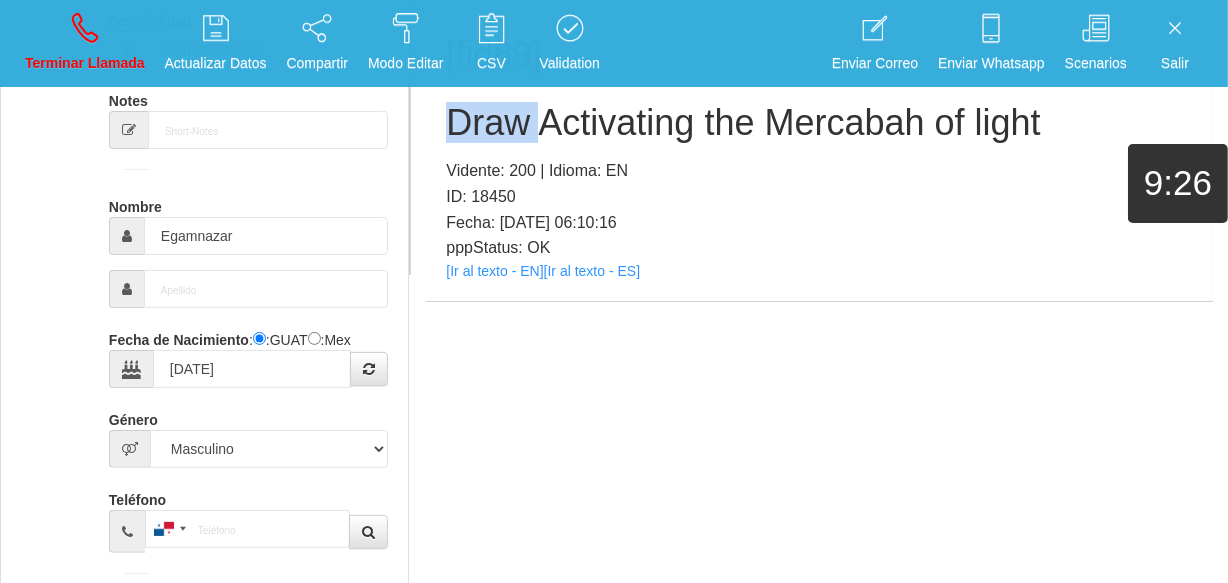 click on "Draw Activating the Mercabah of light" at bounding box center [819, 123] 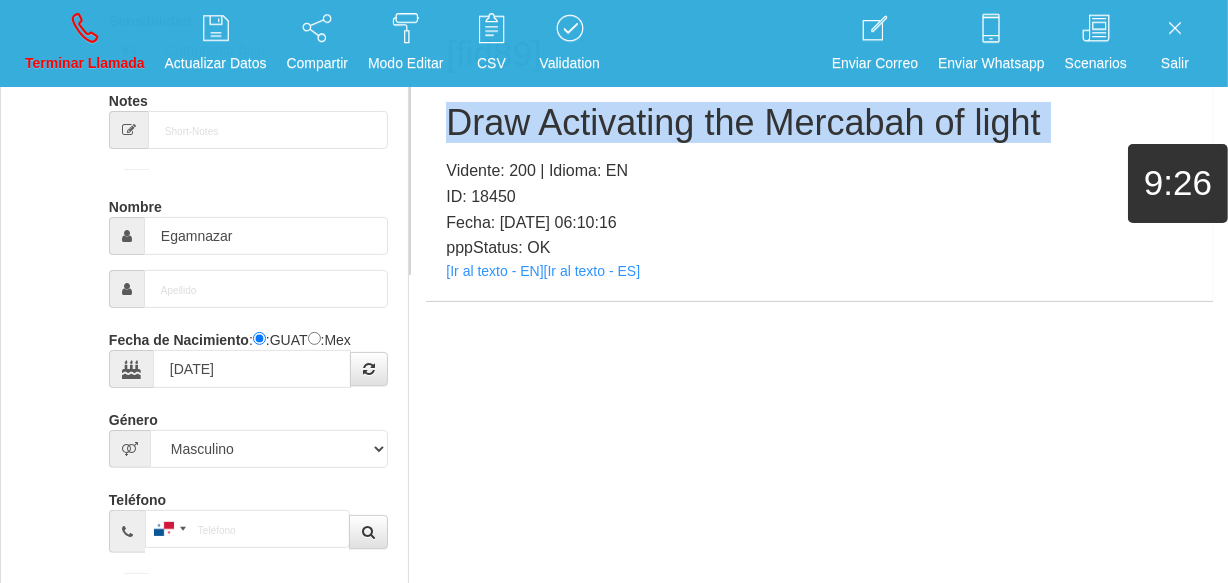 click on "Draw Activating the Mercabah of light" at bounding box center [819, 123] 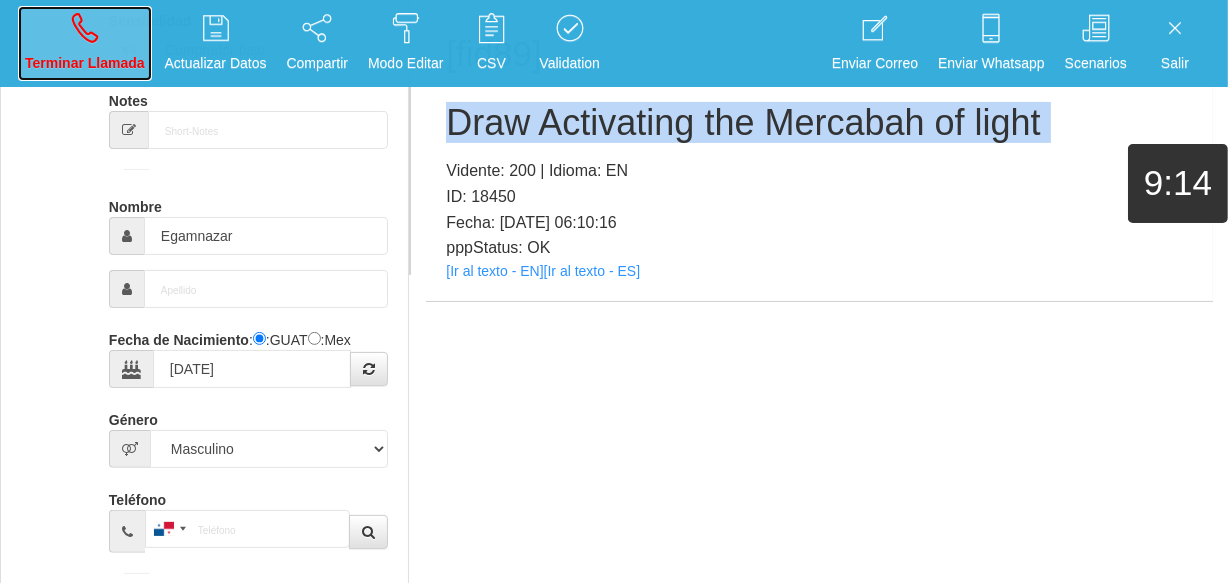 click on "Terminar Llamada" at bounding box center (85, 63) 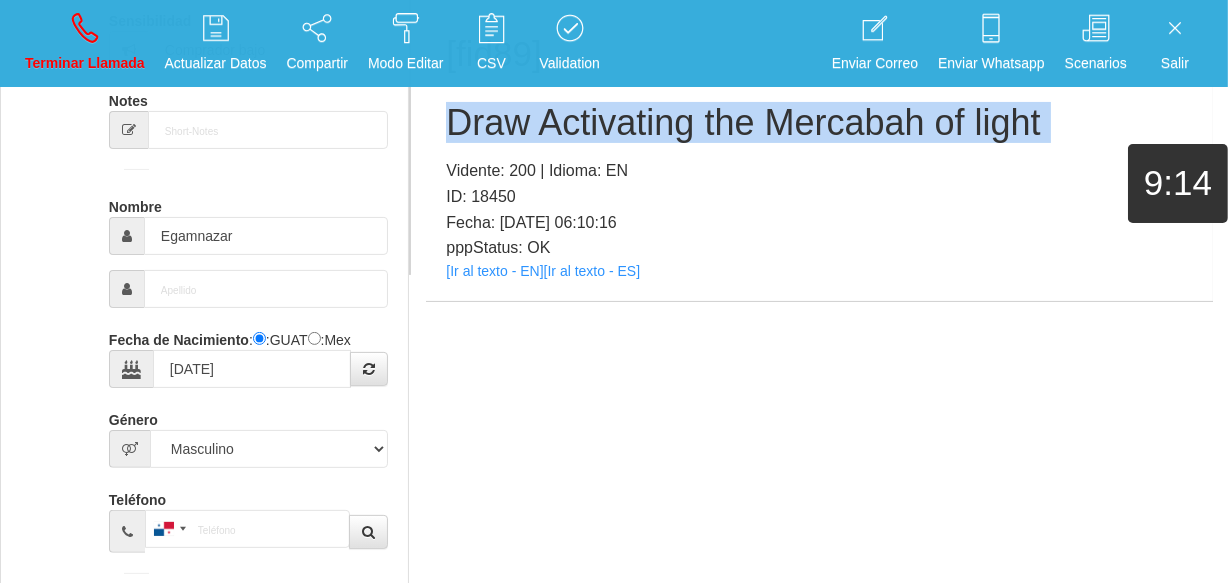 type 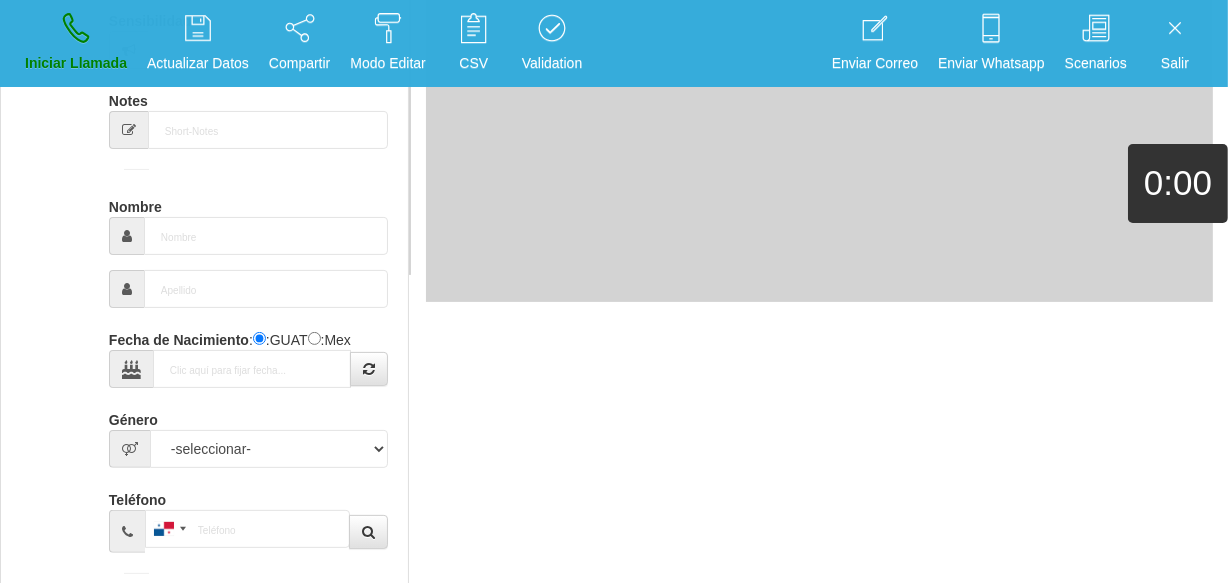 scroll, scrollTop: 0, scrollLeft: 0, axis: both 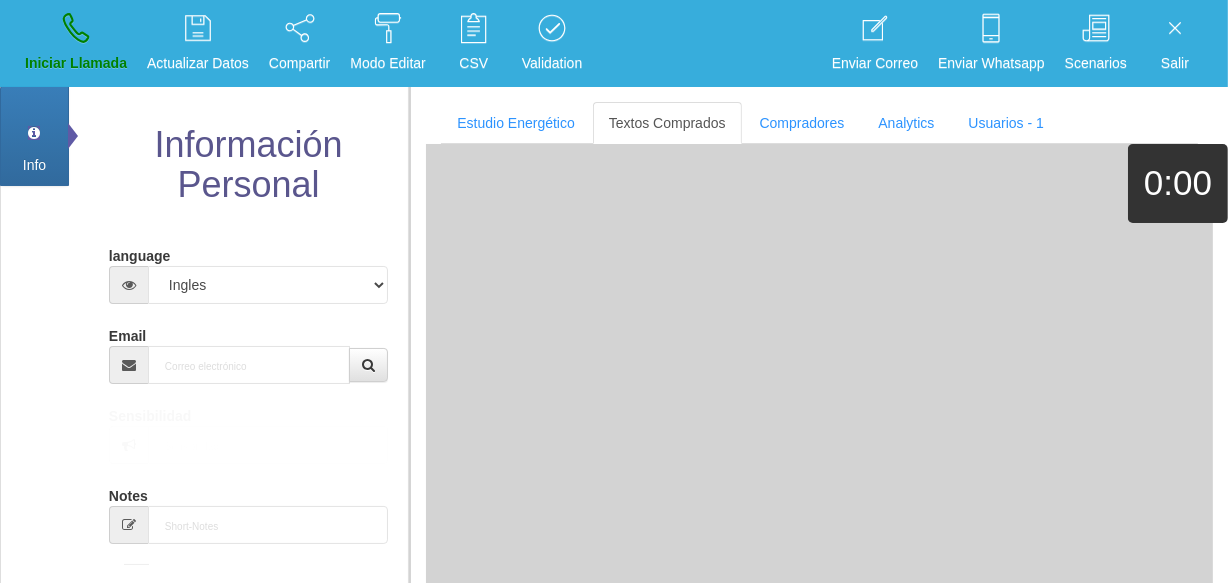 drag, startPoint x: 176, startPoint y: 333, endPoint x: 189, endPoint y: 349, distance: 20.615528 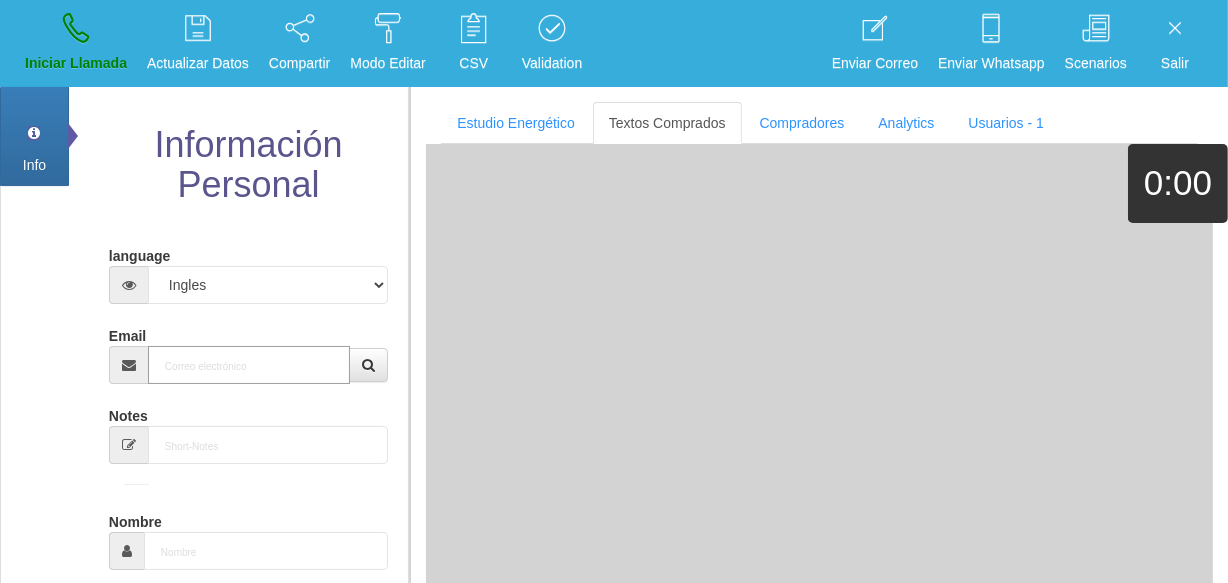 paste on "[EMAIL_ADDRESS][DOMAIN_NAME]" 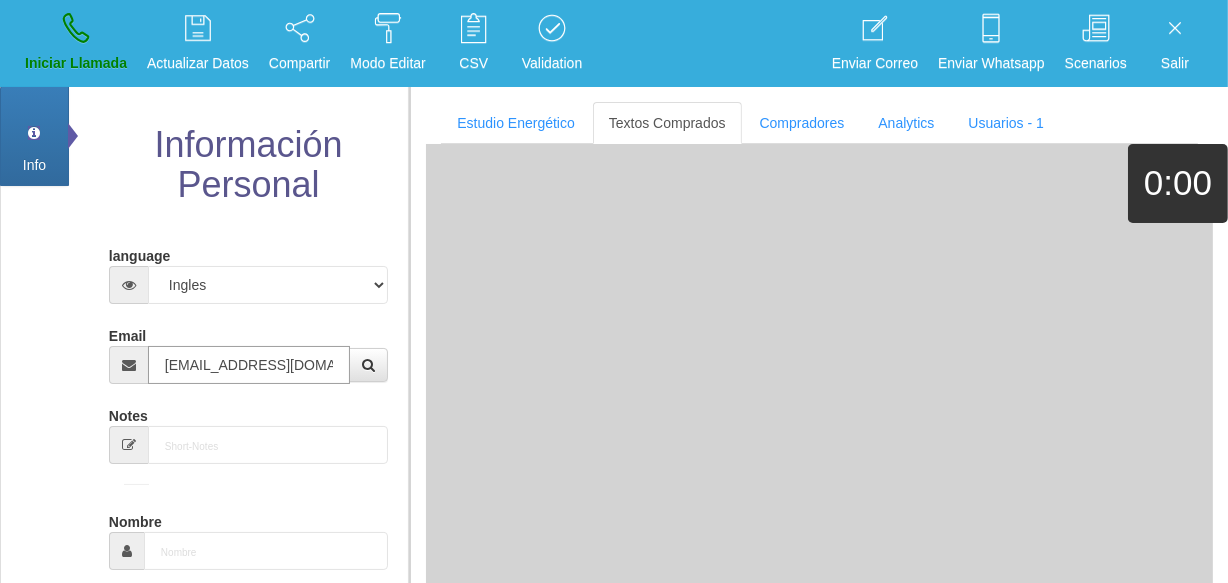 click on "[EMAIL_ADDRESS][DOMAIN_NAME]" at bounding box center (249, 365) 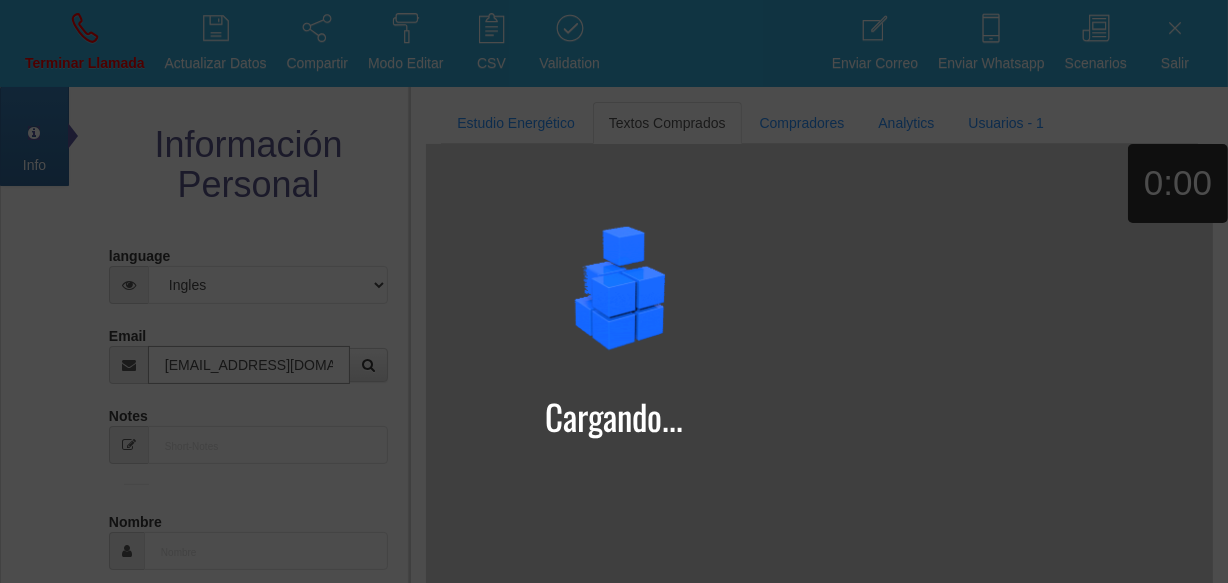 type on "[EMAIL_ADDRESS][DOMAIN_NAME]" 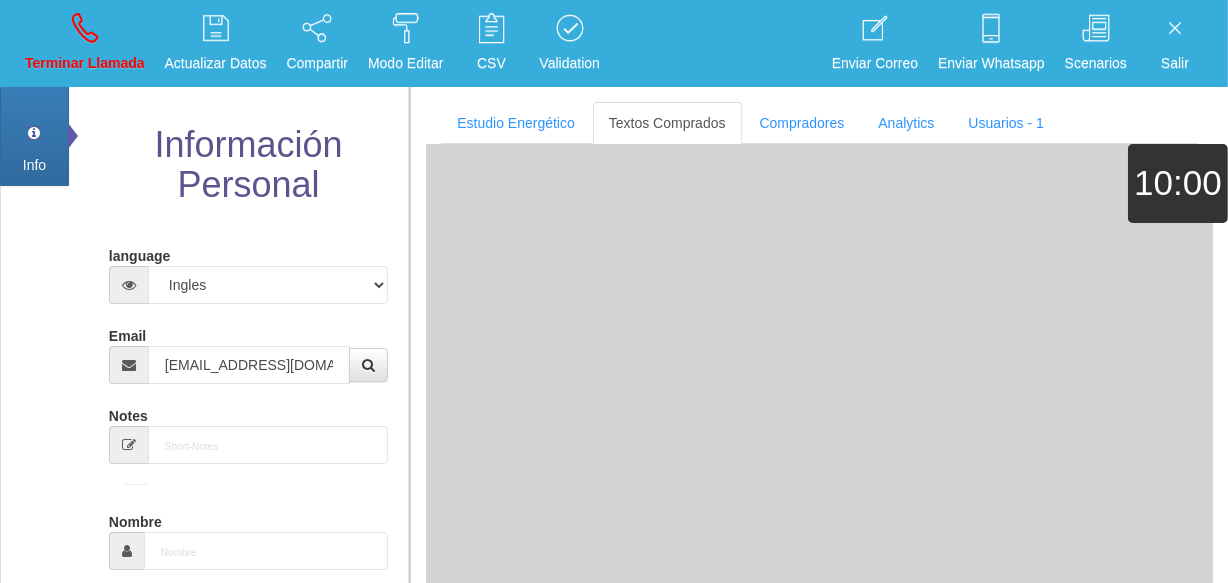 type on "[DATE]" 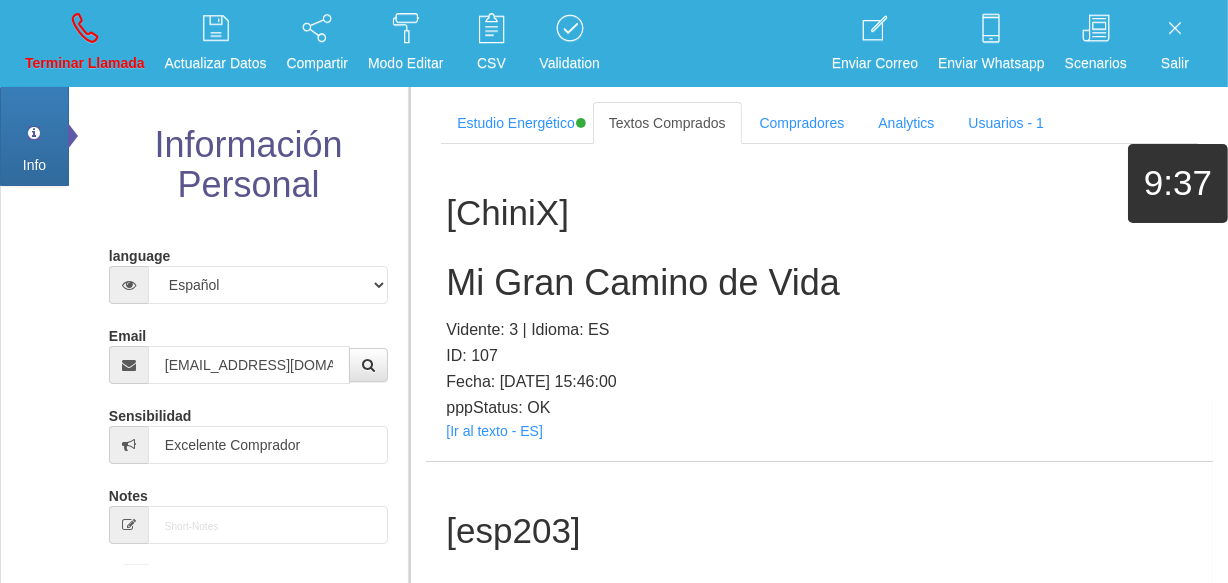 scroll, scrollTop: 16478, scrollLeft: 0, axis: vertical 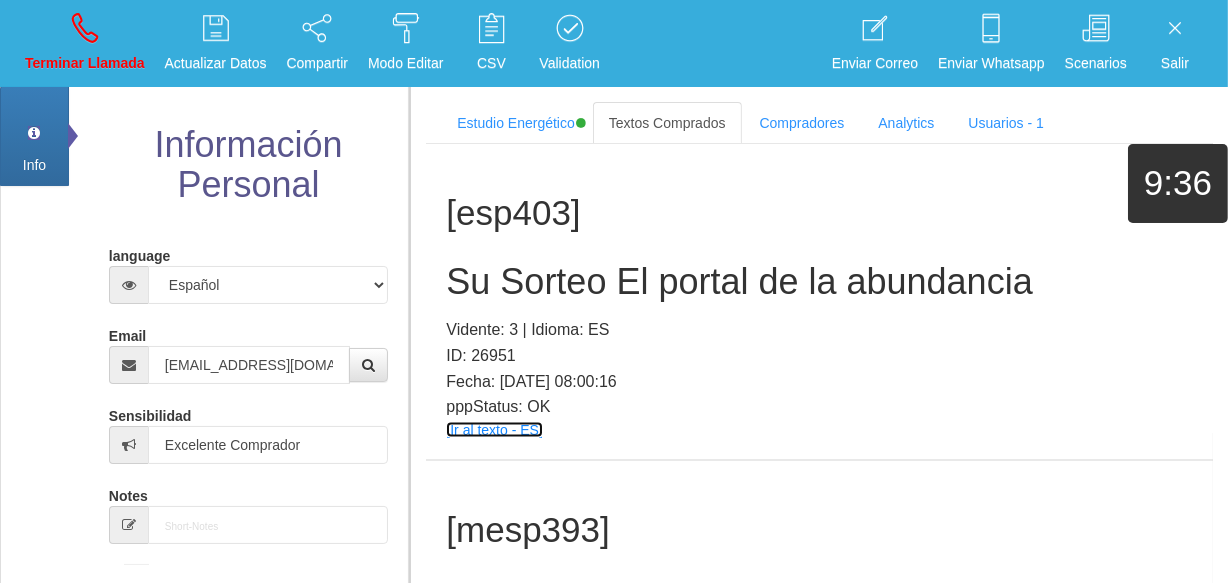 click on "[Ir al texto - ES]" at bounding box center [494, 430] 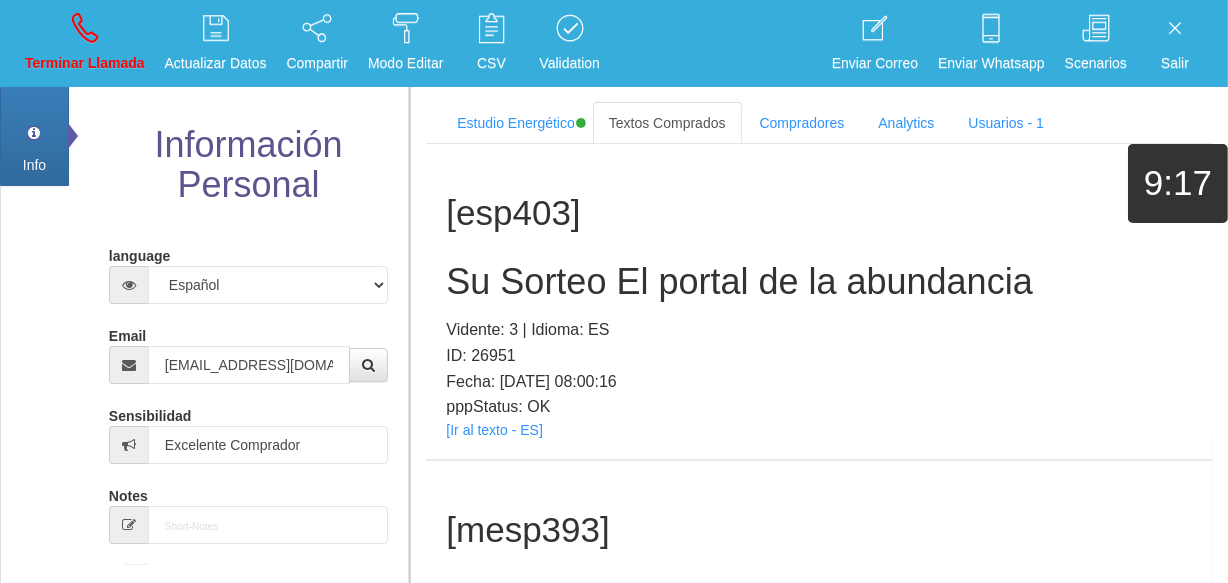 click on "Su Sorteo El portal de la abundancia" at bounding box center [819, 282] 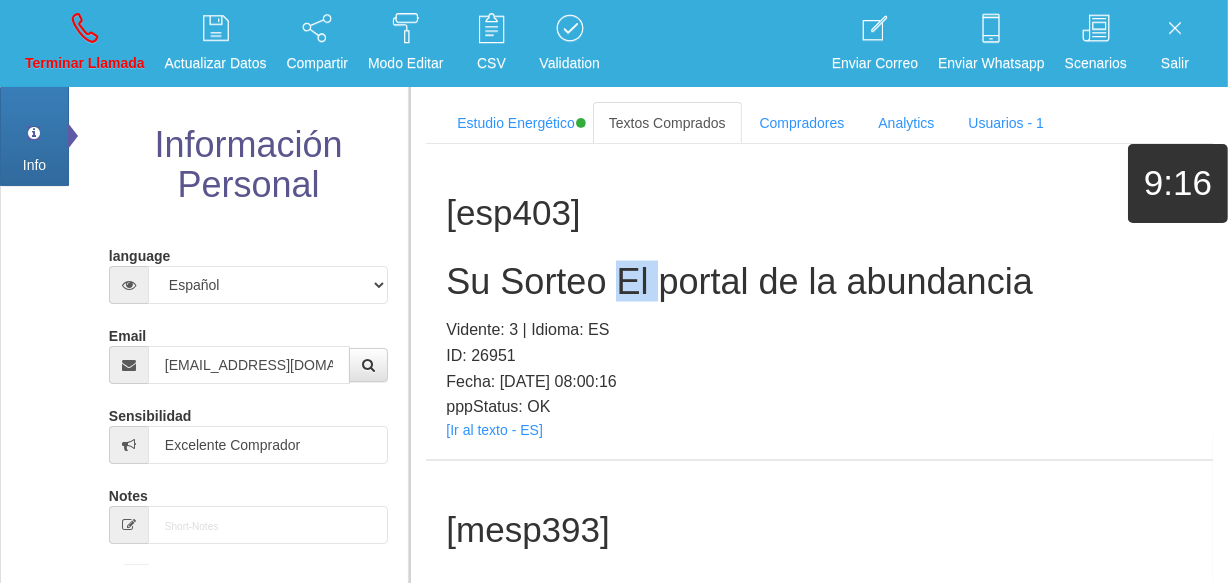 click on "Su Sorteo El portal de la abundancia" at bounding box center [819, 282] 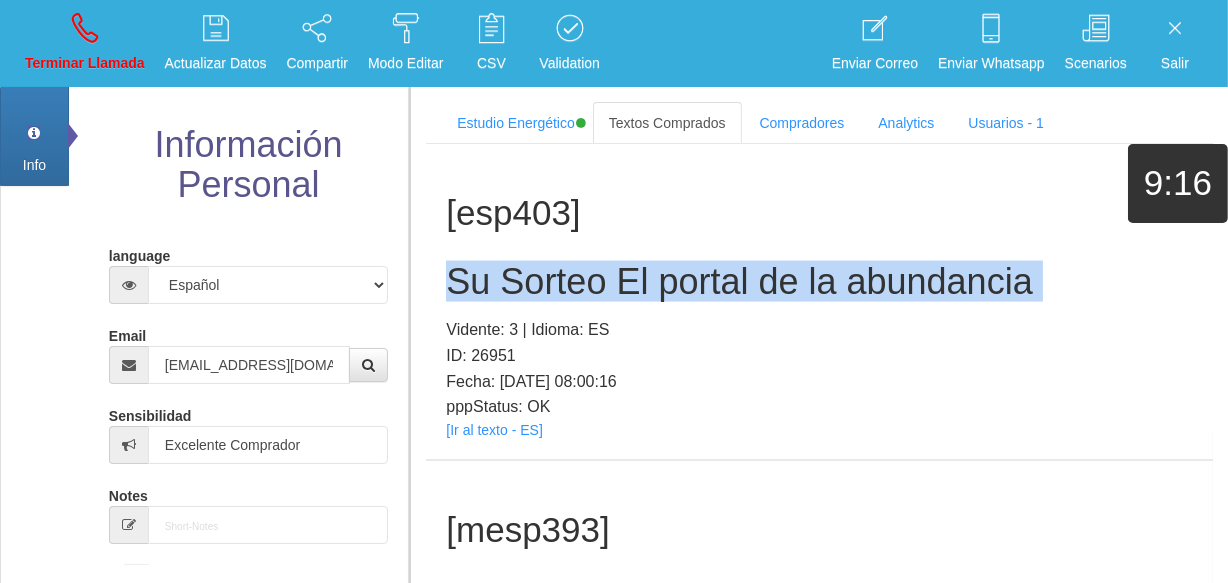 click on "Su Sorteo El portal de la abundancia" at bounding box center (819, 282) 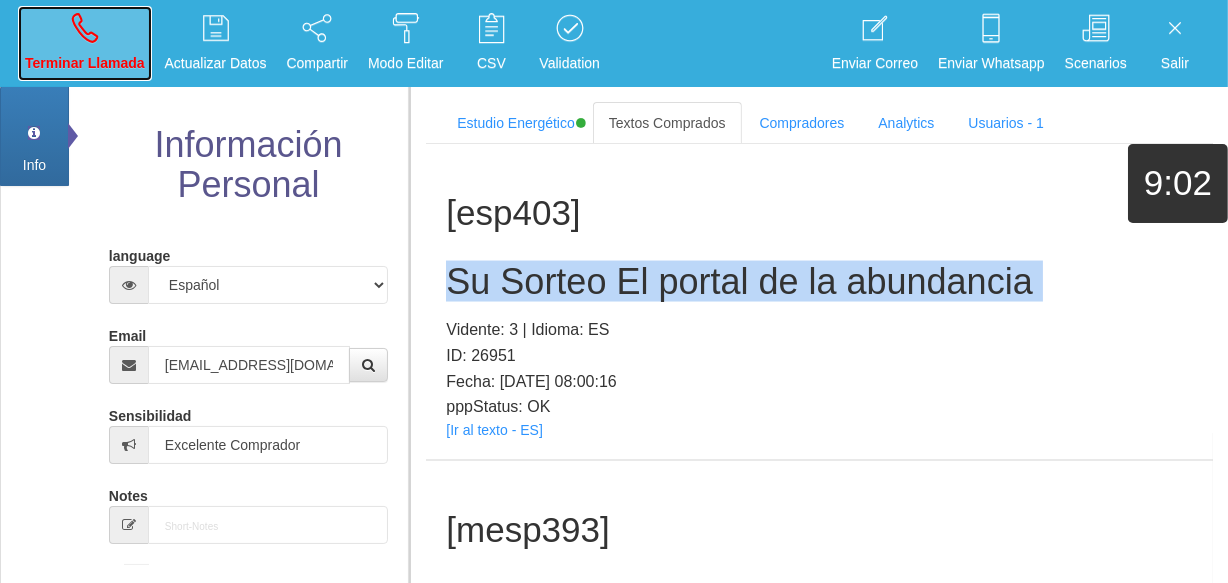 click at bounding box center [85, 28] 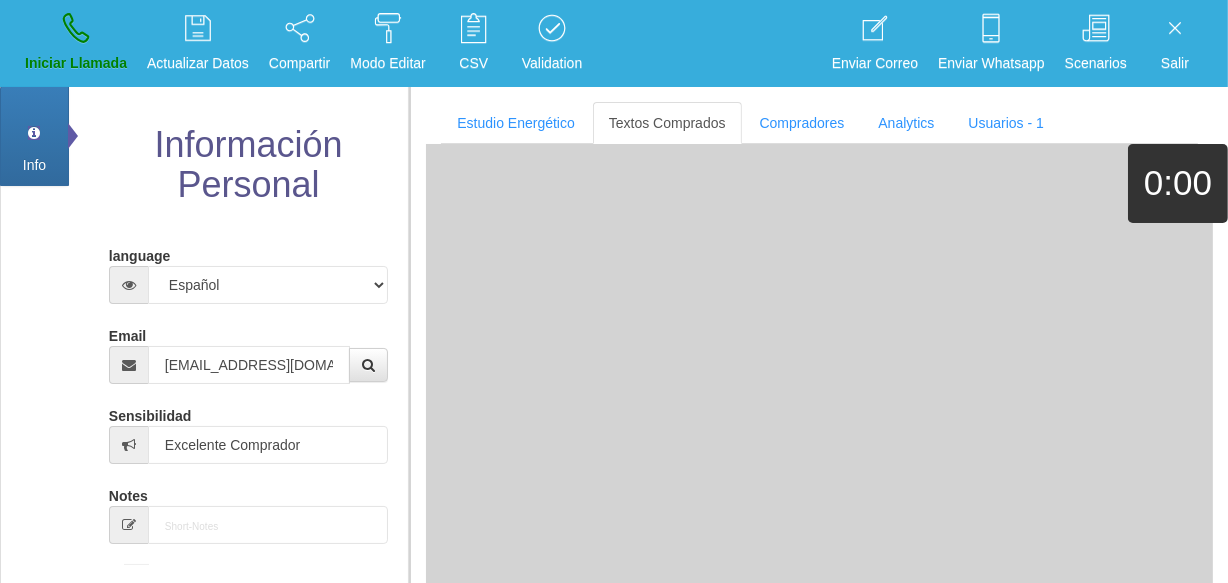 type 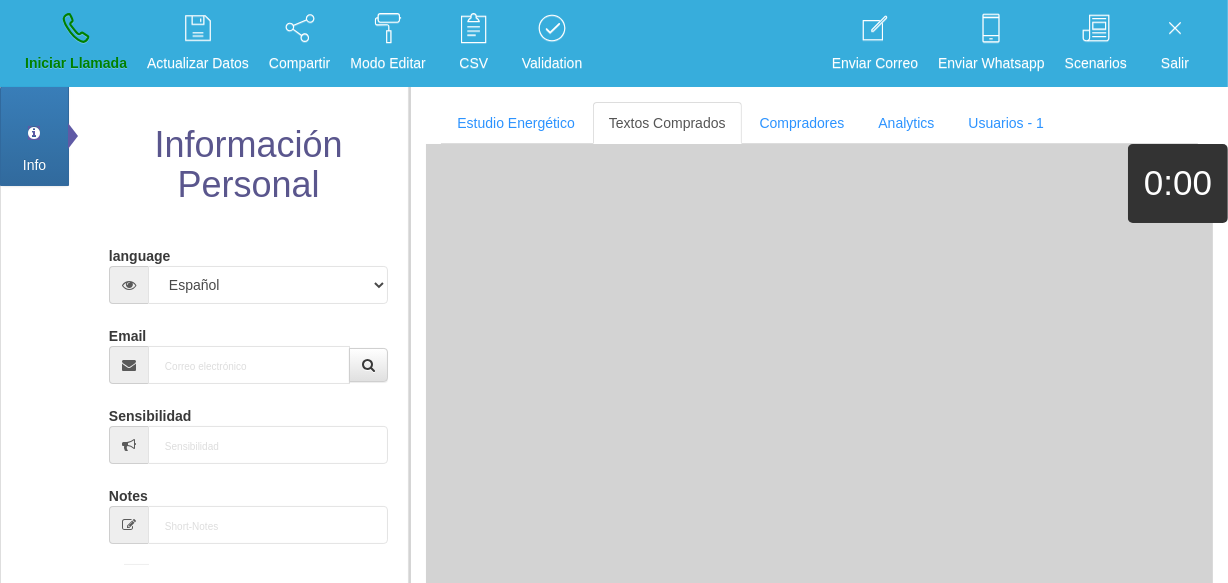 scroll, scrollTop: 0, scrollLeft: 0, axis: both 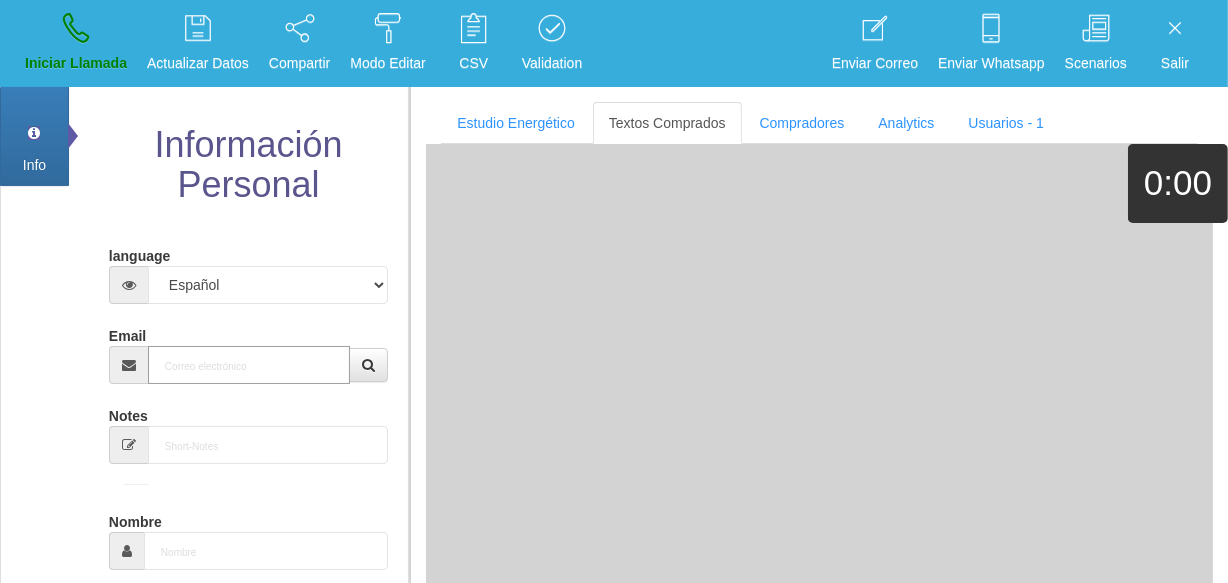 paste on "[EMAIL_ADDRESS][DOMAIN_NAME]" 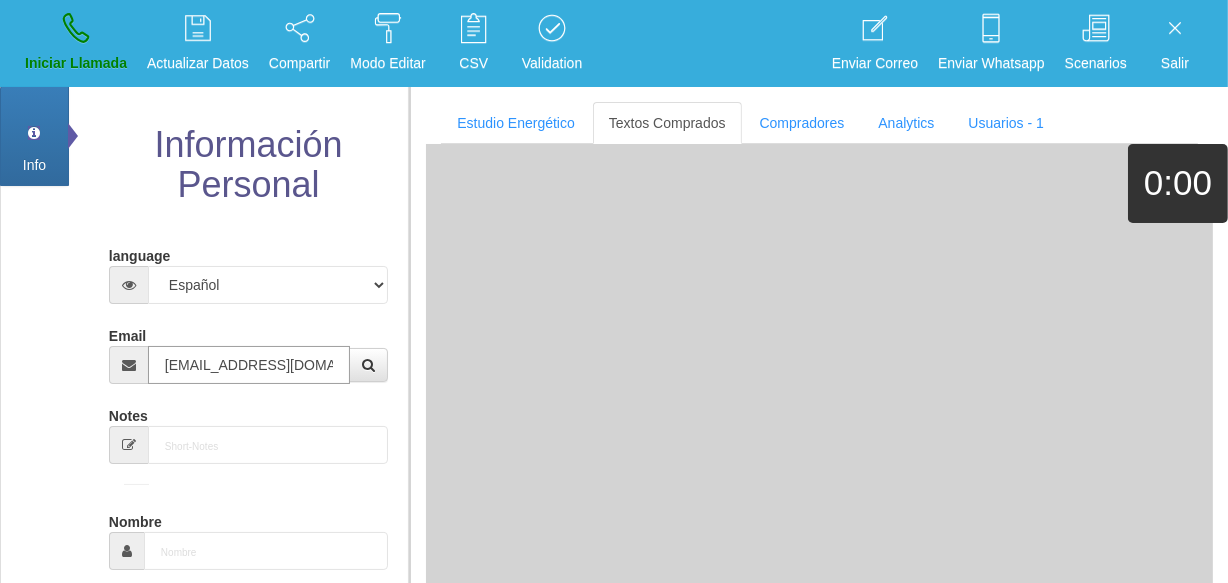 click on "[EMAIL_ADDRESS][DOMAIN_NAME]" at bounding box center [249, 365] 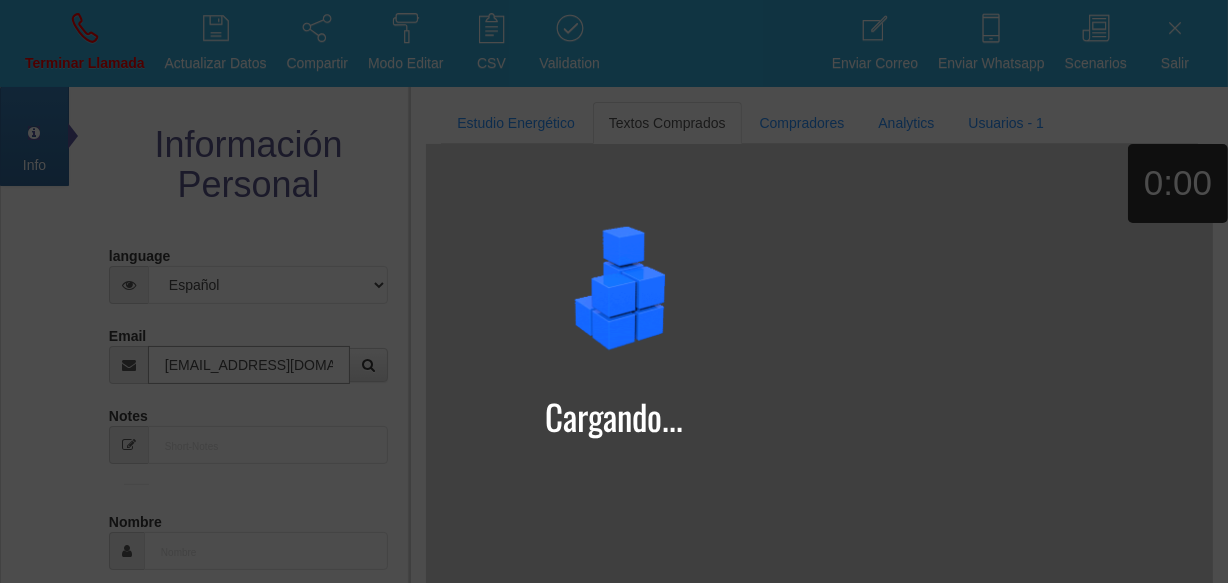 type on "[EMAIL_ADDRESS][DOMAIN_NAME]" 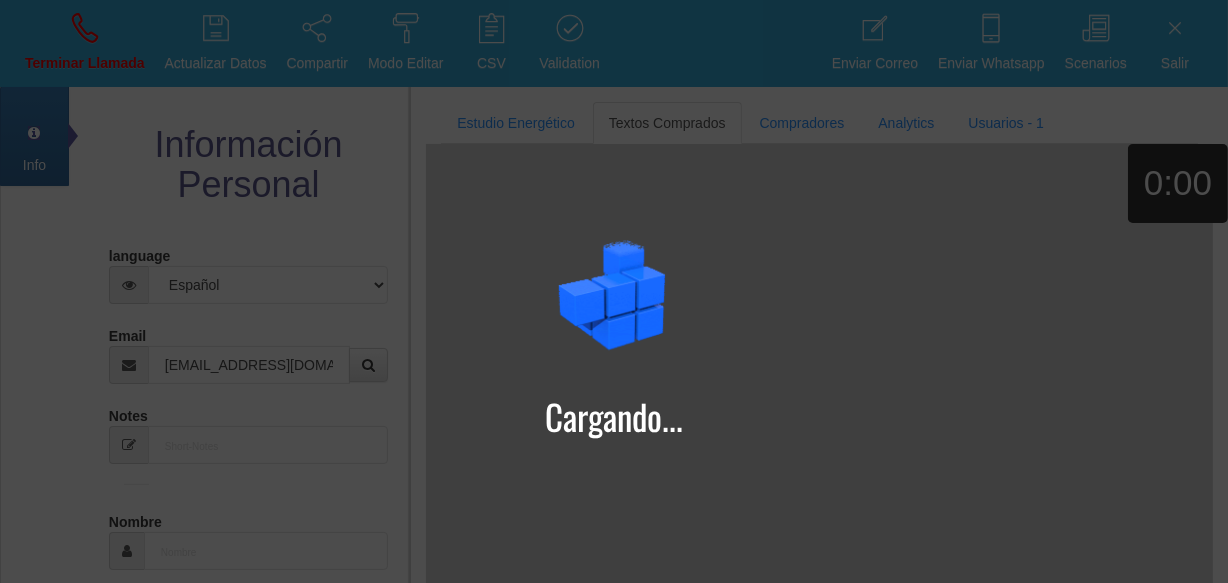type on "3 Abr 1958" 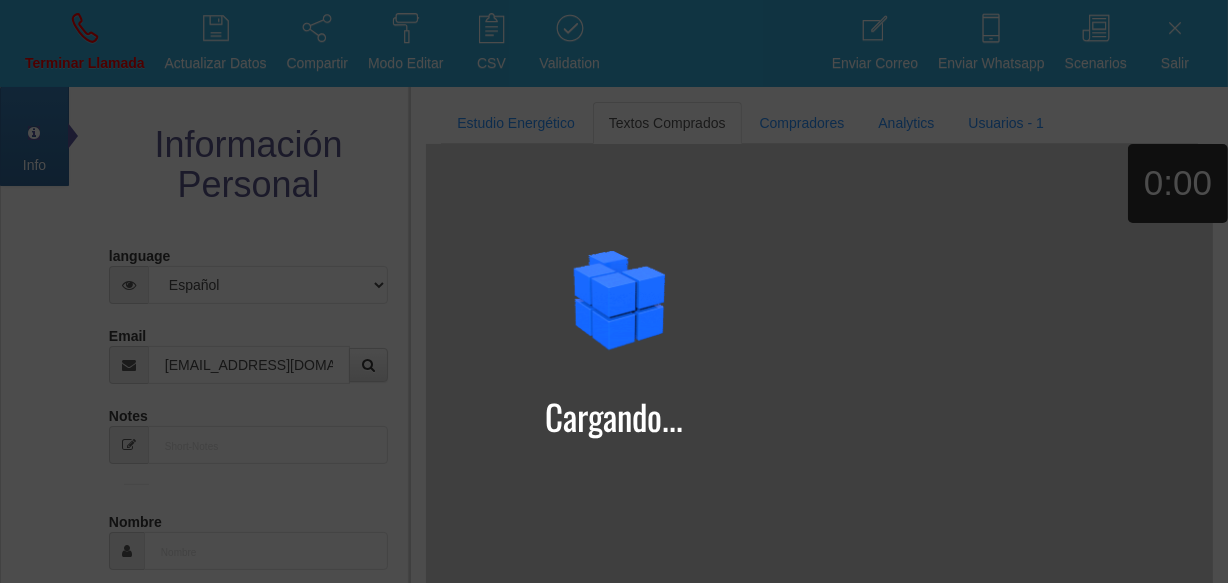 select on "4" 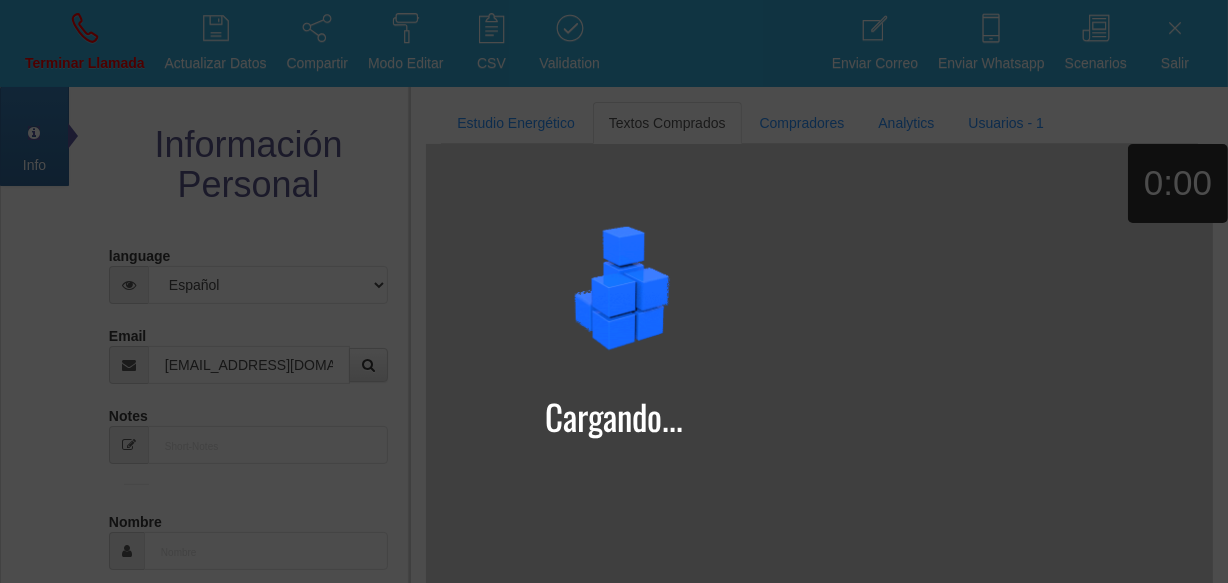 type on "Excelente Comprador" 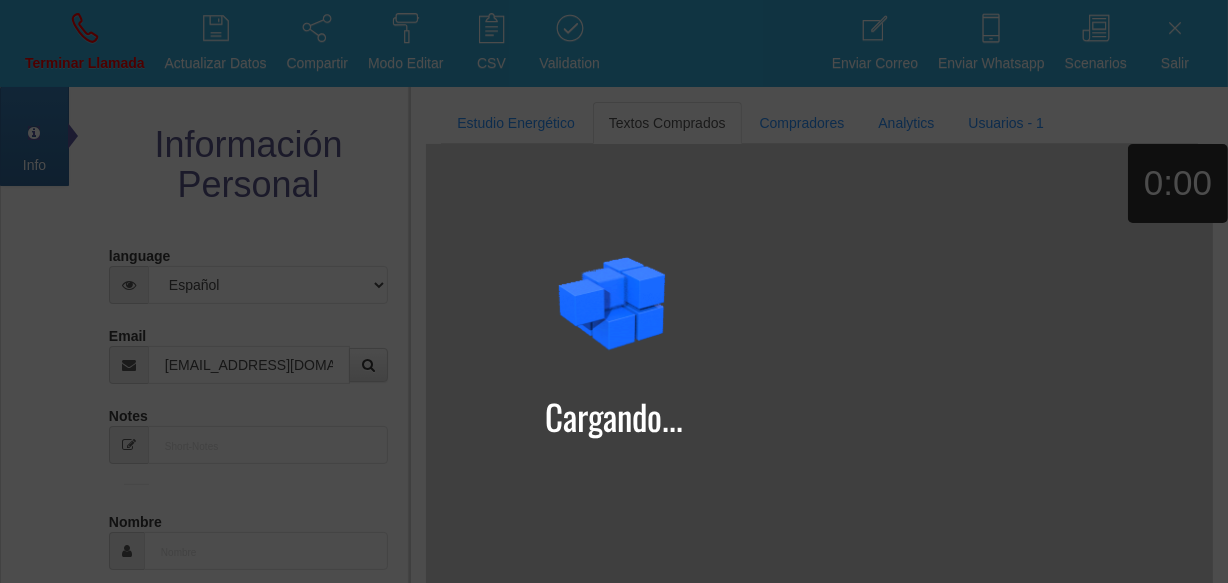 type on "Kry" 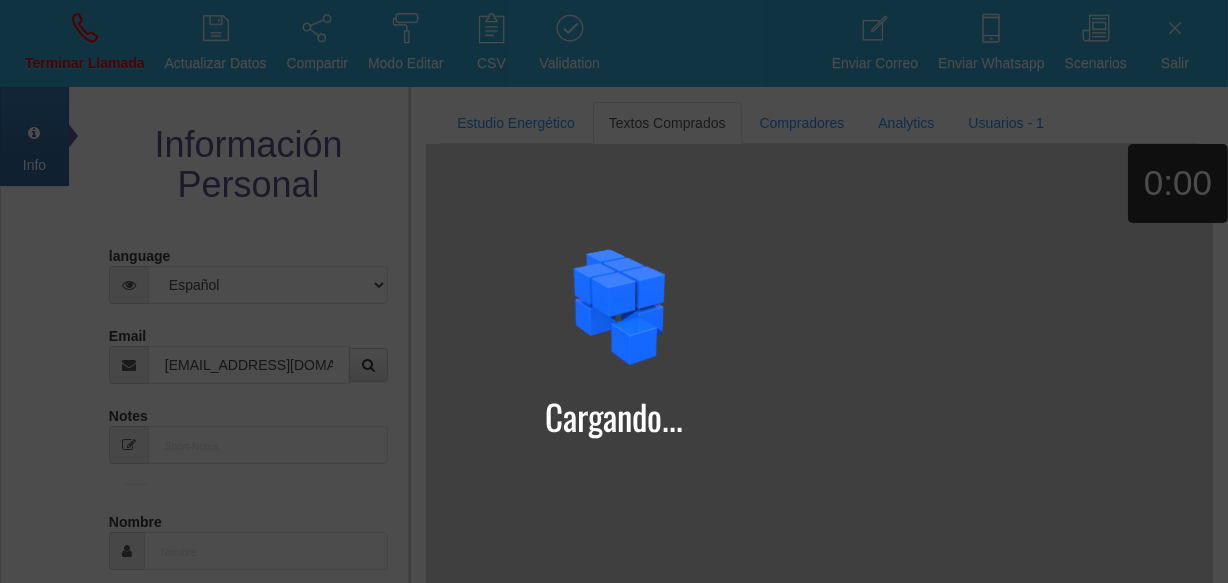 select on "2" 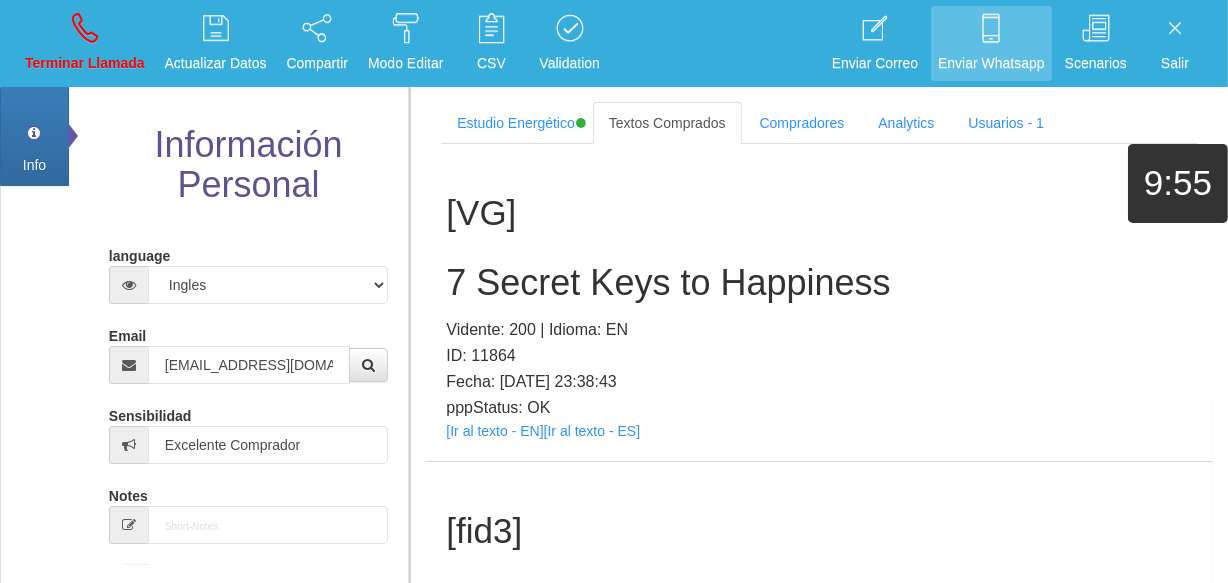 scroll, scrollTop: 4447, scrollLeft: 0, axis: vertical 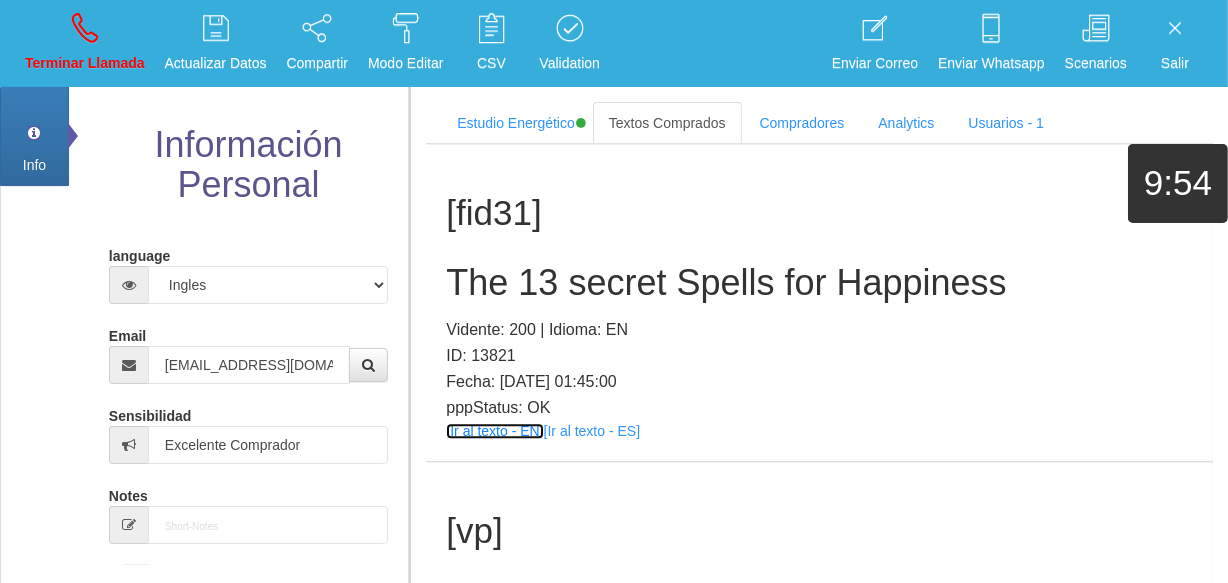 click on "[Ir al texto - EN]" at bounding box center (494, 431) 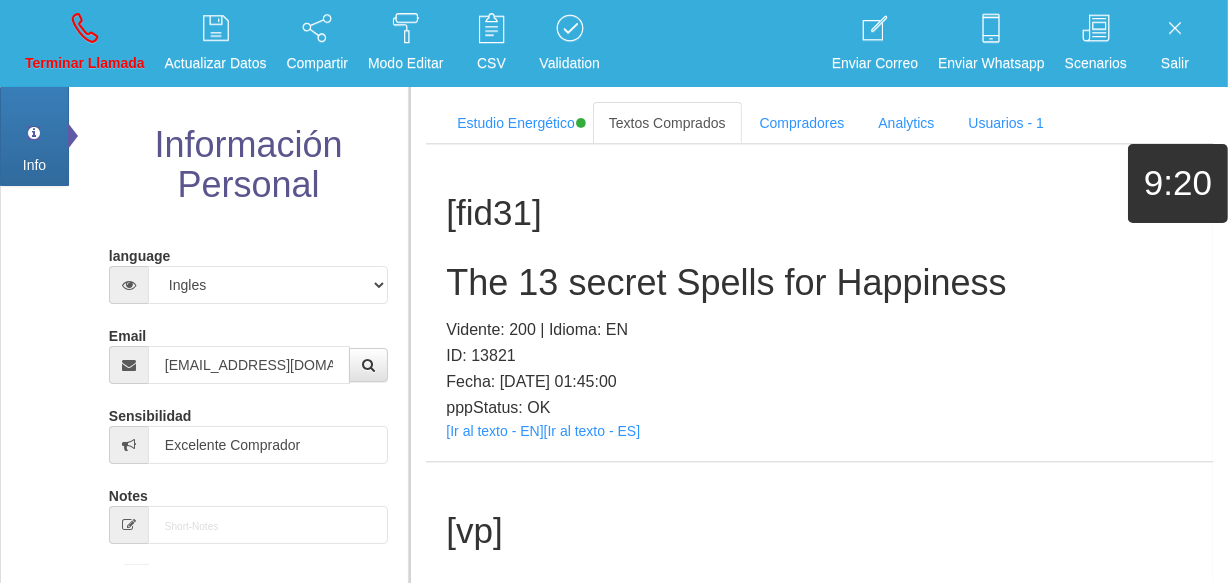 click on "The 13 secret Spells for Happiness" at bounding box center [819, 283] 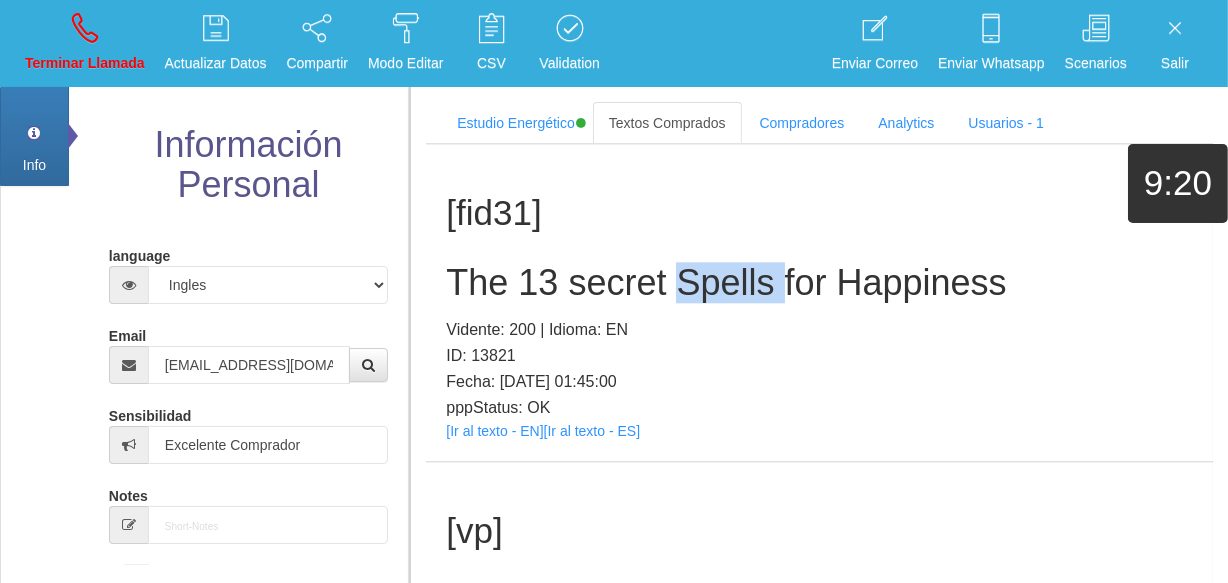 click on "The 13 secret Spells for Happiness" at bounding box center [819, 283] 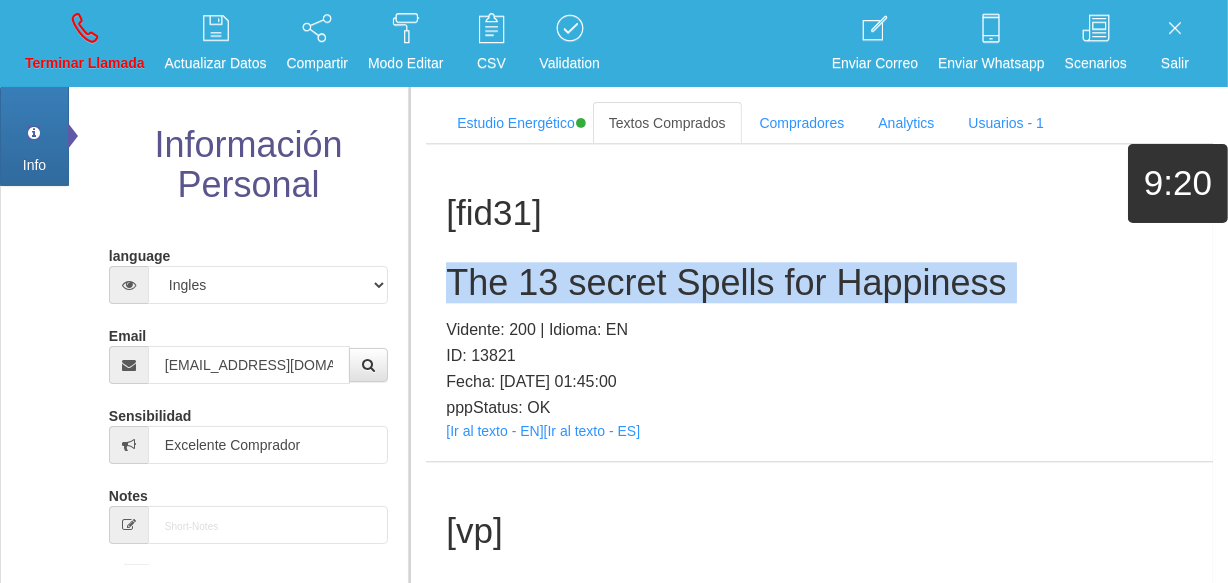 click on "The 13 secret Spells for Happiness" at bounding box center (819, 283) 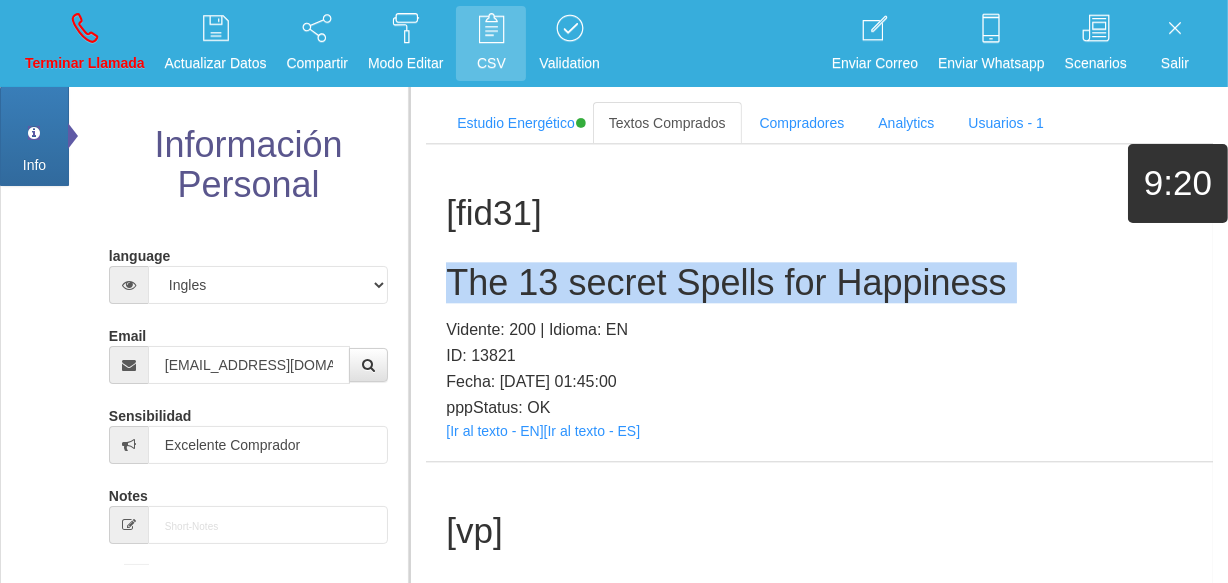 copy on "The 13 secret Spells for Happiness" 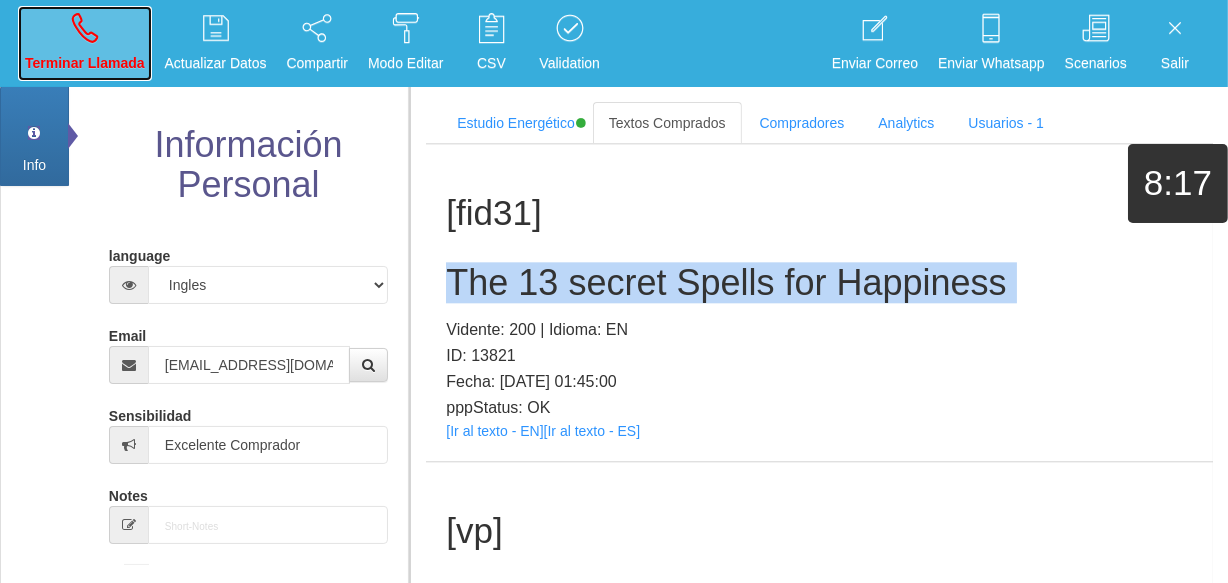 click on "Terminar Llamada" at bounding box center [85, 63] 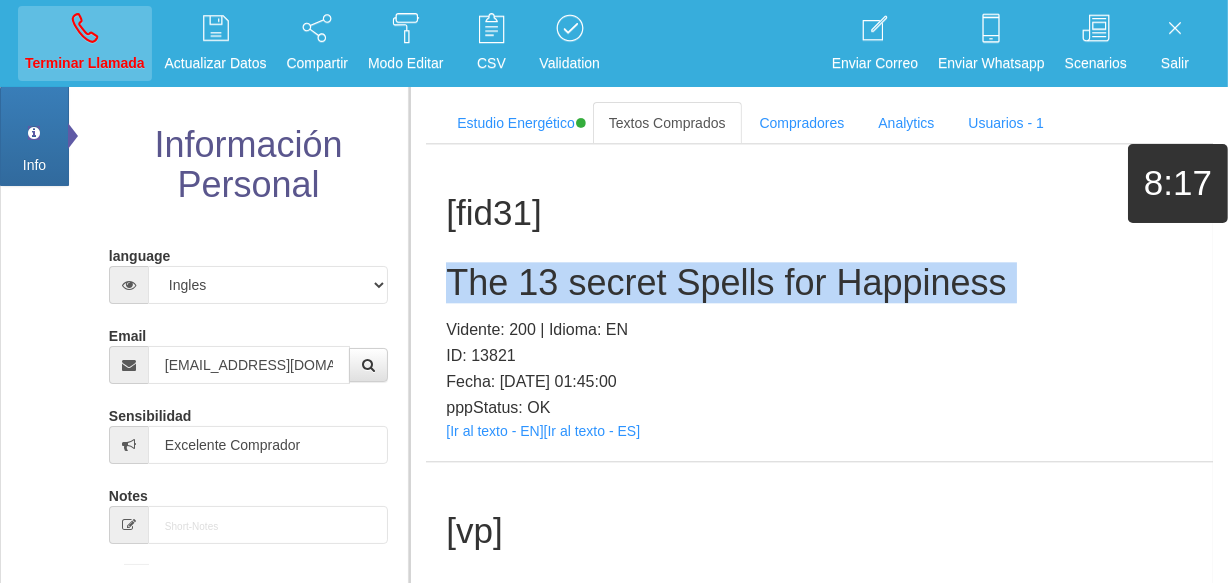 type 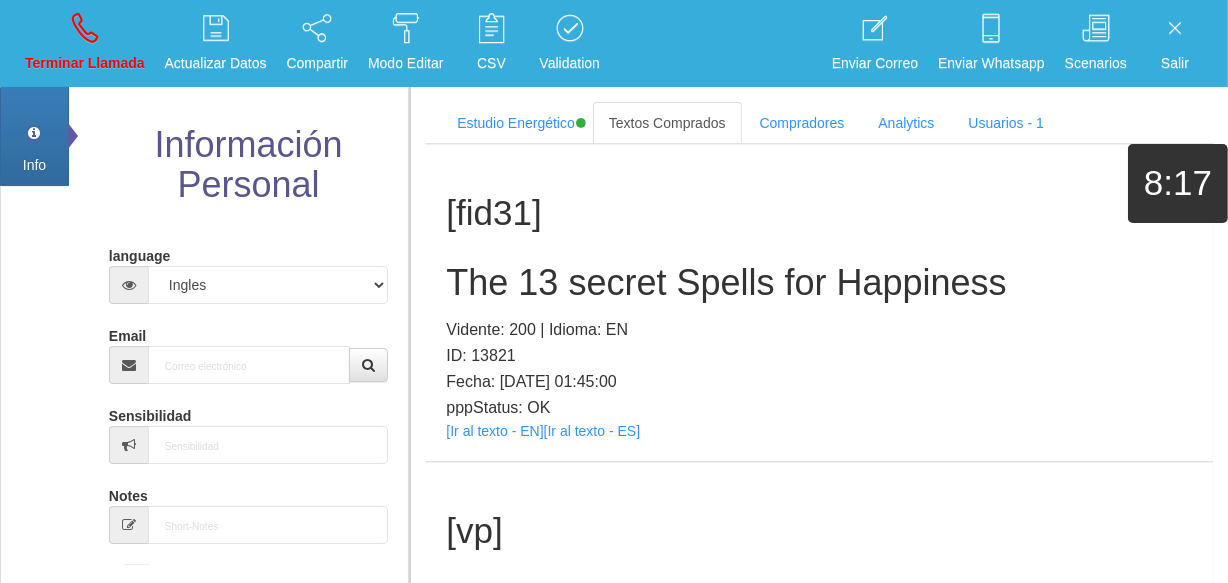 scroll, scrollTop: 0, scrollLeft: 0, axis: both 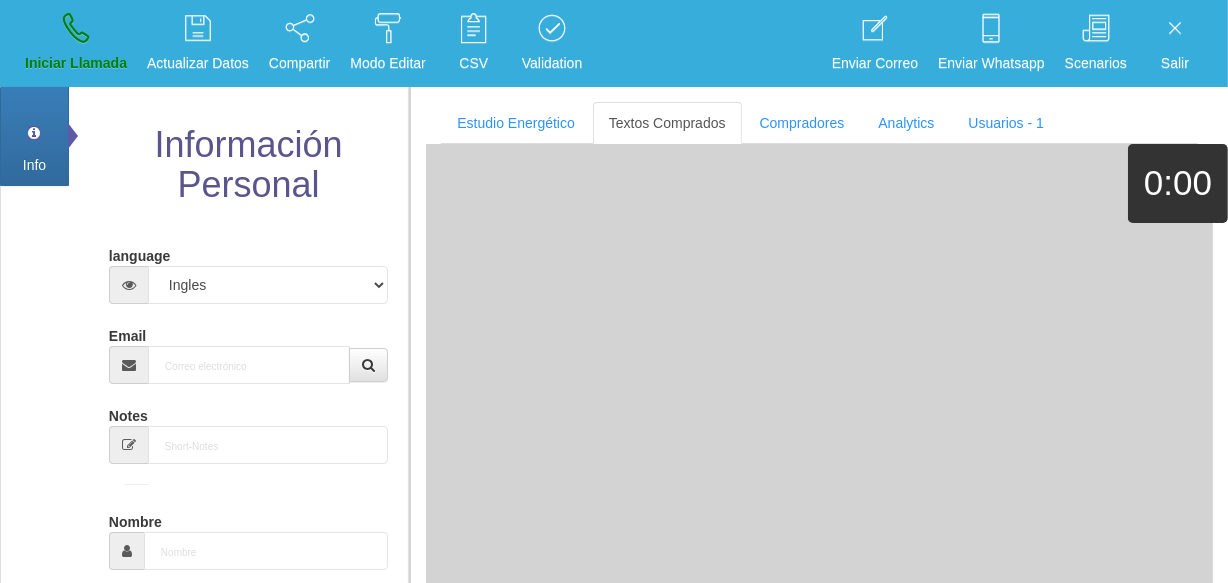 click on "Email" at bounding box center (248, 351) 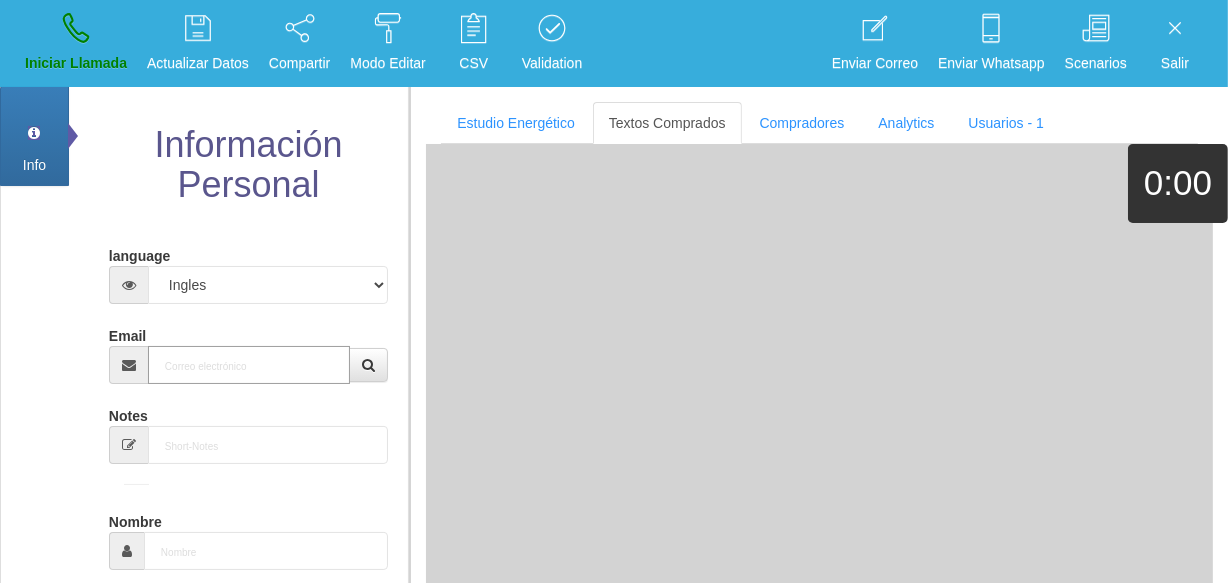 click on "Email" at bounding box center (249, 365) 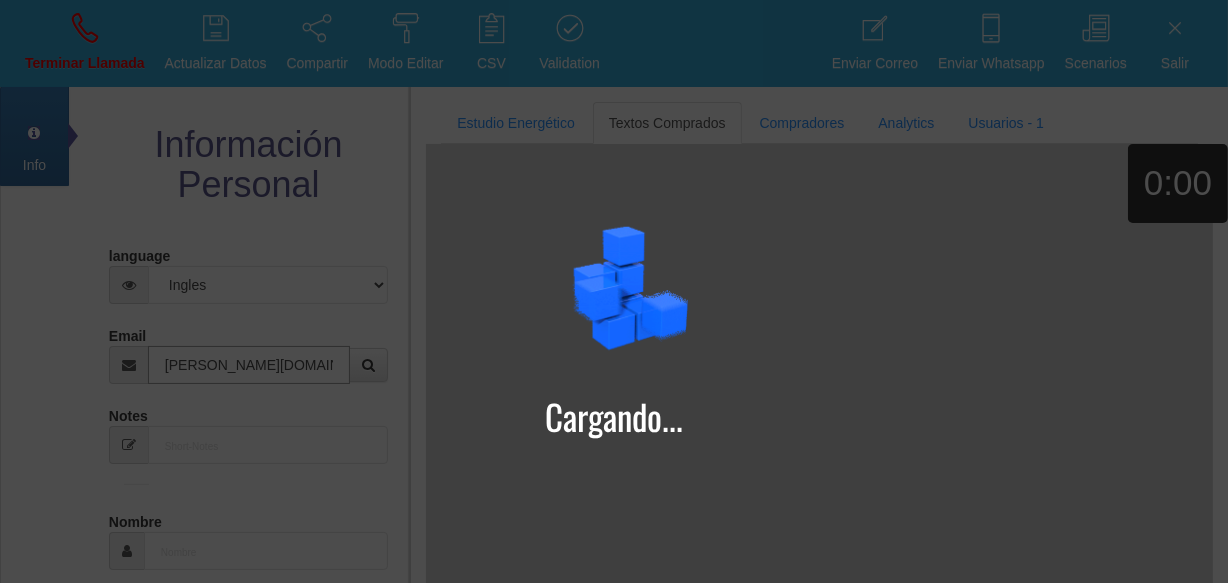 type on "[PERSON_NAME][DOMAIN_NAME][EMAIL_ADDRESS][DOMAIN_NAME]" 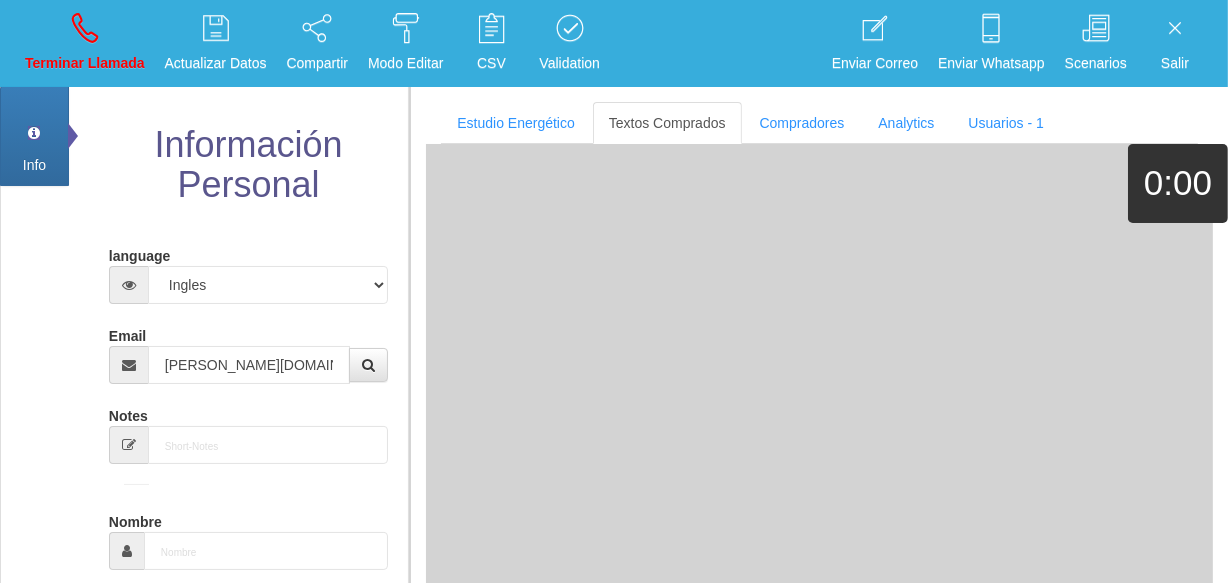 type on "19 Abr 1933" 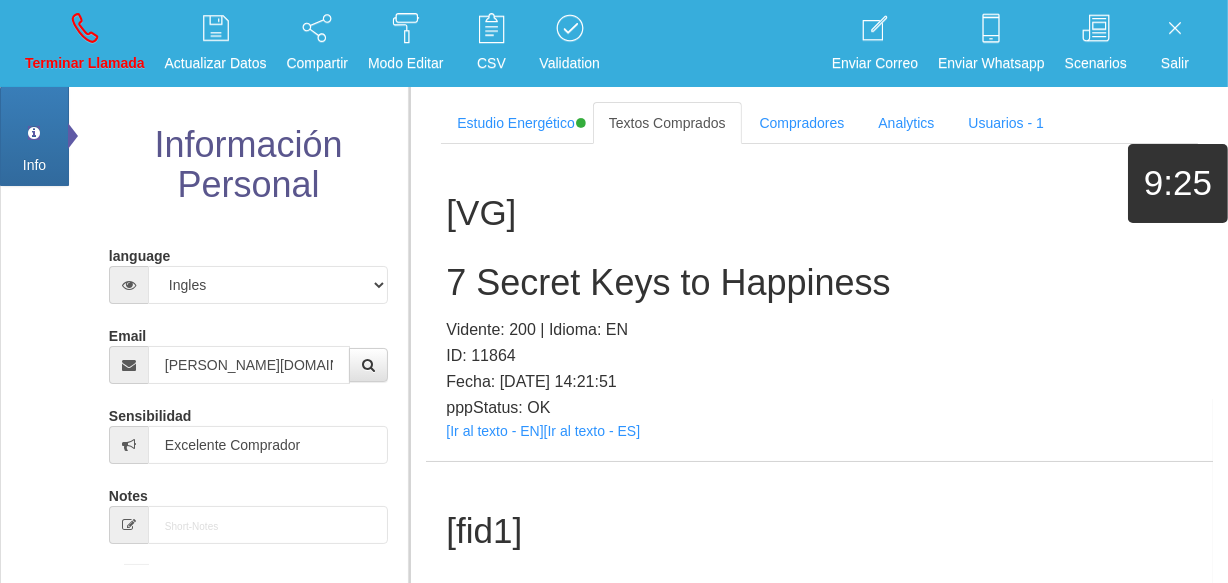 scroll, scrollTop: 4090, scrollLeft: 0, axis: vertical 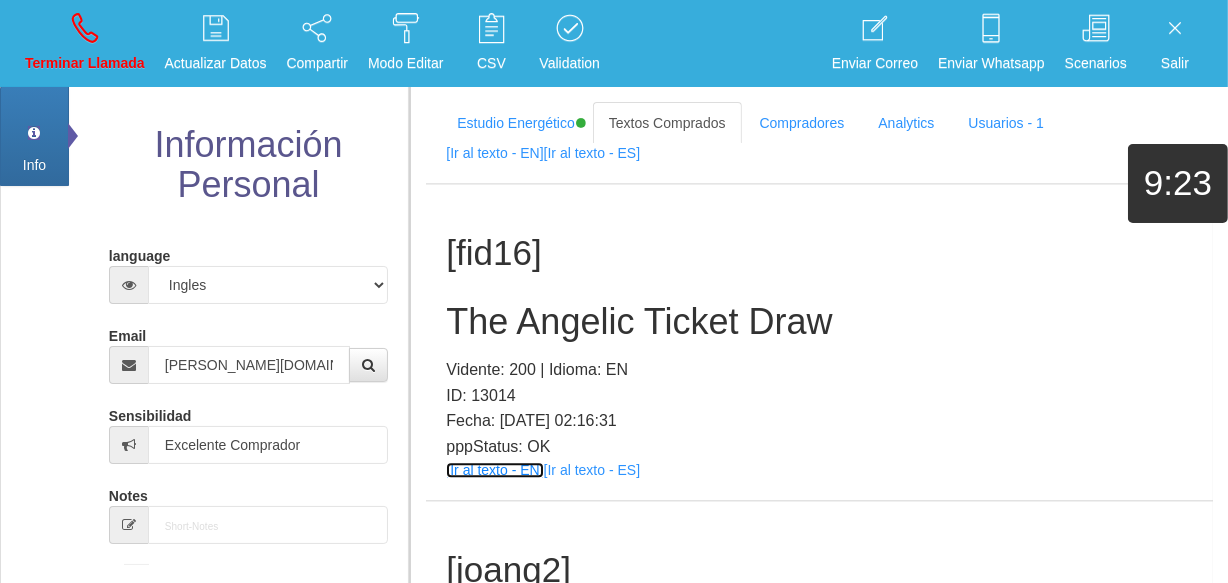 click on "[Ir al texto - EN]" at bounding box center [494, 470] 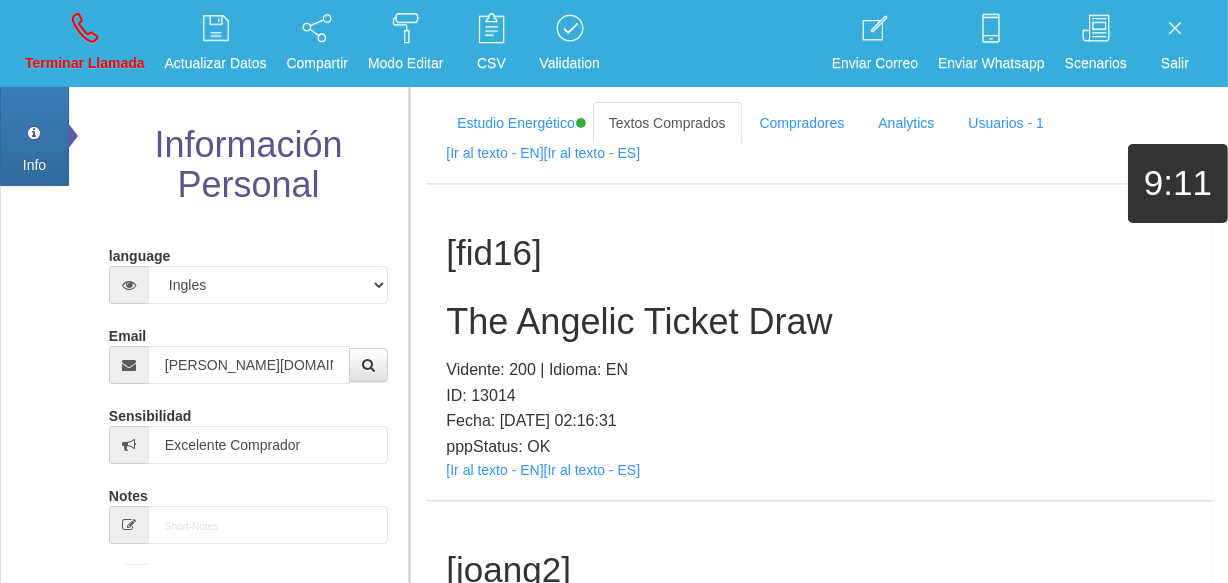 click on "The Angelic Ticket Draw" at bounding box center [819, 322] 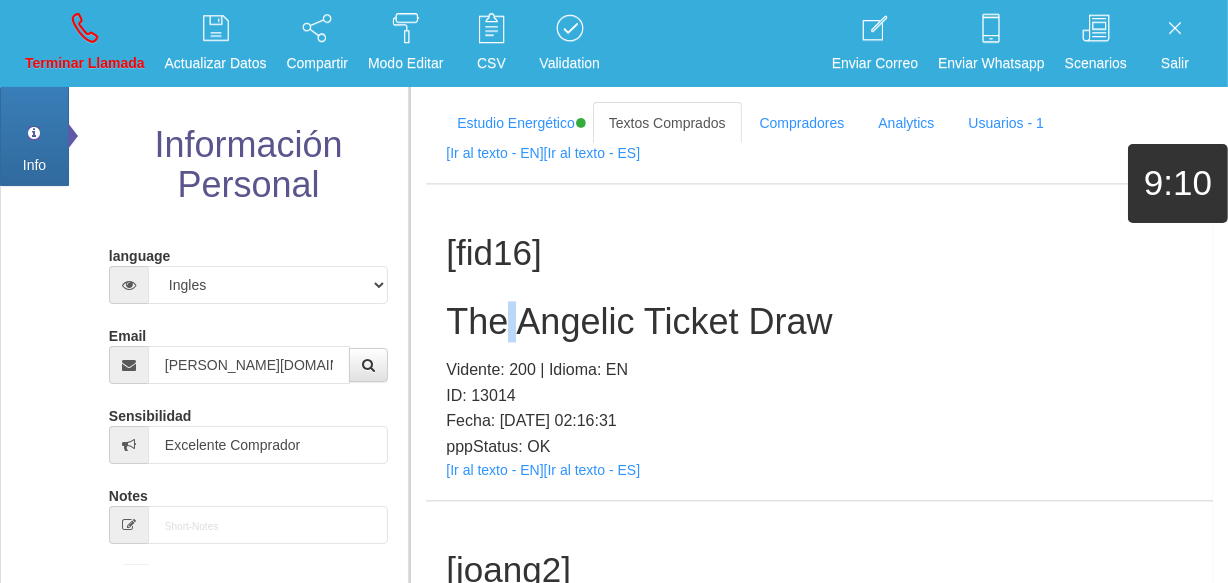 click on "The Angelic Ticket Draw" at bounding box center (819, 322) 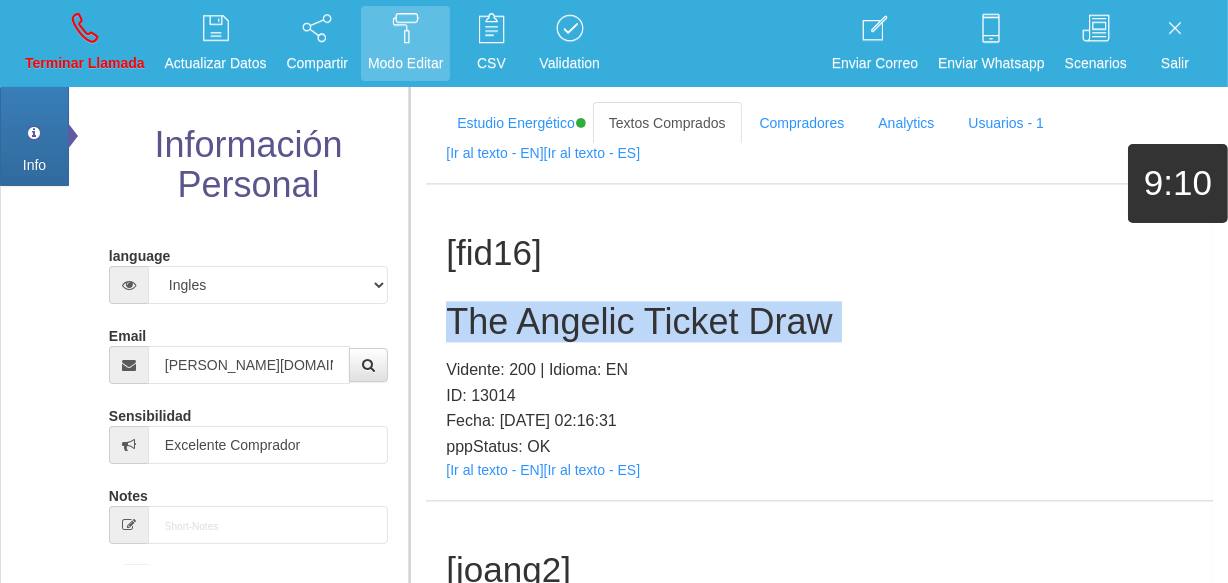 drag, startPoint x: 509, startPoint y: 320, endPoint x: 370, endPoint y: 77, distance: 279.9464 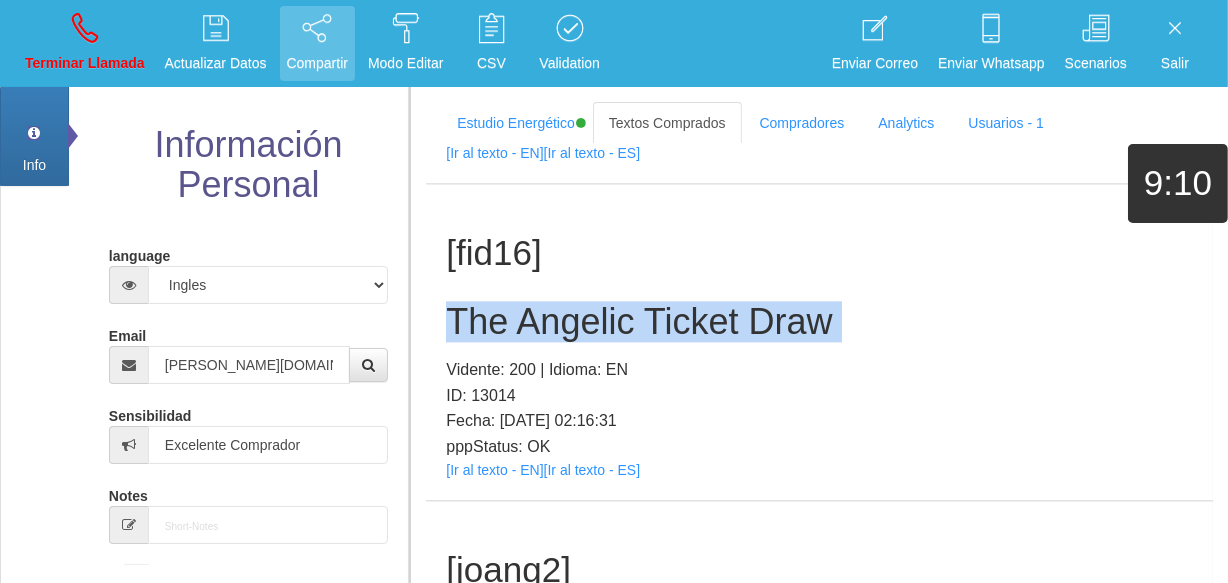 copy on "The Angelic Ticket Draw" 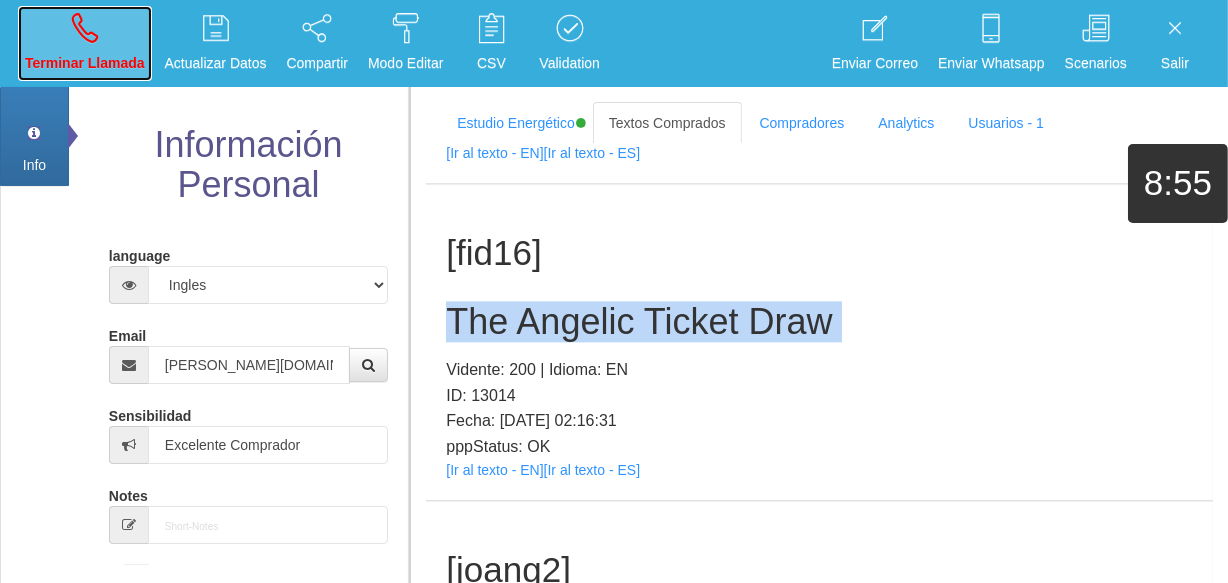 click at bounding box center (85, 28) 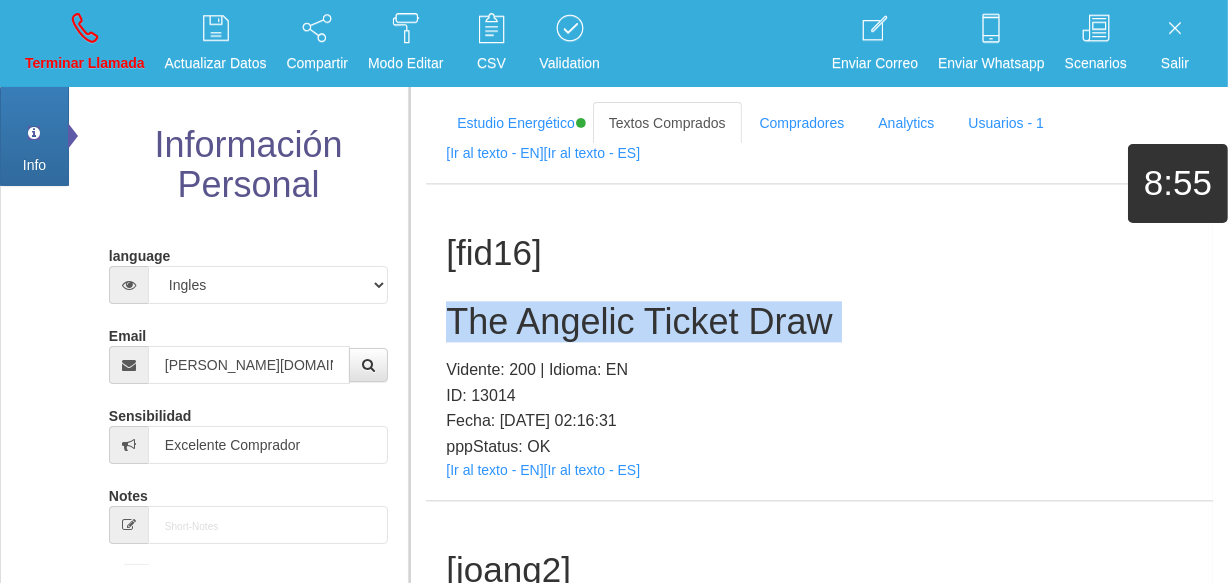 type 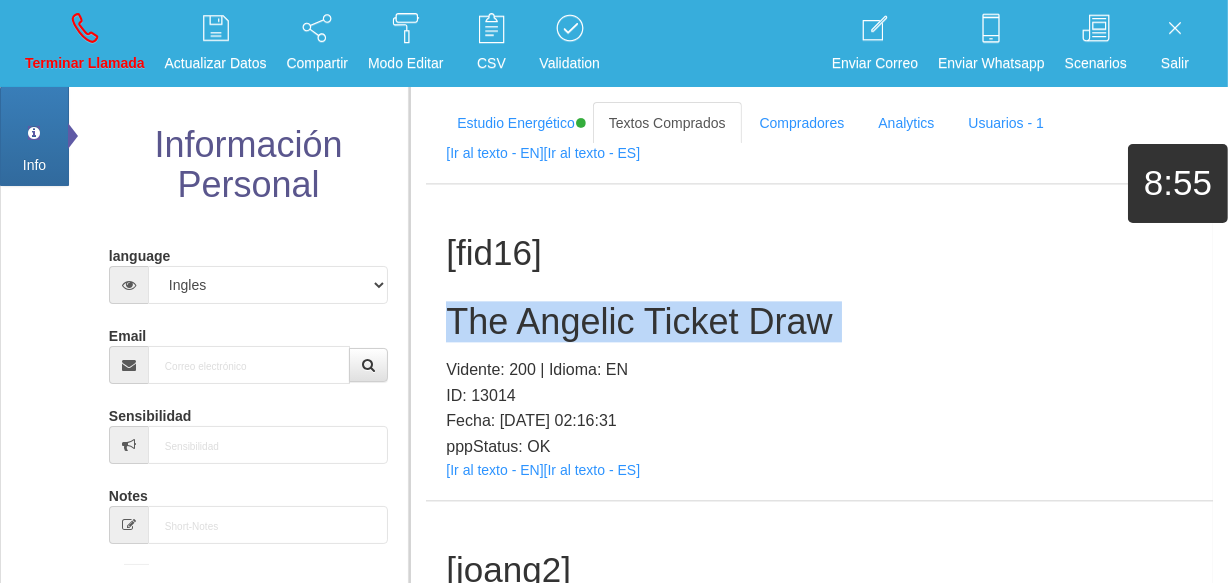 type 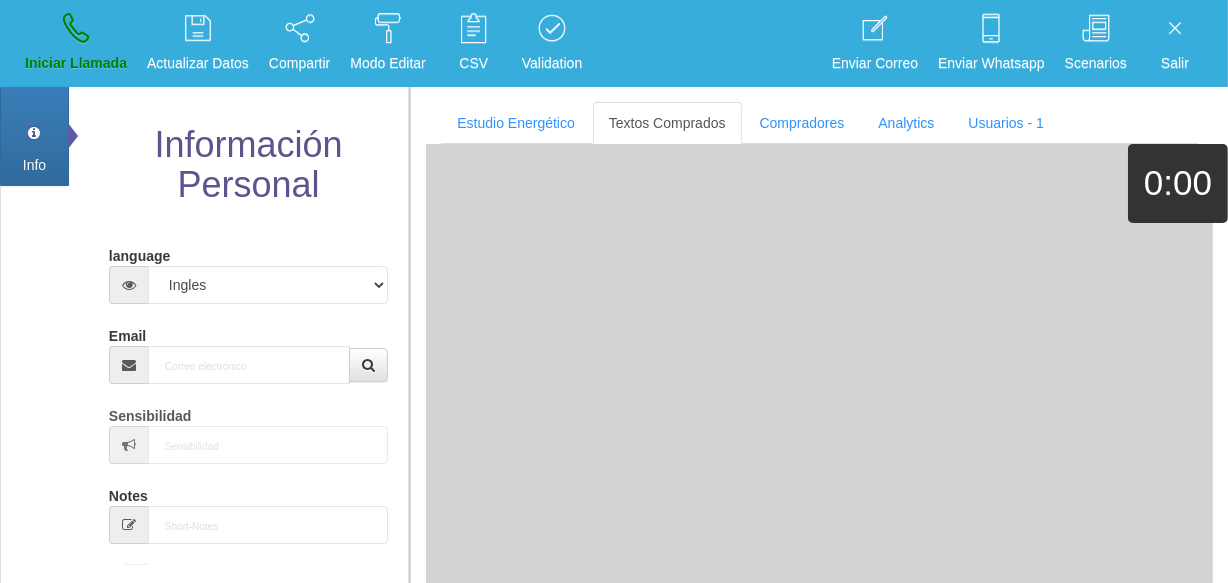 scroll, scrollTop: 0, scrollLeft: 0, axis: both 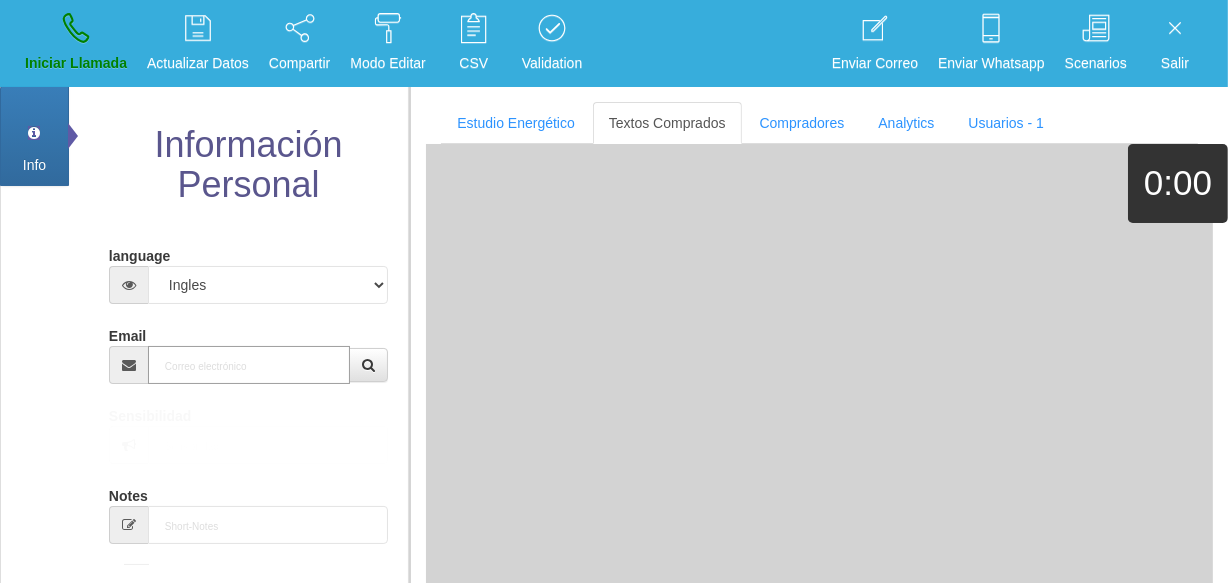 click on "Email" at bounding box center [249, 365] 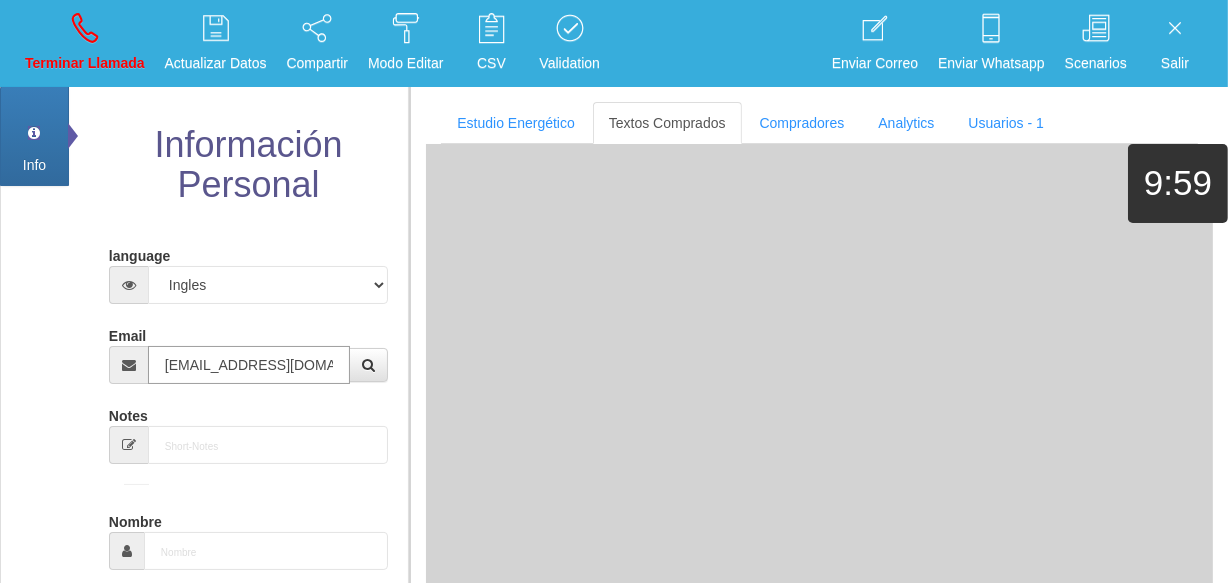 type on "[DATE]" 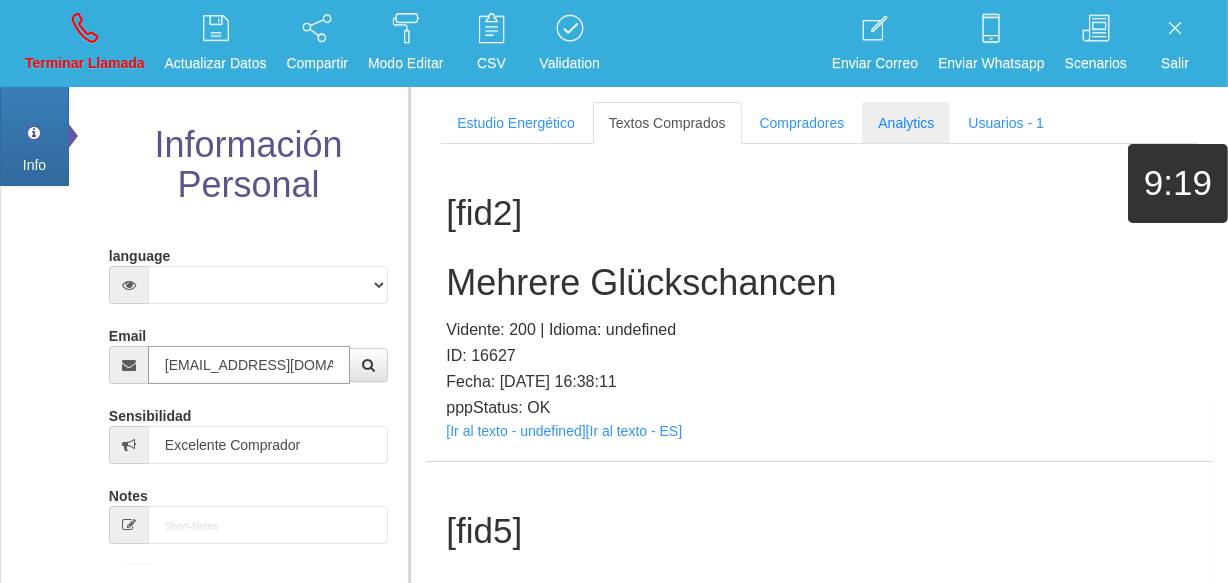 type on "[EMAIL_ADDRESS][DOMAIN_NAME]" 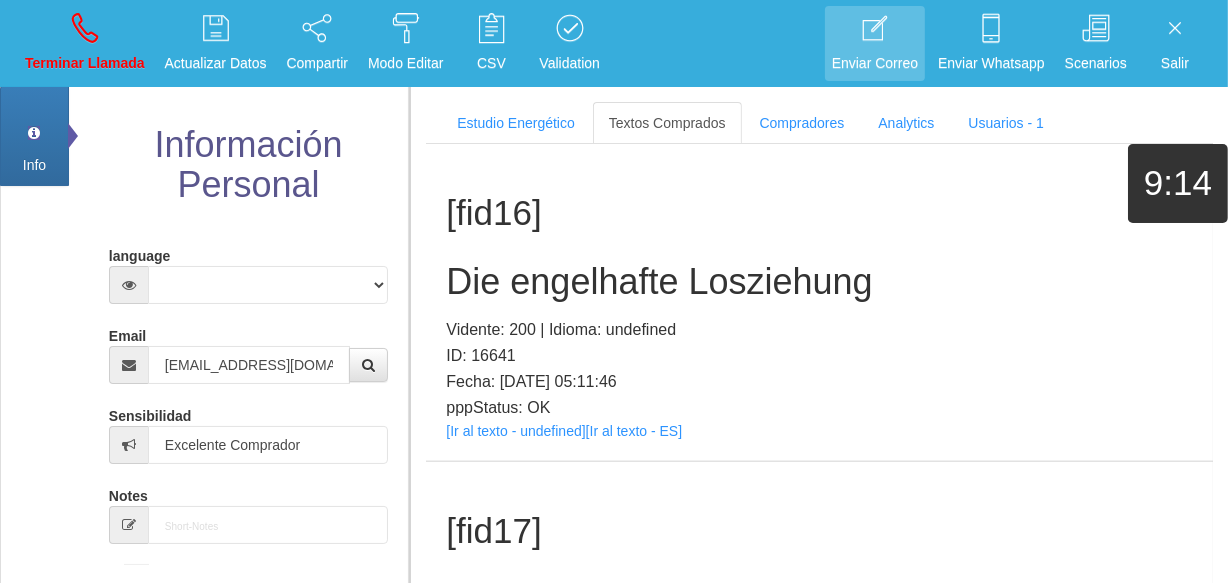 scroll, scrollTop: 2223, scrollLeft: 0, axis: vertical 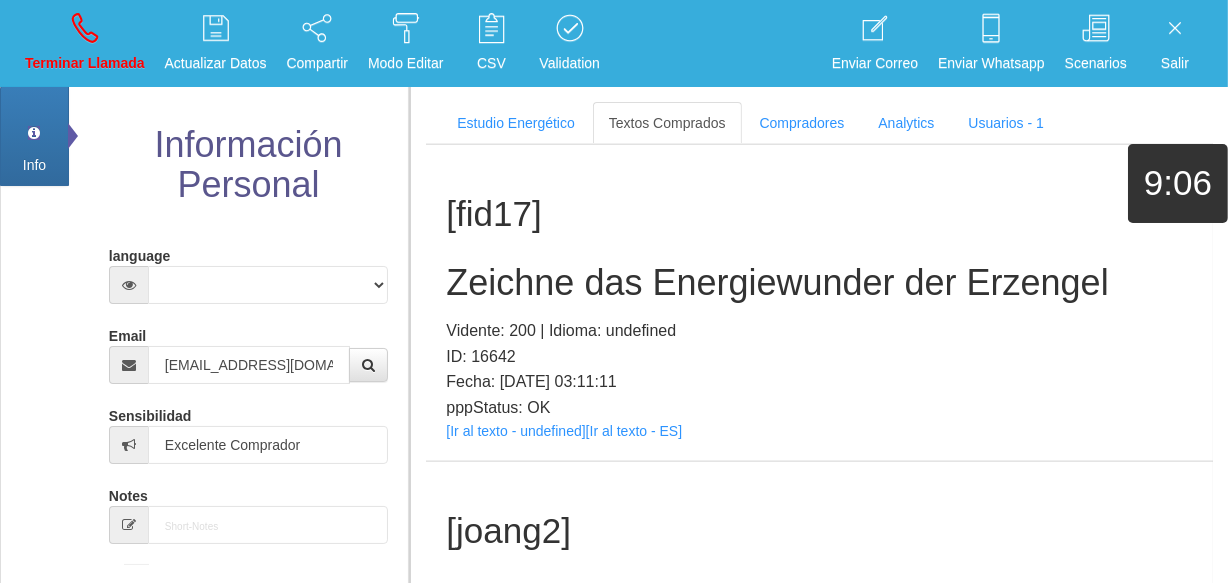 click on "[fid17] Zeichne das Energiewunder der Erzengel Vidente: 200 | Idioma: undefined ID: 16642 Fecha: [DATE] 03:11:11 pppStatus: OK [Ir al texto - undefined] [Ir al texto - ES]" at bounding box center (819, 303) 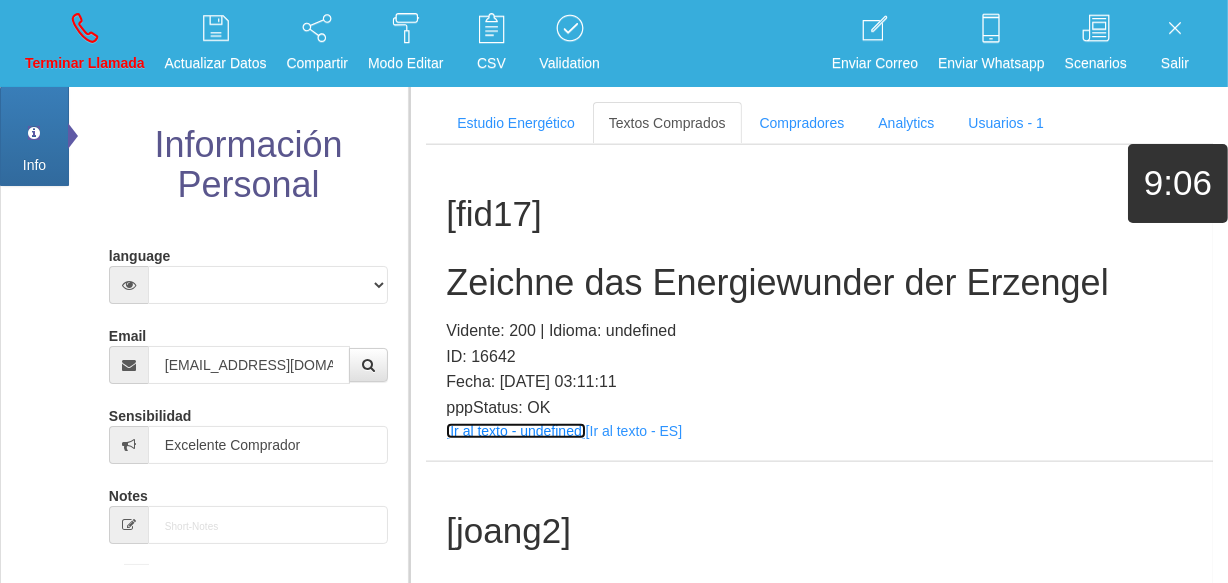 click on "[Ir al texto - undefined]" at bounding box center (515, 431) 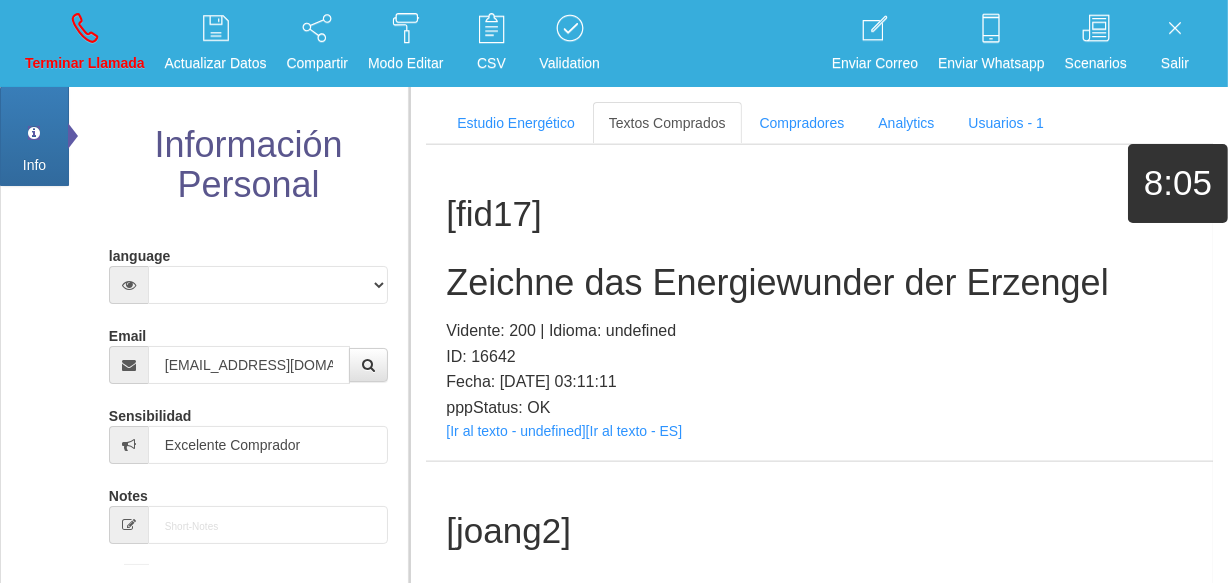 click on "Zeichne das Energiewunder der Erzengel" at bounding box center (819, 283) 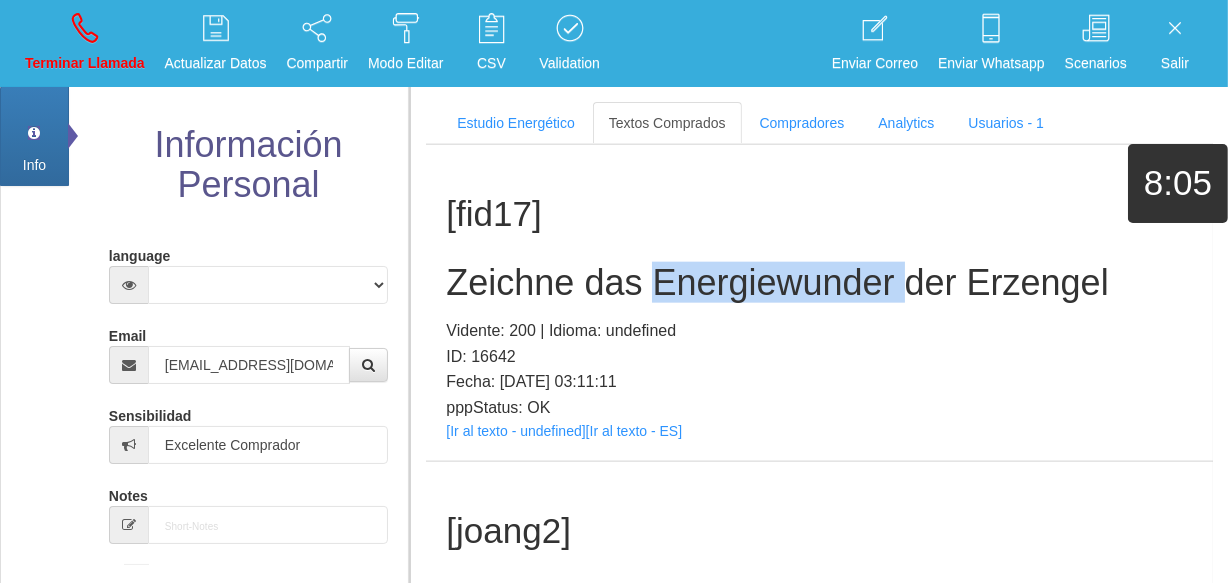 click on "Zeichne das Energiewunder der Erzengel" at bounding box center (819, 283) 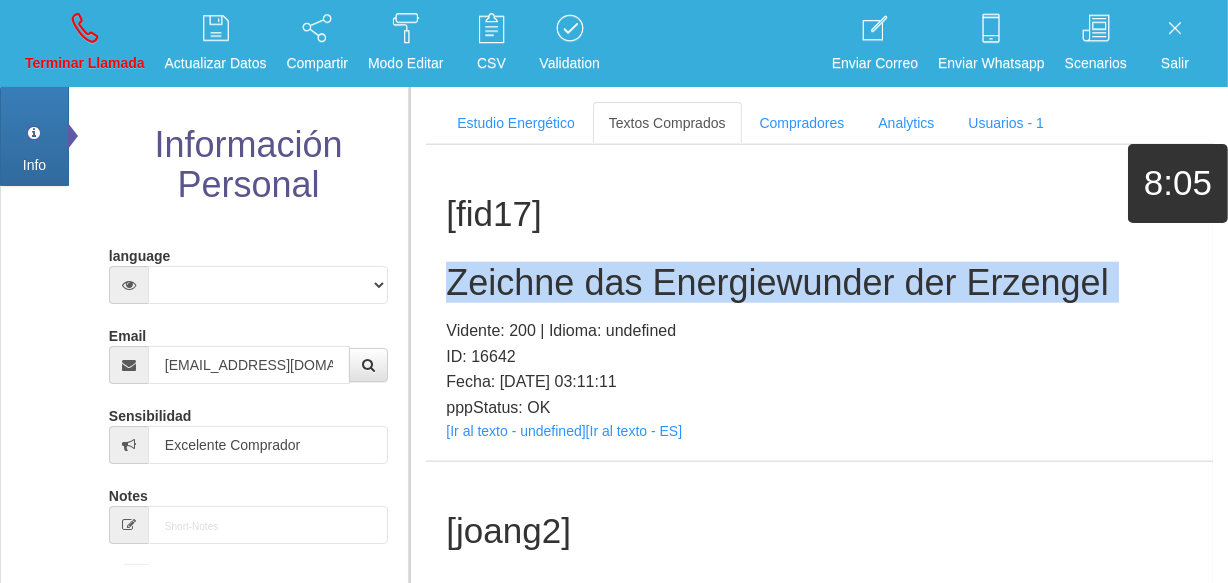drag, startPoint x: 715, startPoint y: 332, endPoint x: 695, endPoint y: 320, distance: 23.323807 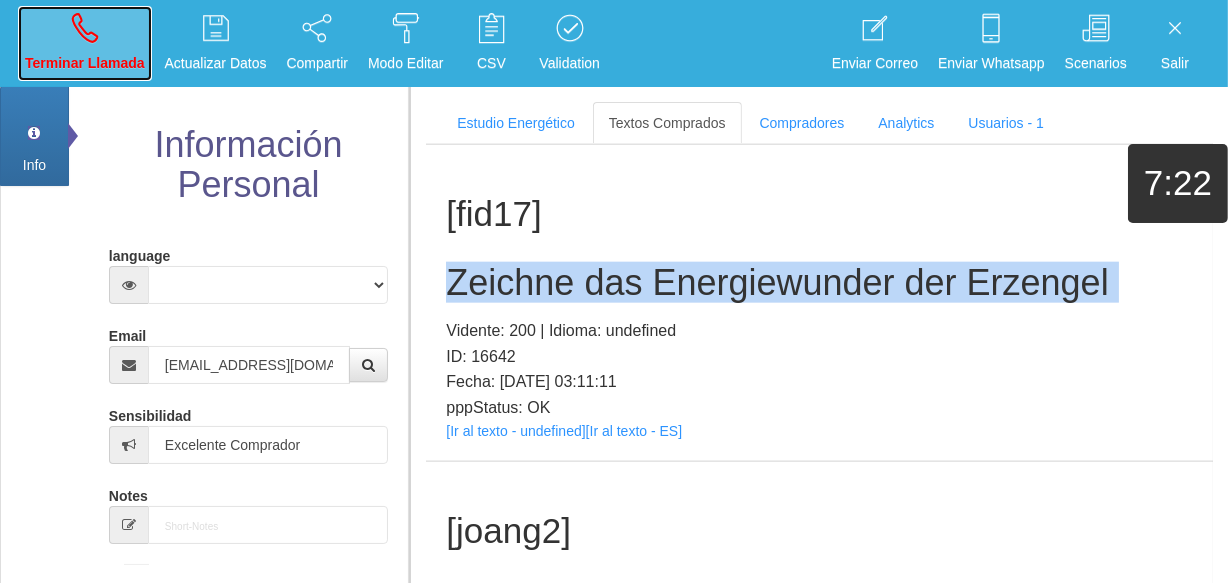 click on "Terminar Llamada" at bounding box center [85, 63] 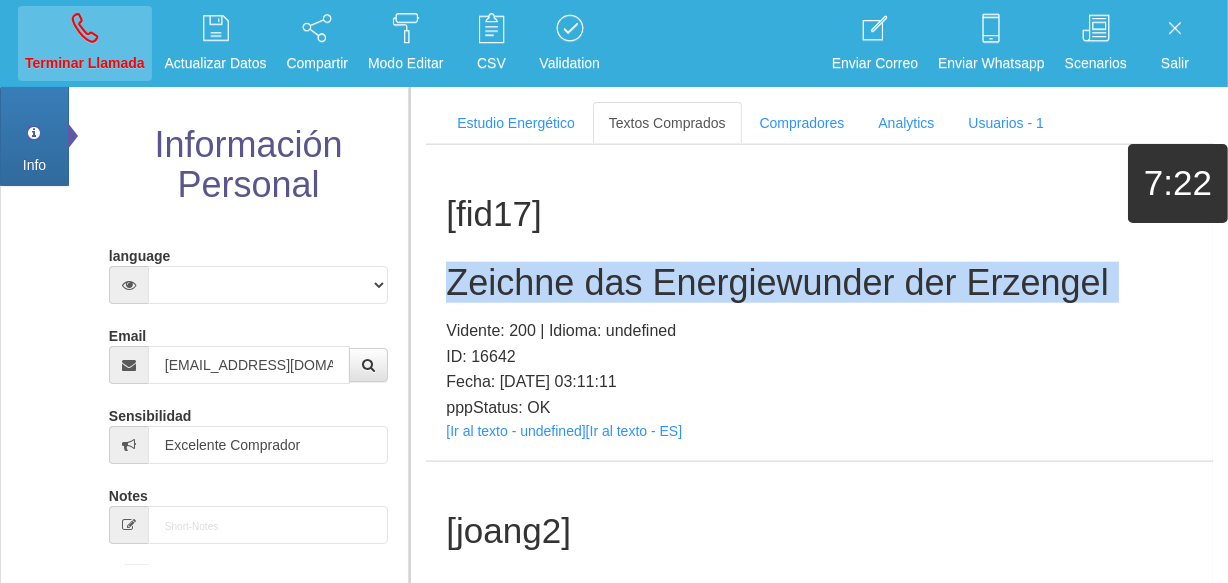 type 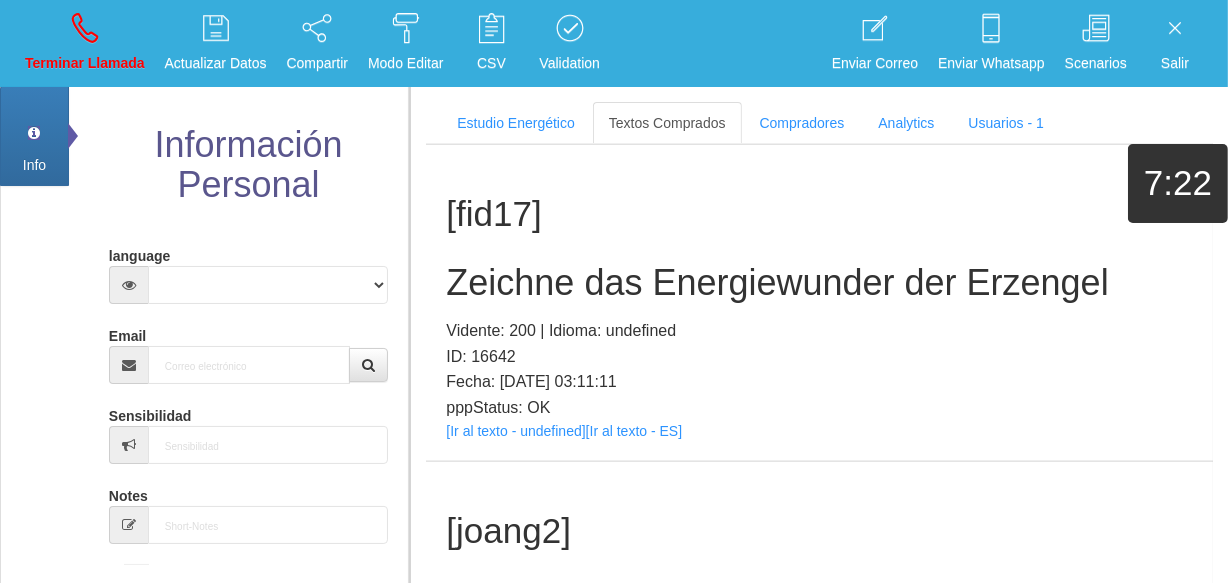 scroll, scrollTop: 0, scrollLeft: 0, axis: both 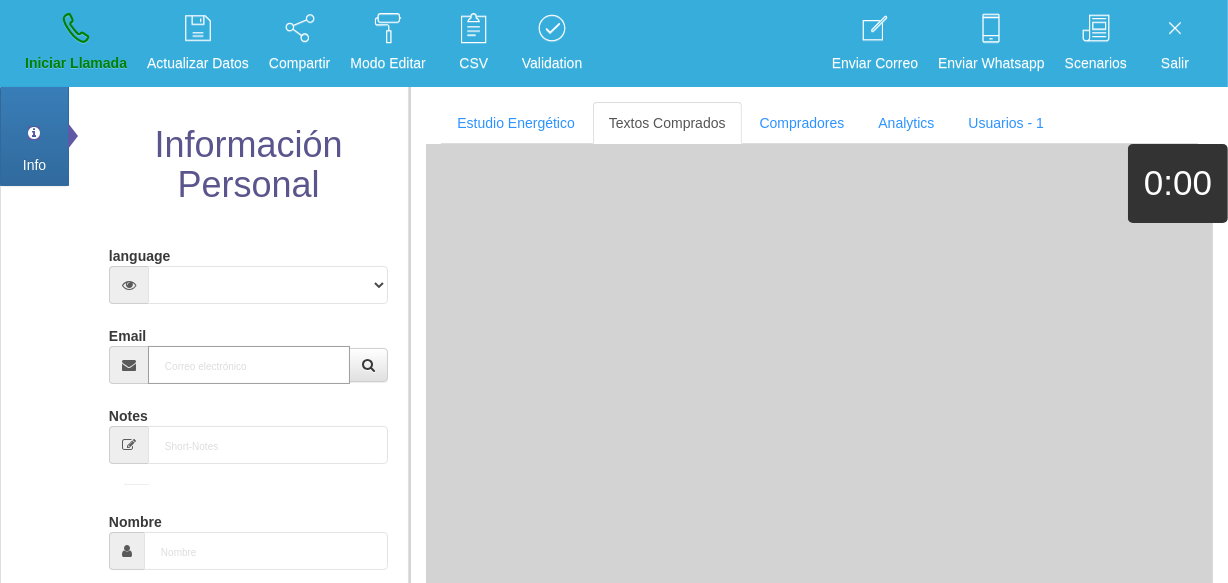 click on "Email" at bounding box center (249, 365) 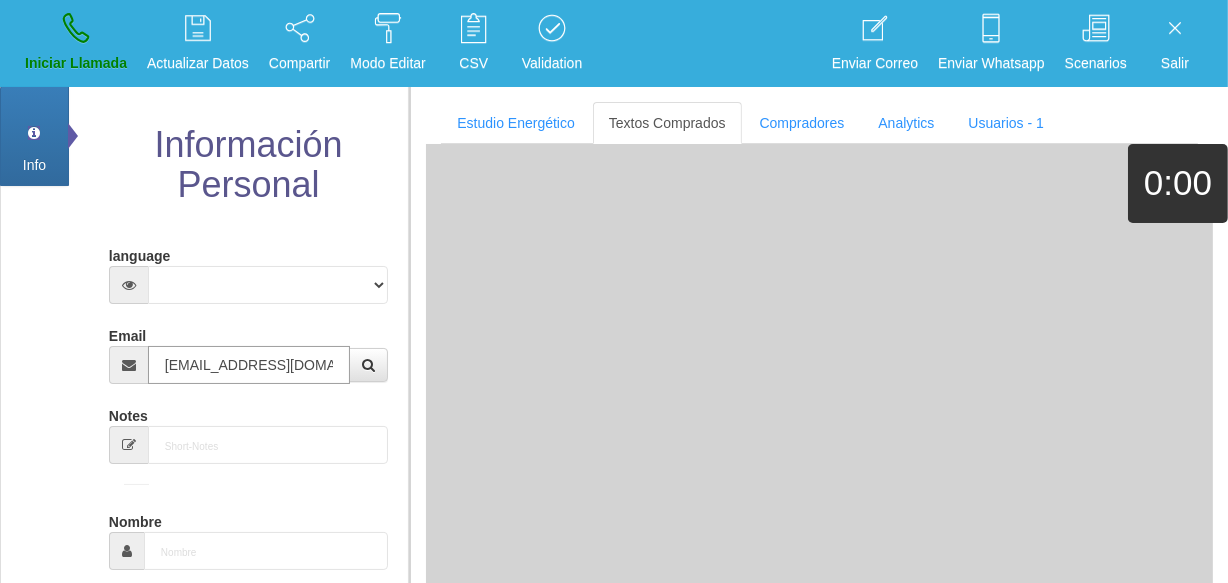 scroll, scrollTop: 0, scrollLeft: 13, axis: horizontal 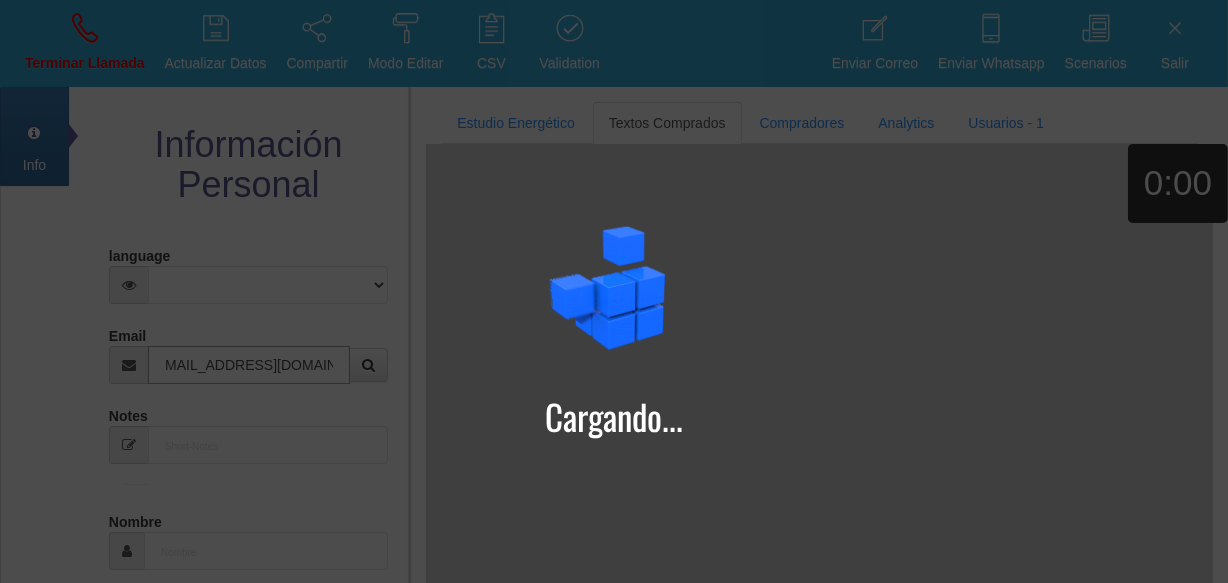 type on "[EMAIL_ADDRESS][DOMAIN_NAME]" 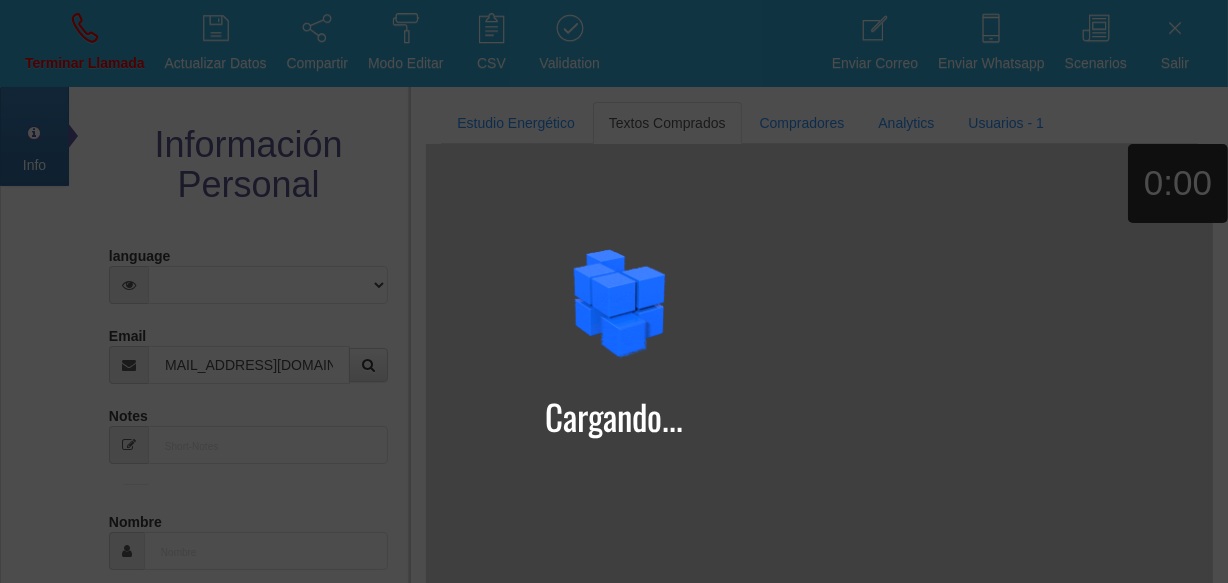 type on "[DATE]" 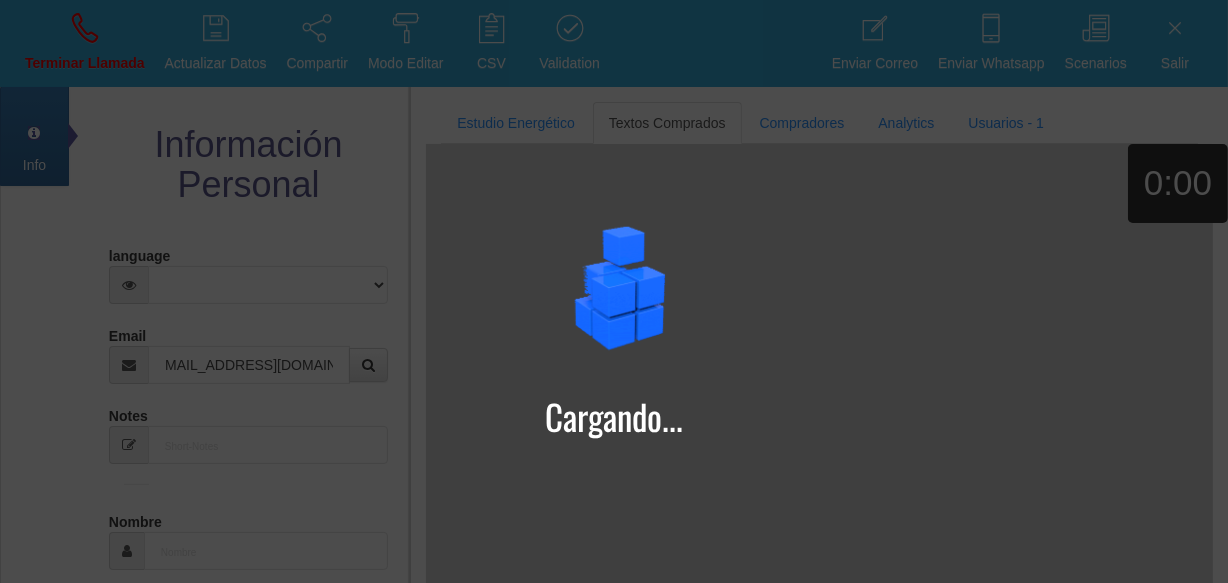 select on "2" 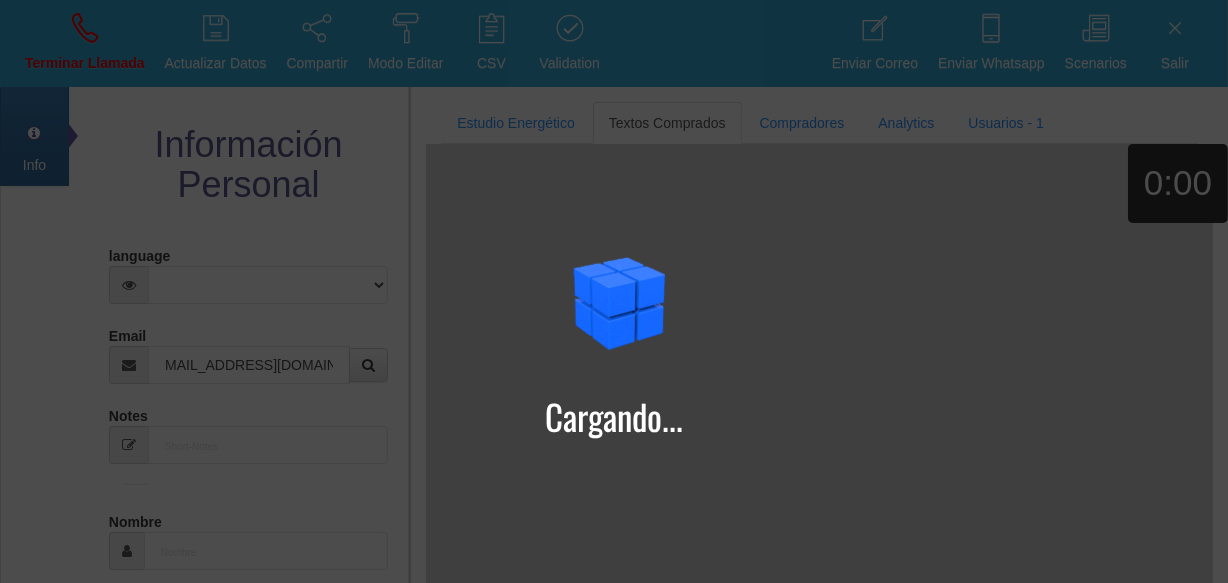 type on "Comprador bajo" 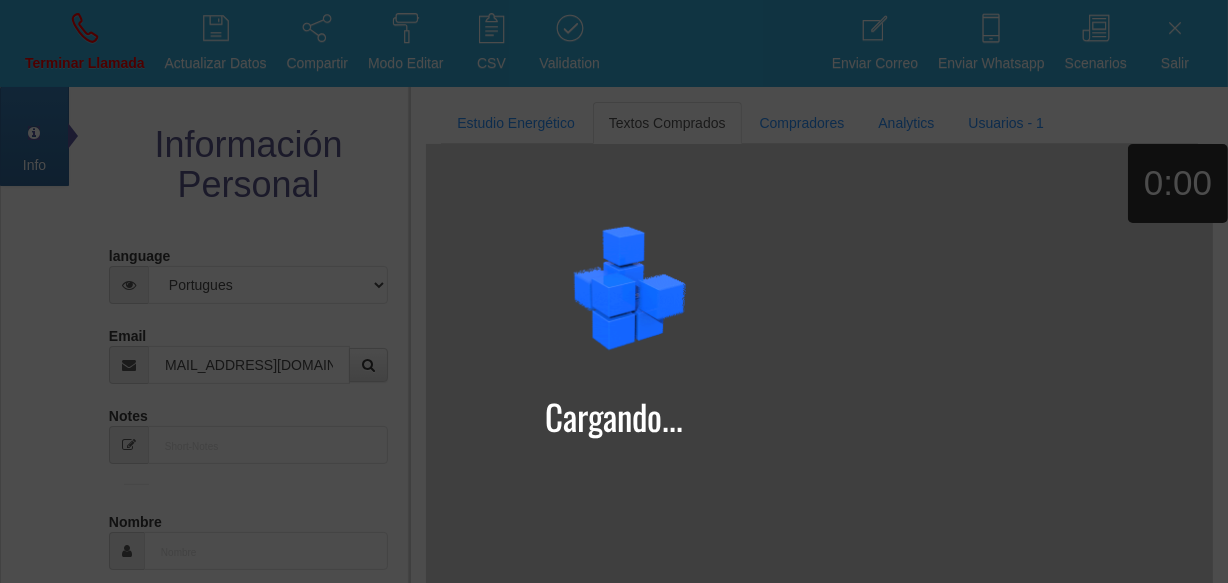 type on "[PERSON_NAME]" 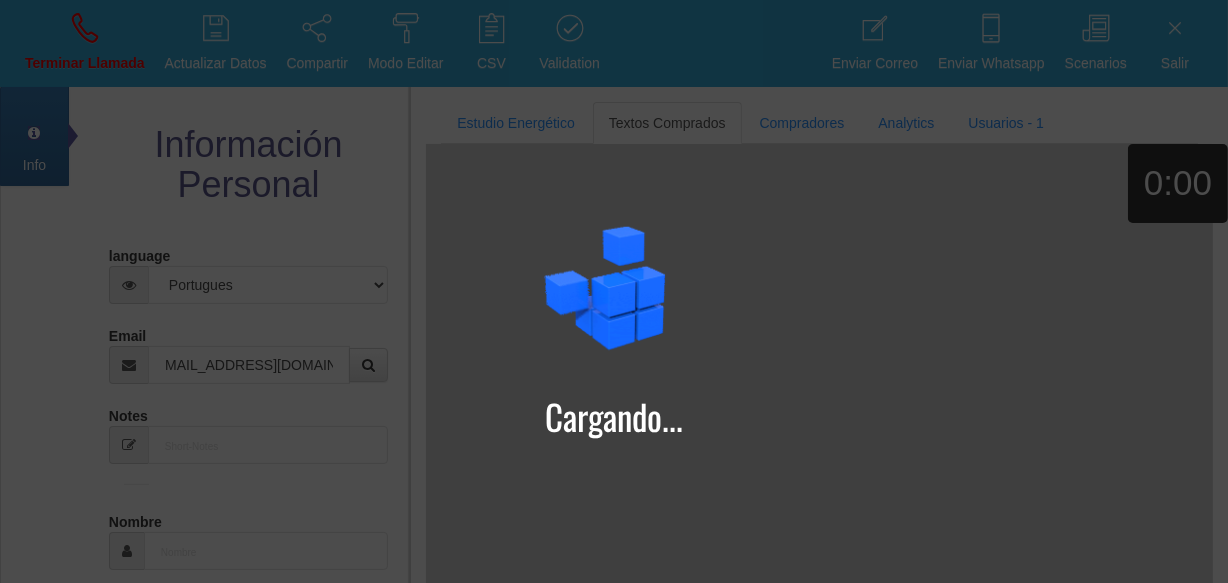 select on "1" 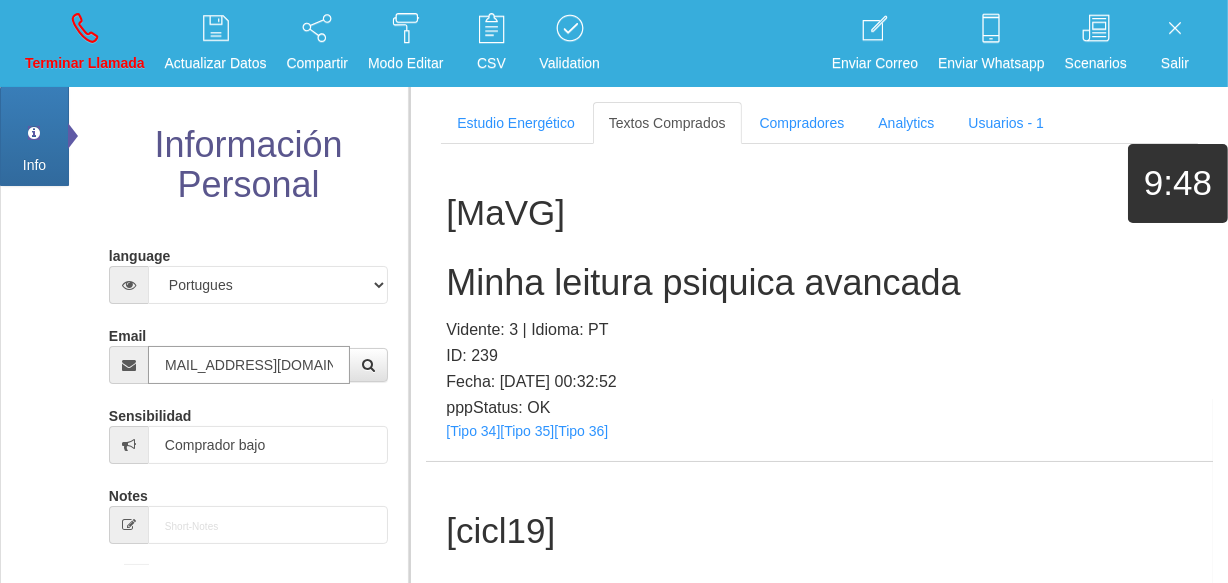 scroll, scrollTop: 0, scrollLeft: 0, axis: both 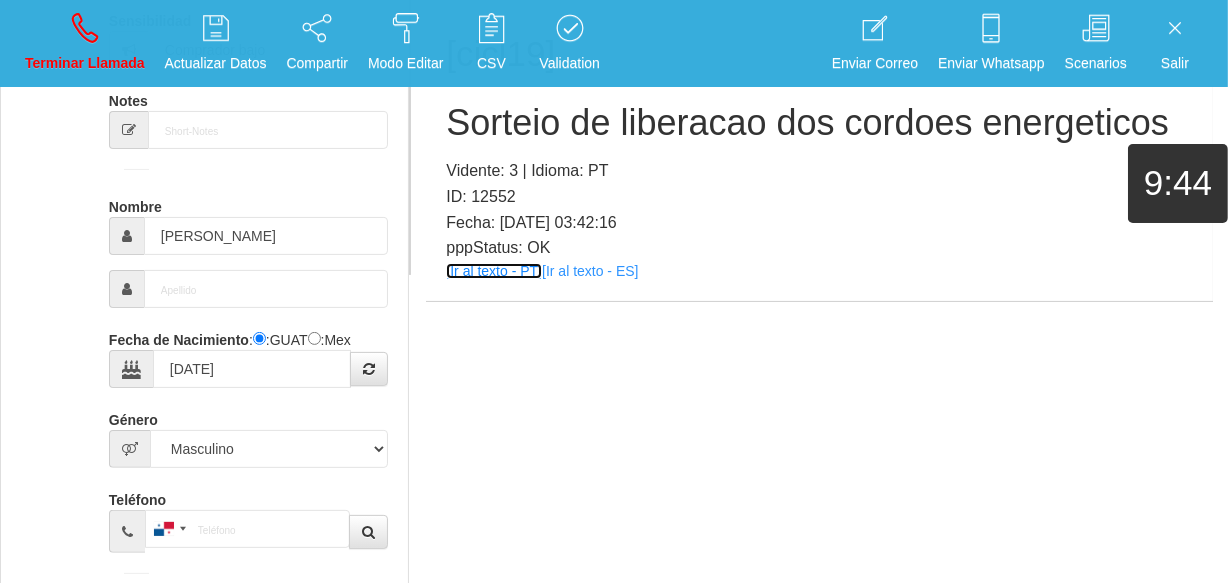 click on "[Ir al texto - PT]" at bounding box center (494, 271) 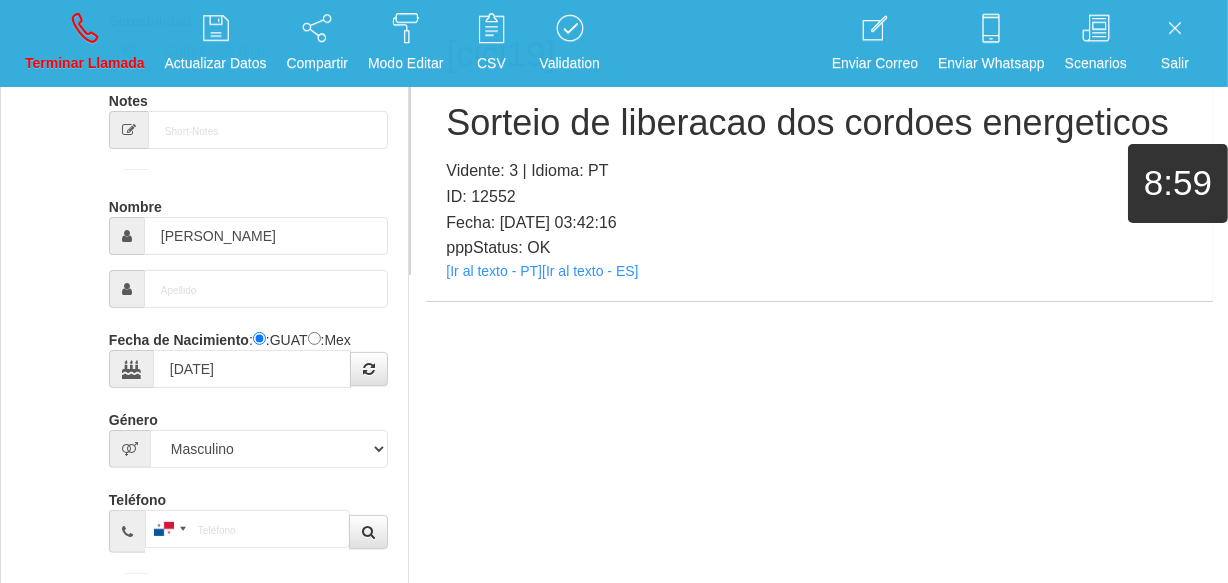click on "Sorteio de liberacao dos cordoes energeticos" at bounding box center (819, 123) 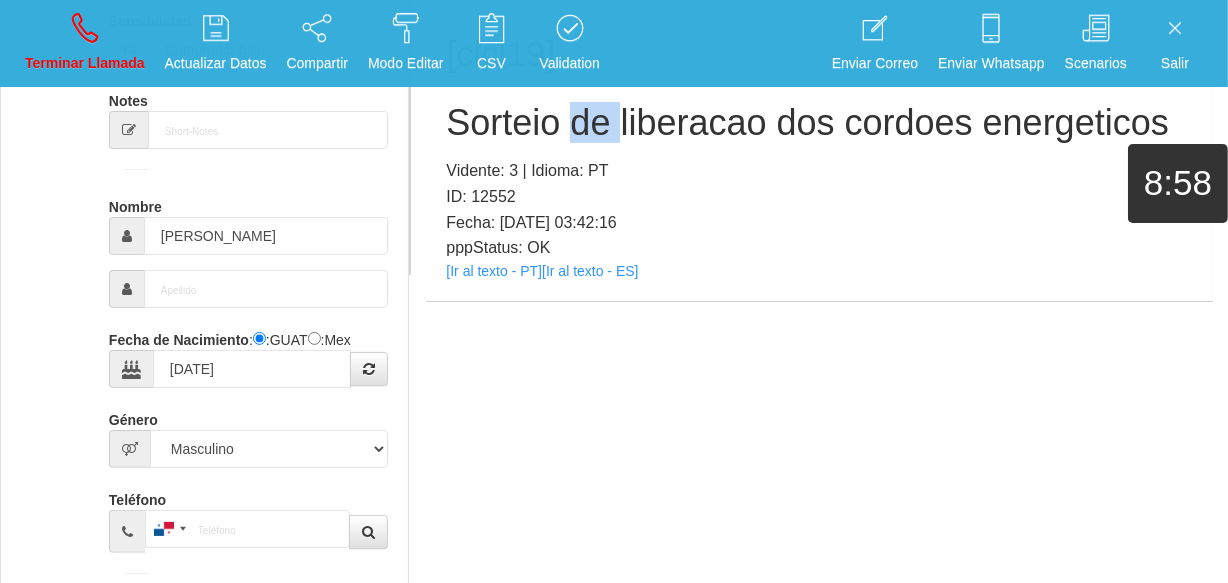 click on "Sorteio de liberacao dos cordoes energeticos" at bounding box center (819, 123) 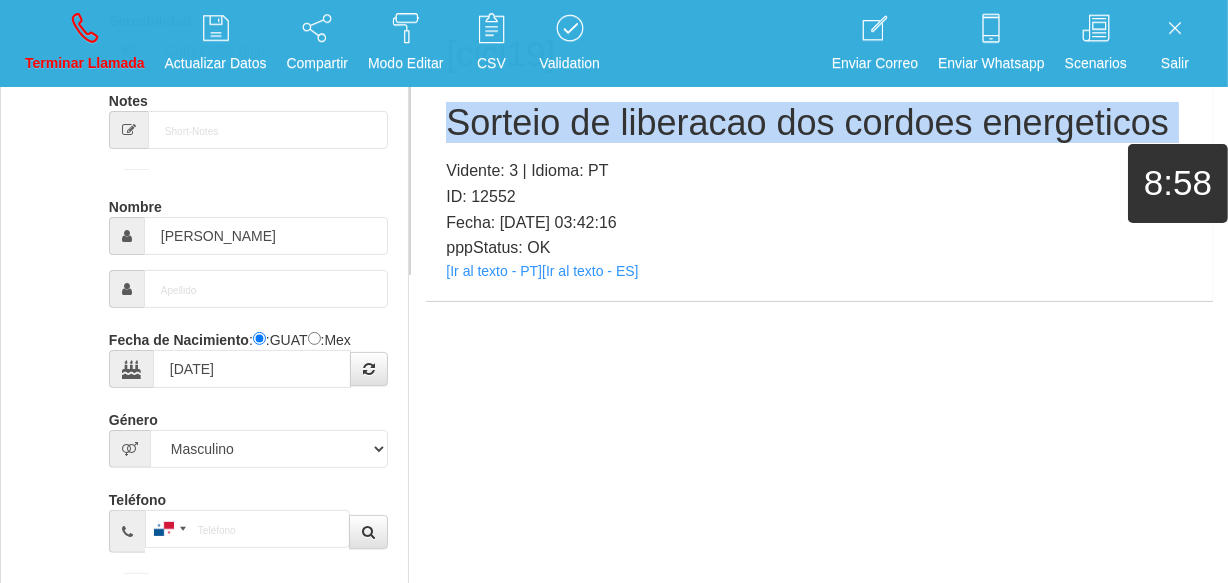 click on "Sorteio de liberacao dos cordoes energeticos" at bounding box center (819, 123) 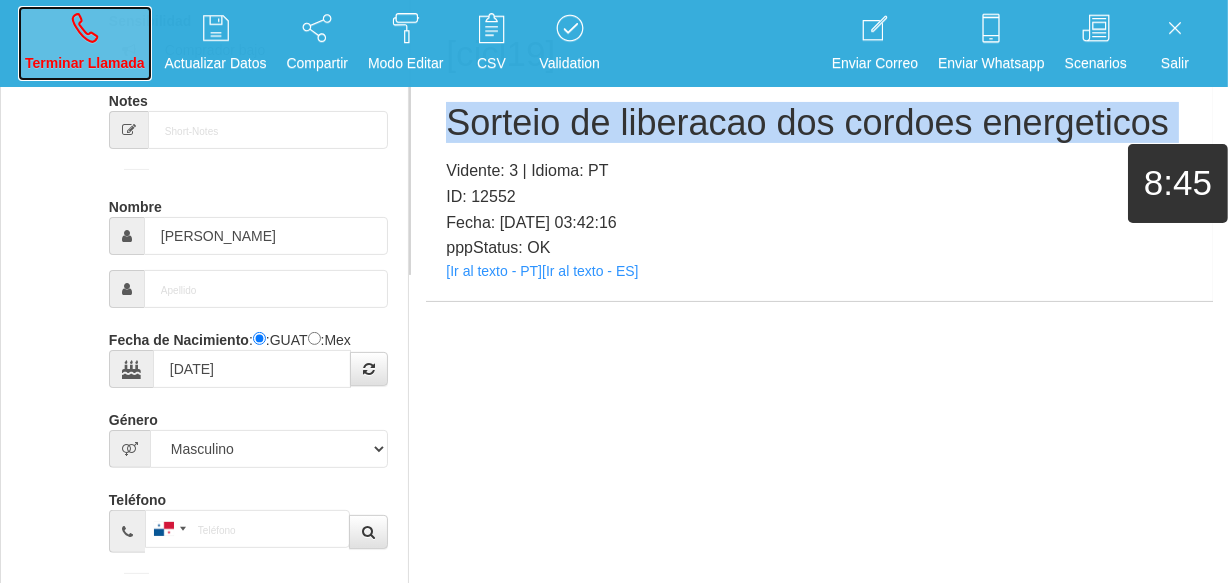 click on "Terminar Llamada" at bounding box center (85, 43) 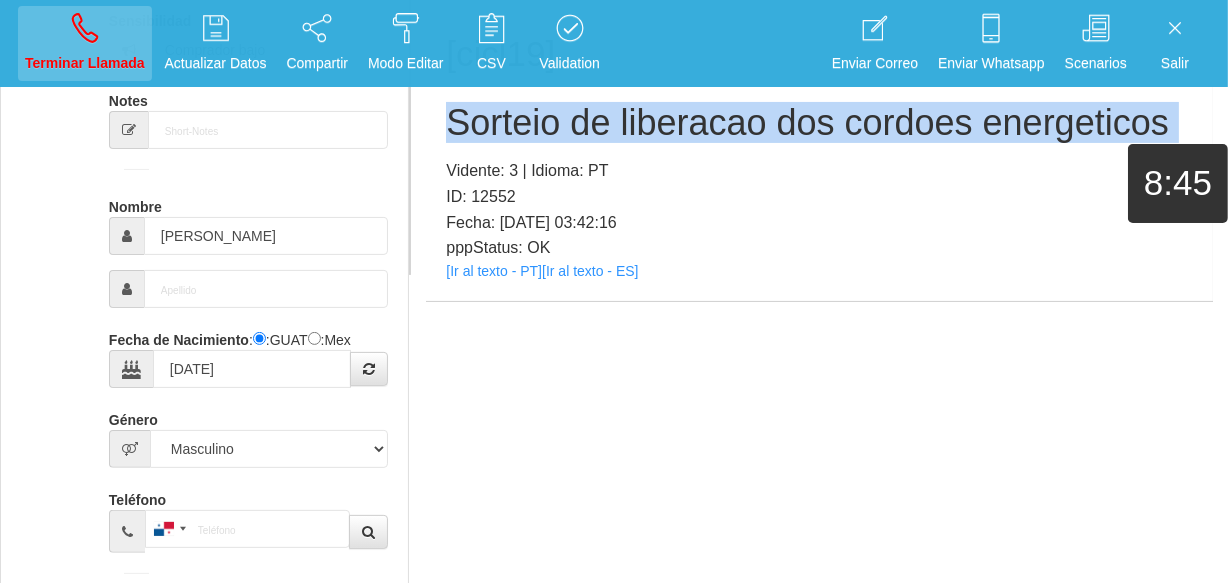 type 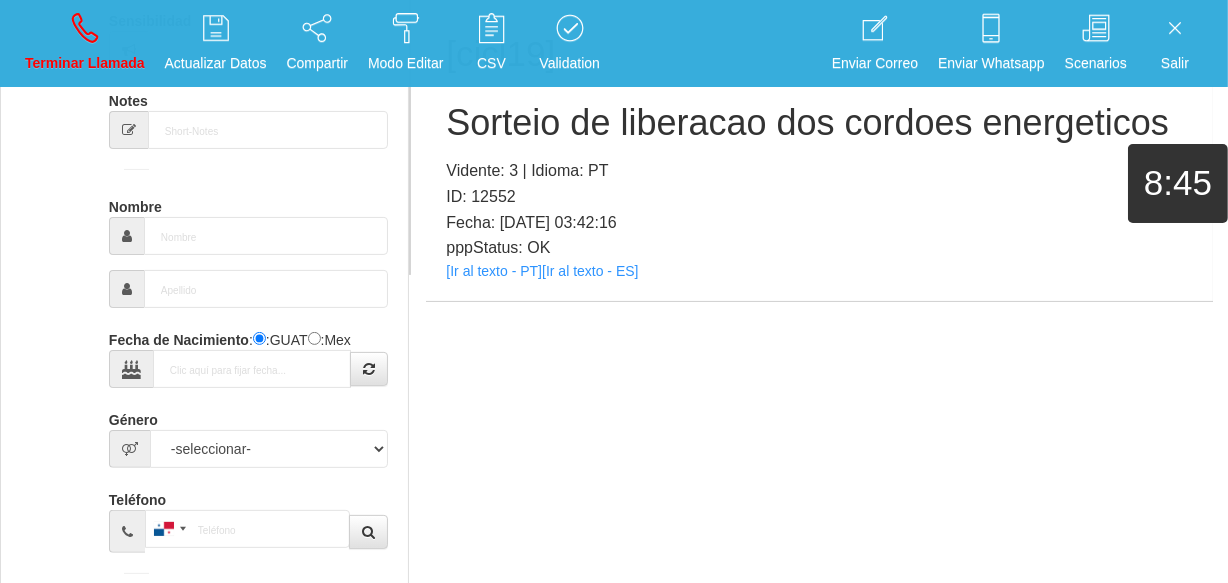 scroll, scrollTop: 0, scrollLeft: 0, axis: both 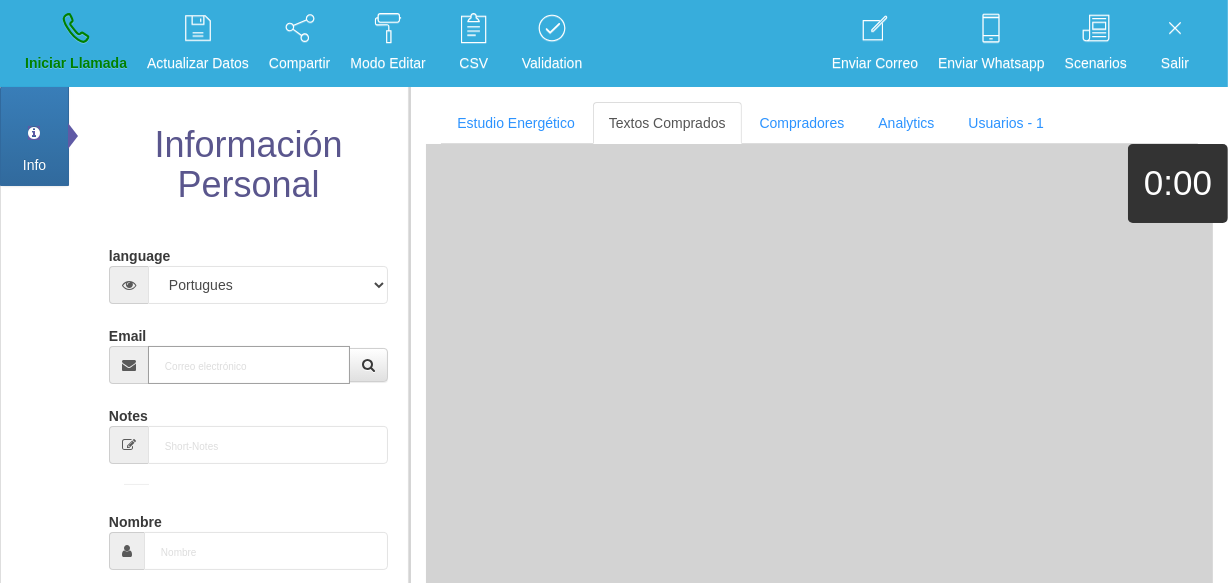 click on "Email" at bounding box center (249, 365) 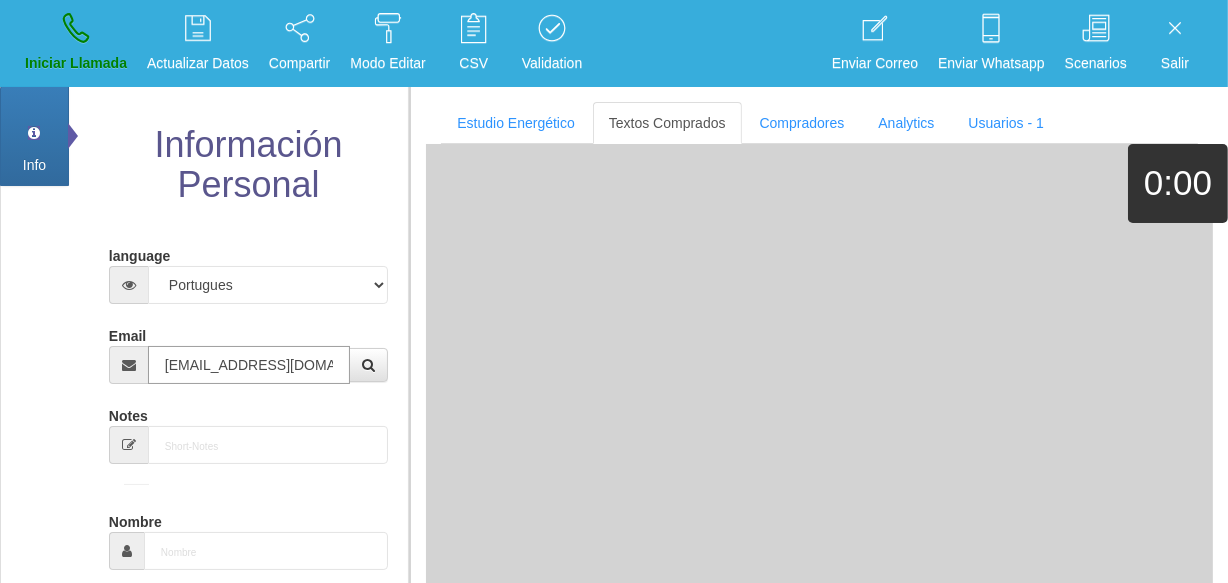 scroll, scrollTop: 0, scrollLeft: 30, axis: horizontal 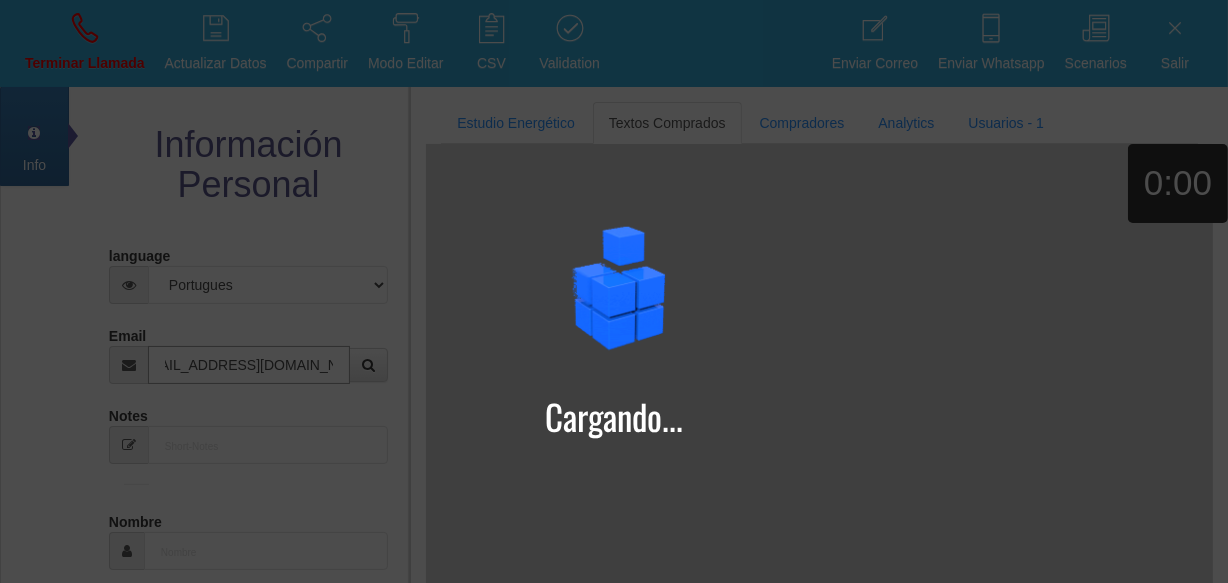 type on "[EMAIL_ADDRESS][DOMAIN_NAME]" 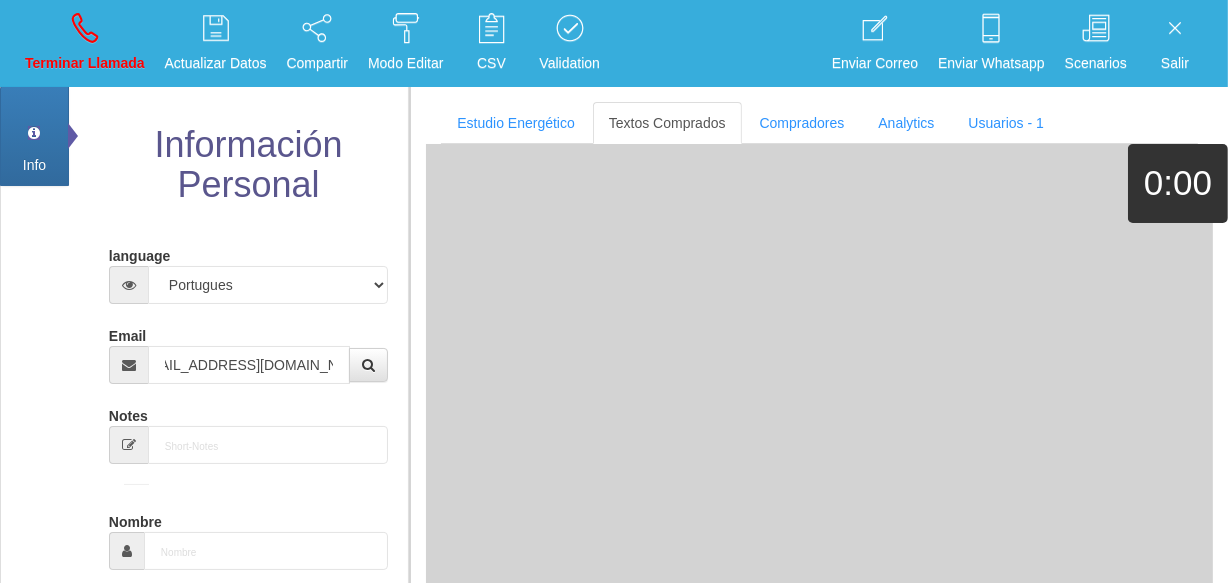 type on "[DATE]" 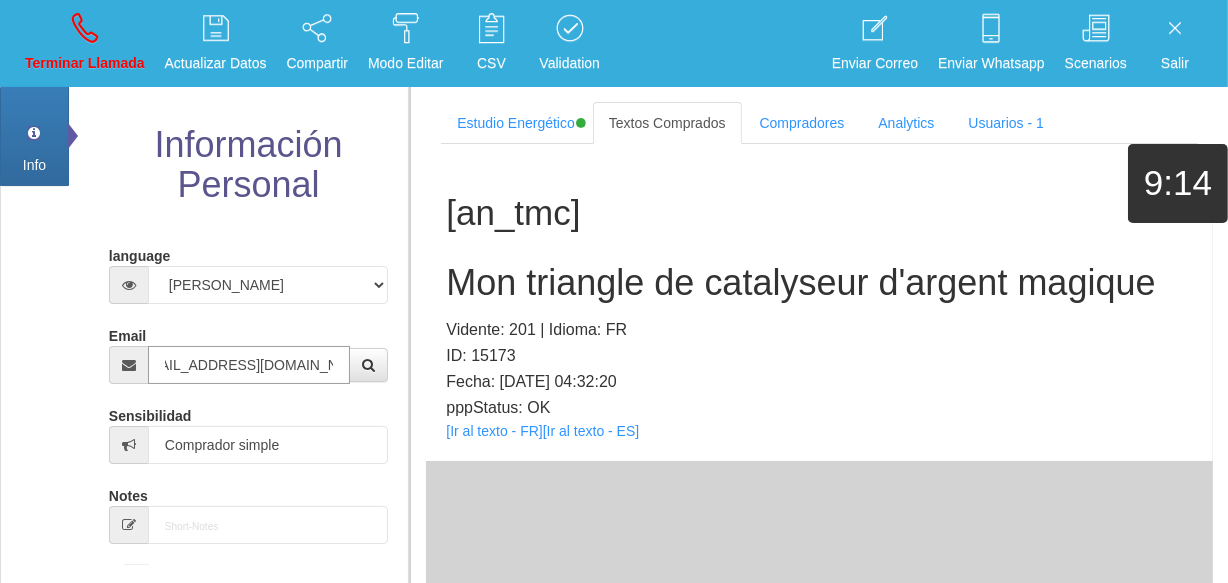 scroll, scrollTop: 0, scrollLeft: 0, axis: both 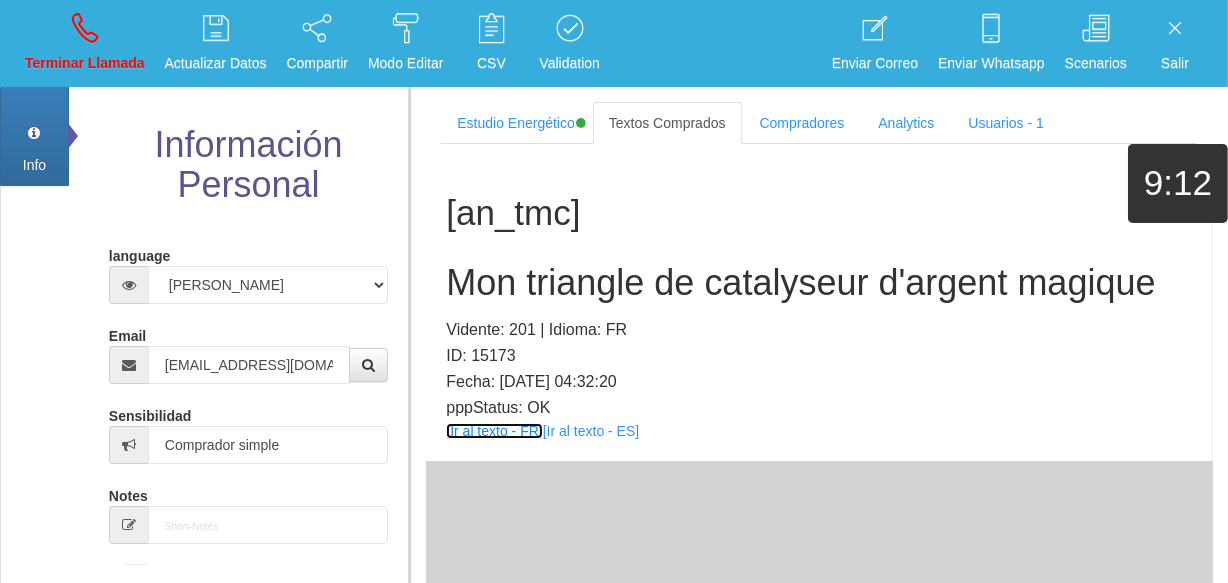 click on "[Ir al texto - FR]" at bounding box center (494, 431) 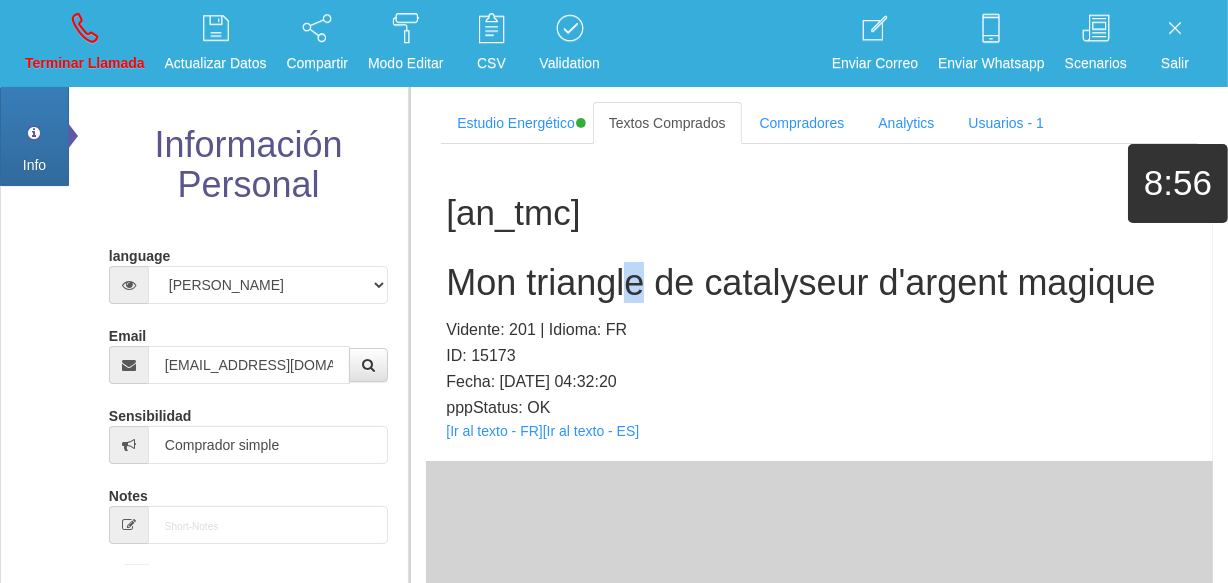 click on "[an_tmc] Mon triangle de catalyseur d'argent magique Vidente: 201 | Idioma: FR ID: 15173 Fecha: [DATE] 04:32:20 pppStatus: OK [Ir al texto - FR] [Ir al texto - ES]" at bounding box center [819, 302] 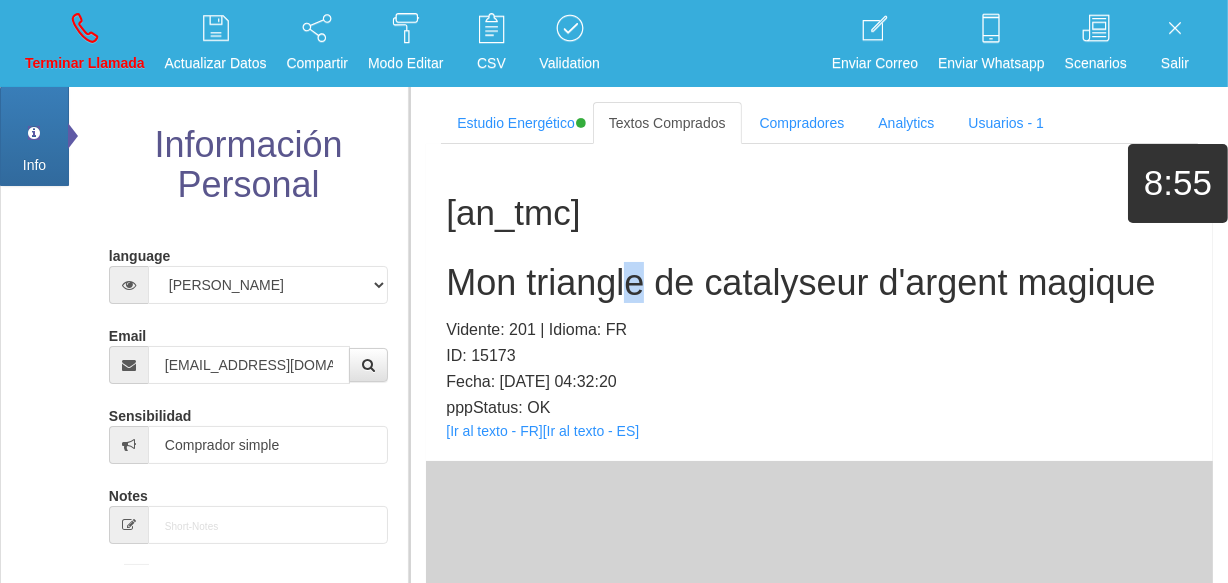 click on "Mon triangle de catalyseur d'argent magique" at bounding box center [819, 283] 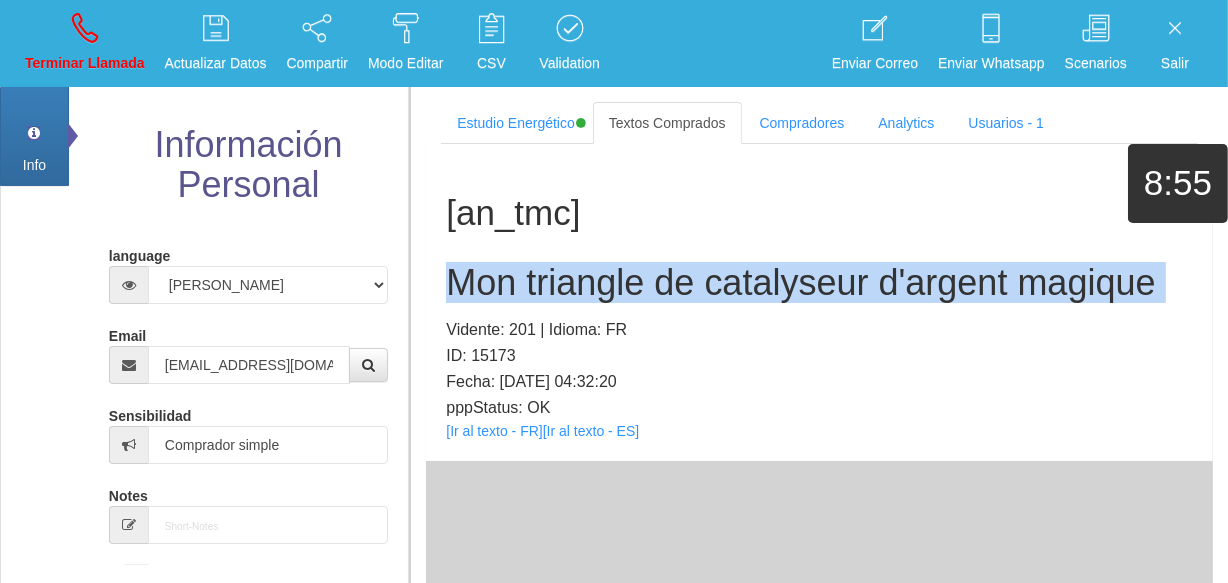 click on "Mon triangle de catalyseur d'argent magique" at bounding box center [819, 283] 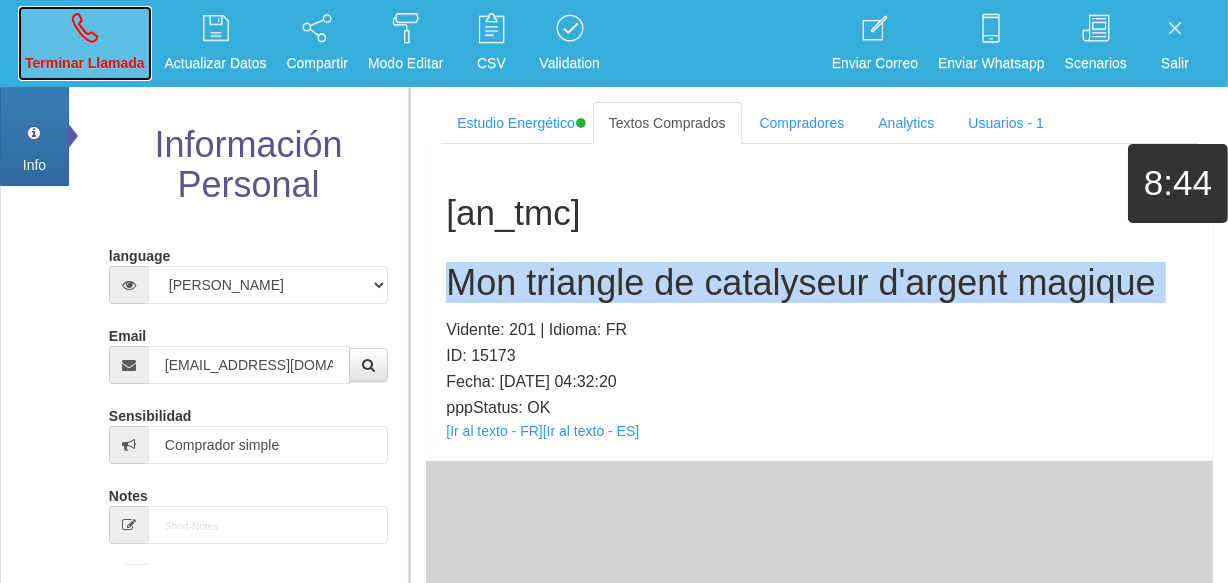 click on "Terminar Llamada" at bounding box center [85, 43] 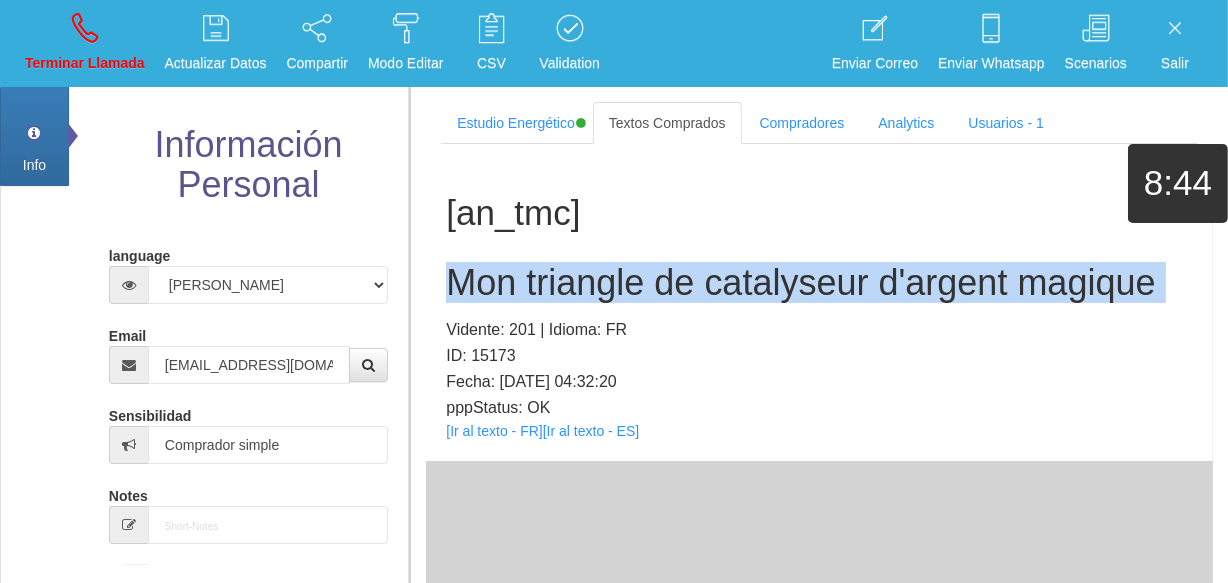 type 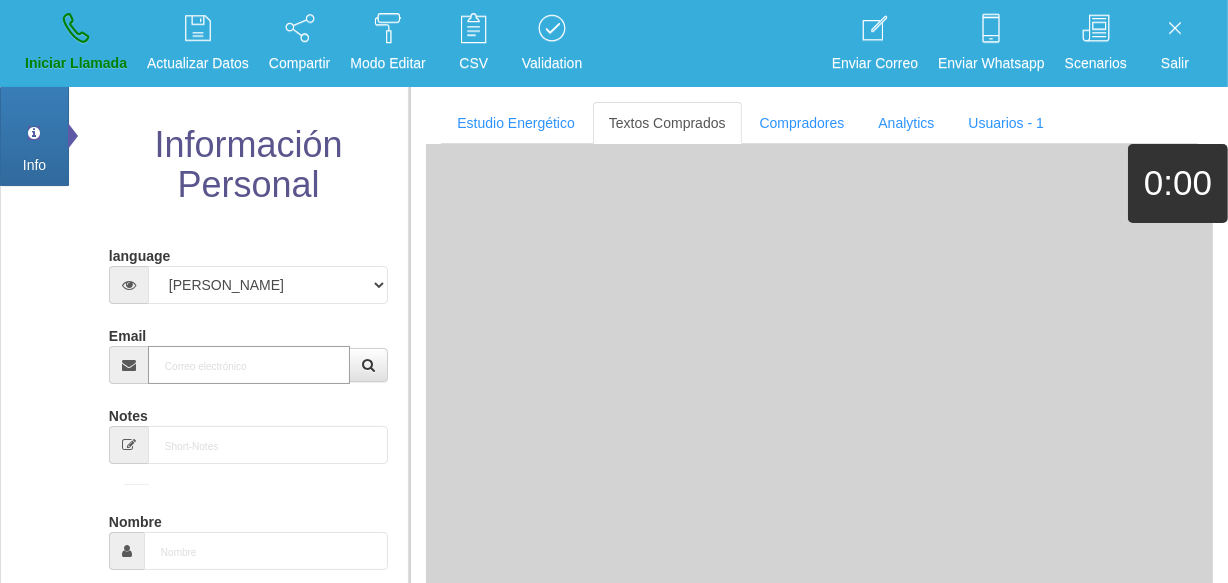 click on "Email" at bounding box center (249, 365) 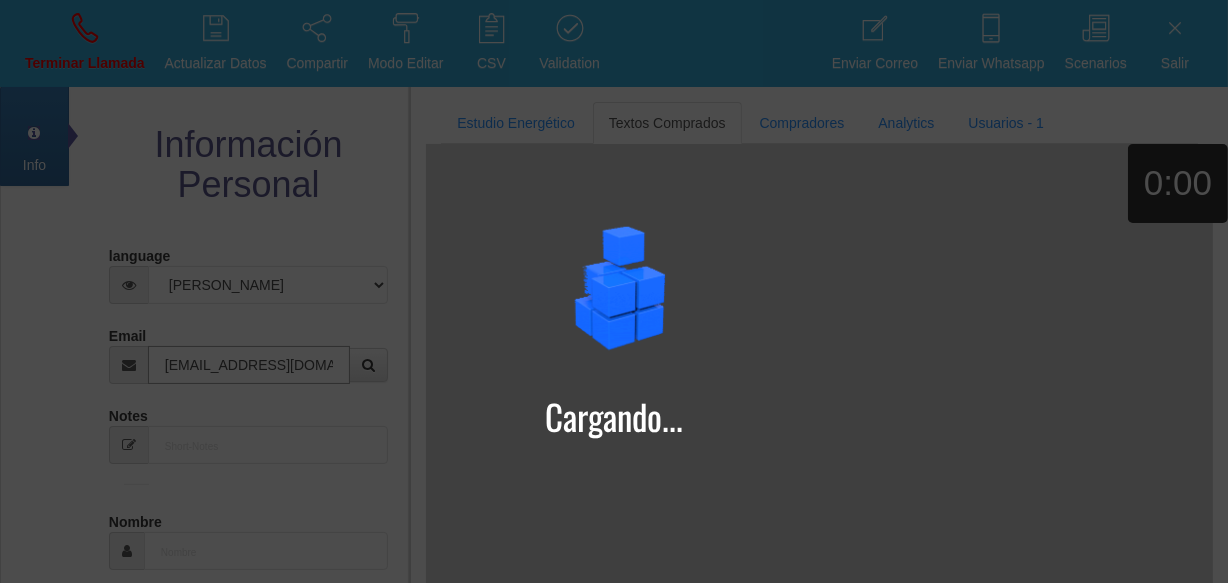 type on "[EMAIL_ADDRESS][DOMAIN_NAME]" 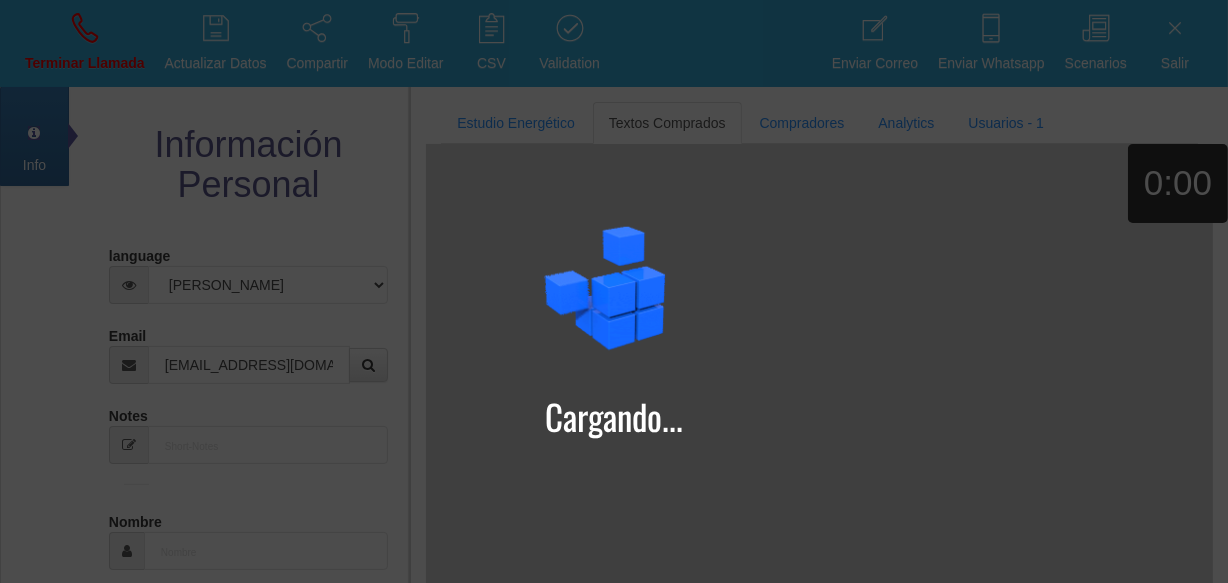 type on "[DATE]" 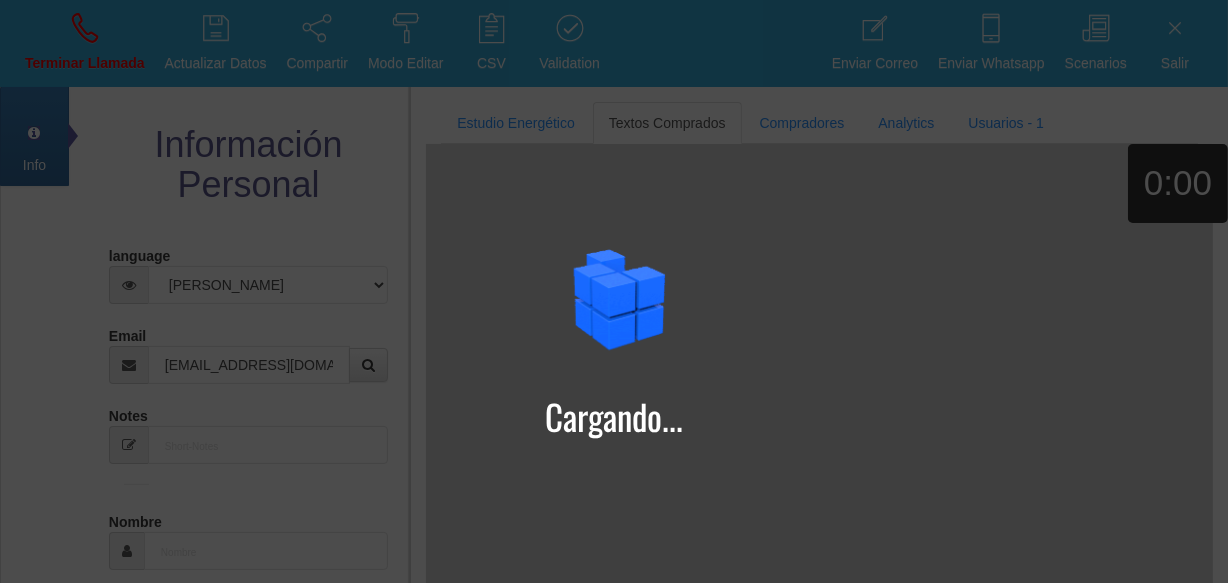 select 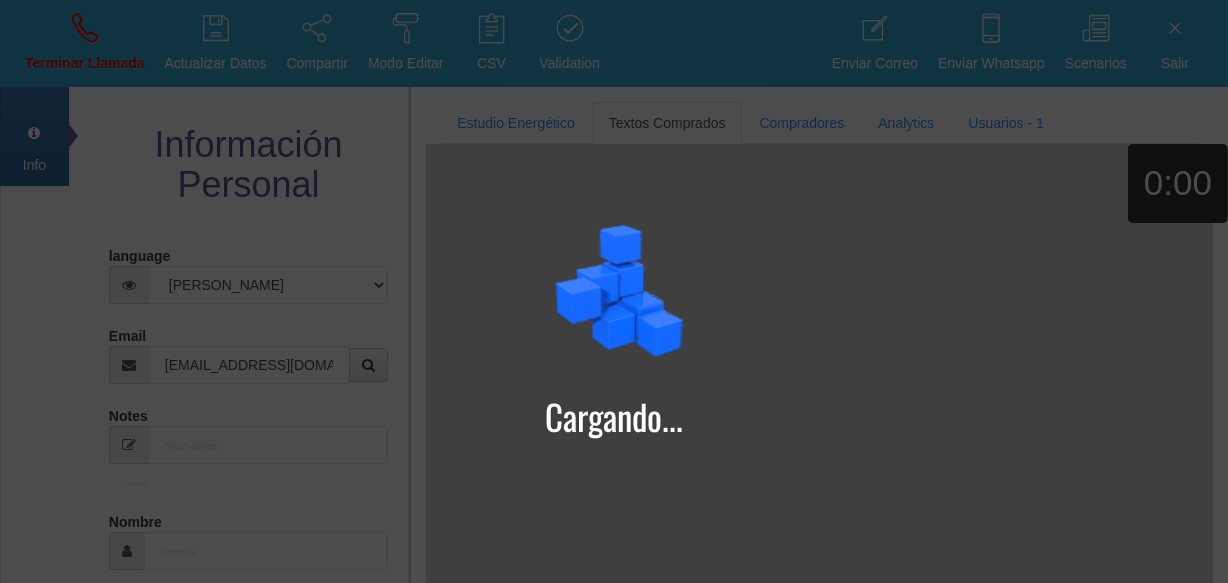 type on "Comprador bajo" 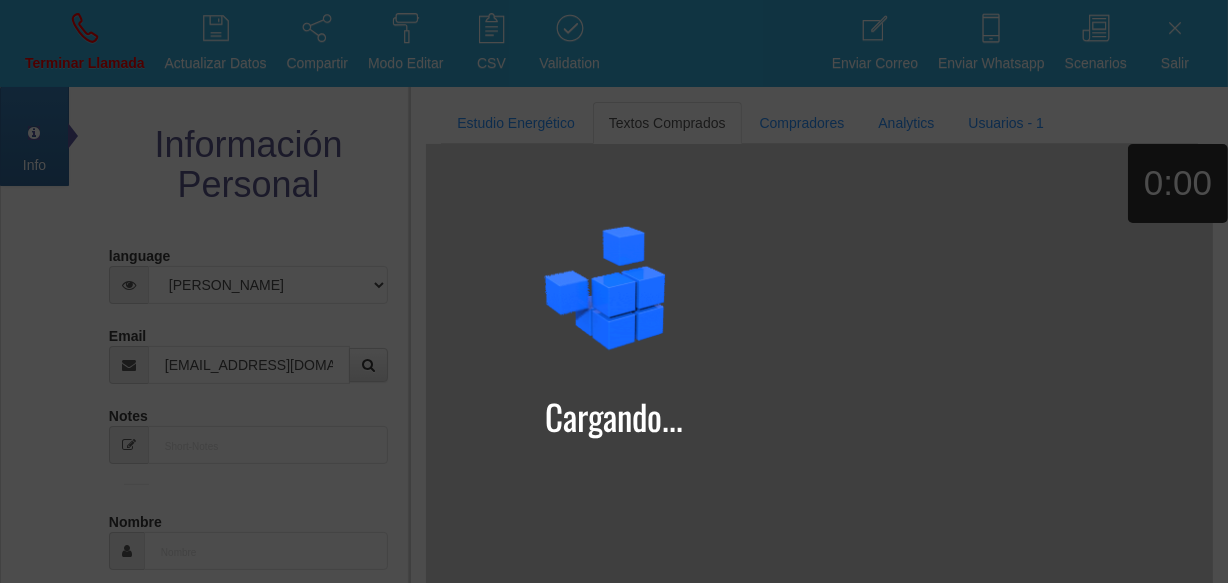 type on "Bianka" 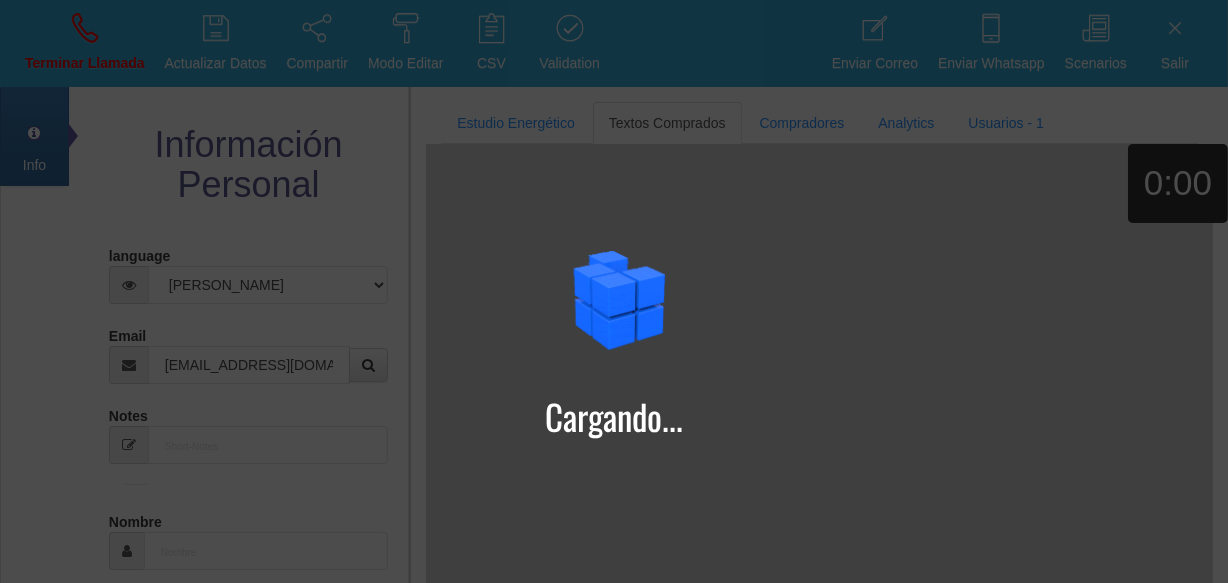 select on "1" 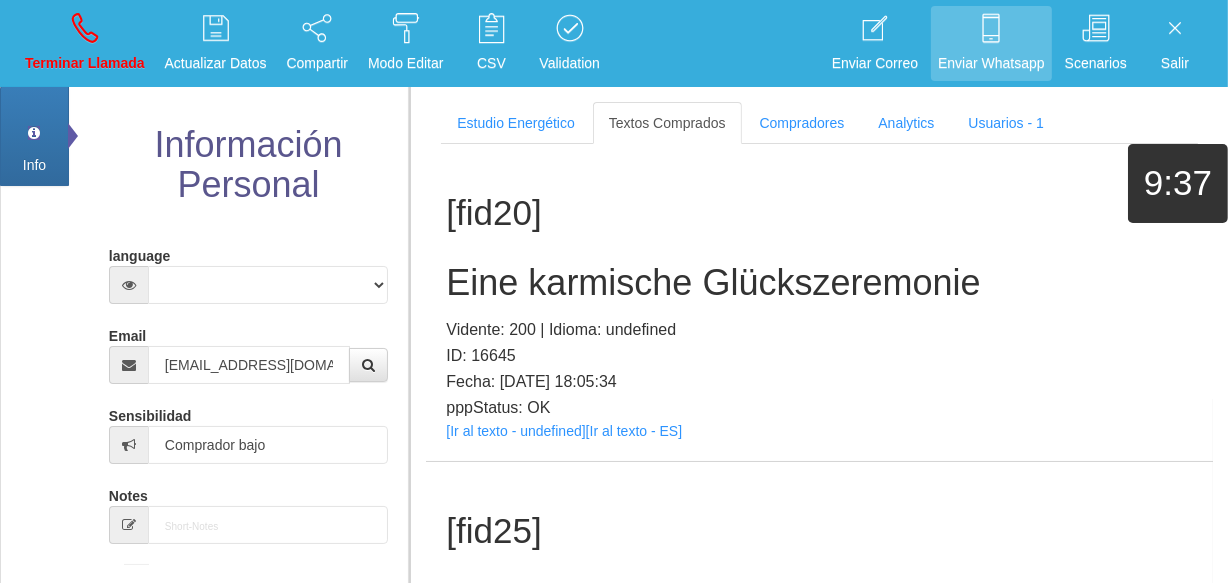 scroll, scrollTop: 11, scrollLeft: 0, axis: vertical 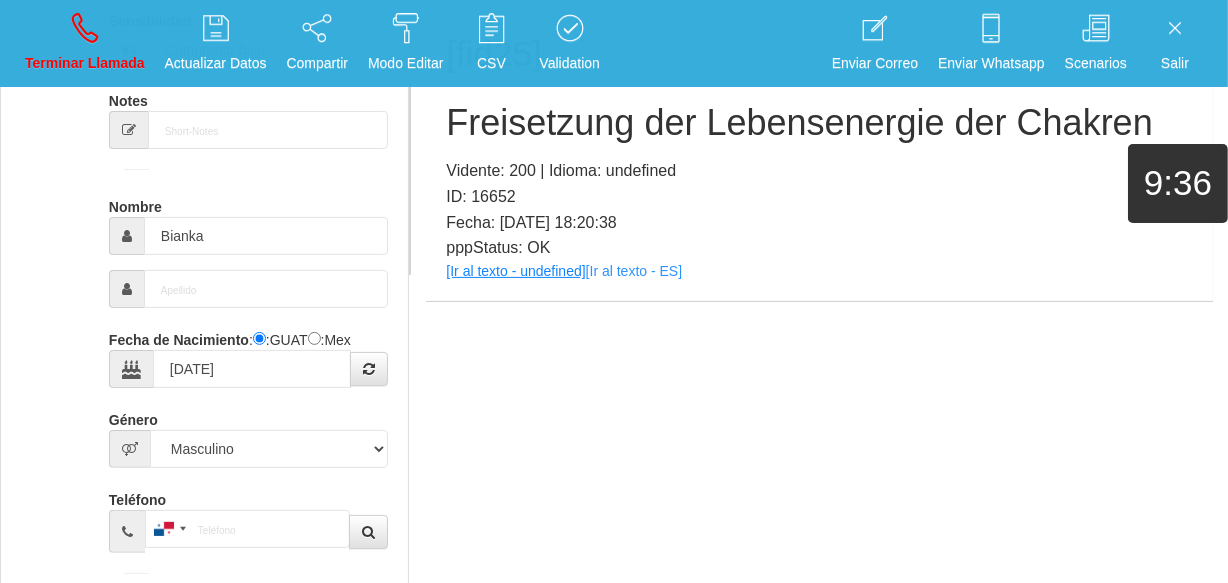 drag, startPoint x: 517, startPoint y: 255, endPoint x: 530, endPoint y: 273, distance: 22.203604 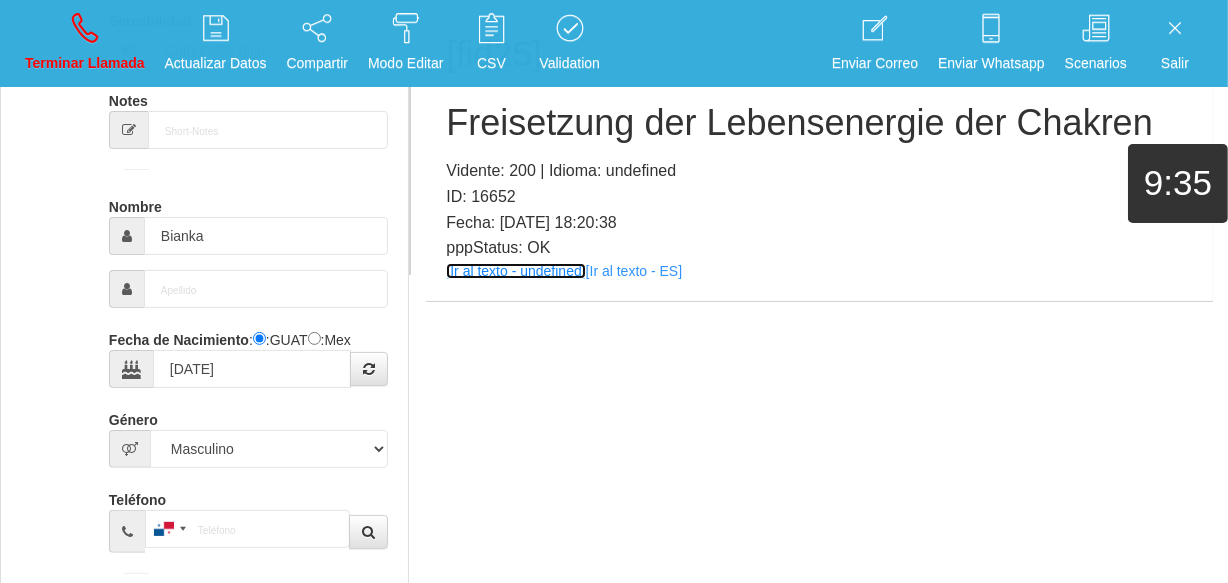 click on "[Ir al texto - undefined]" at bounding box center (515, 271) 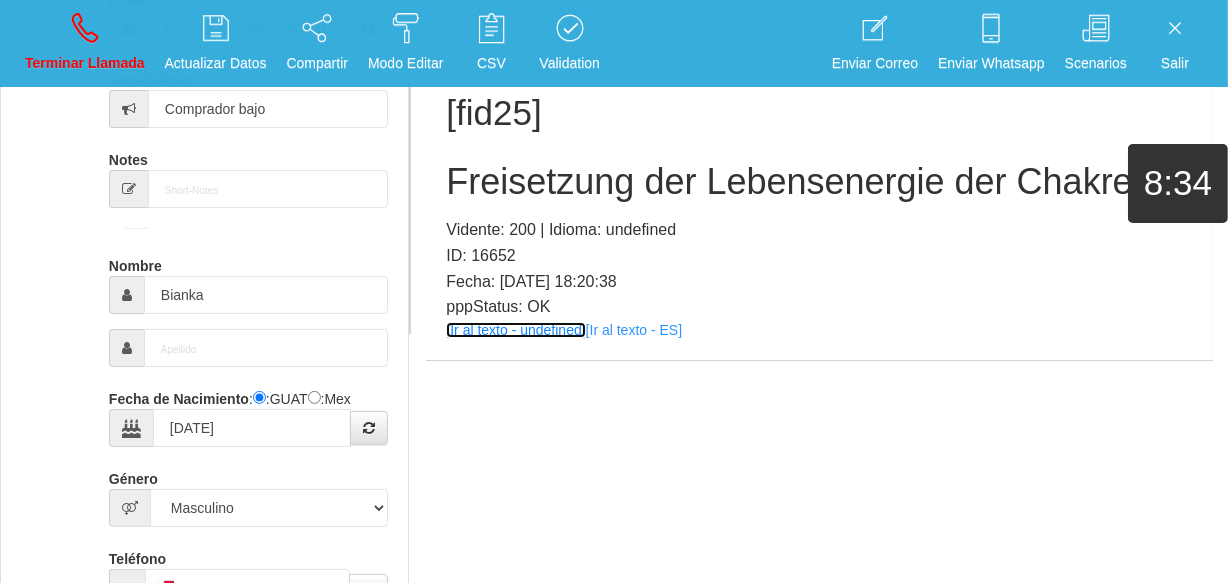 scroll, scrollTop: 304, scrollLeft: 0, axis: vertical 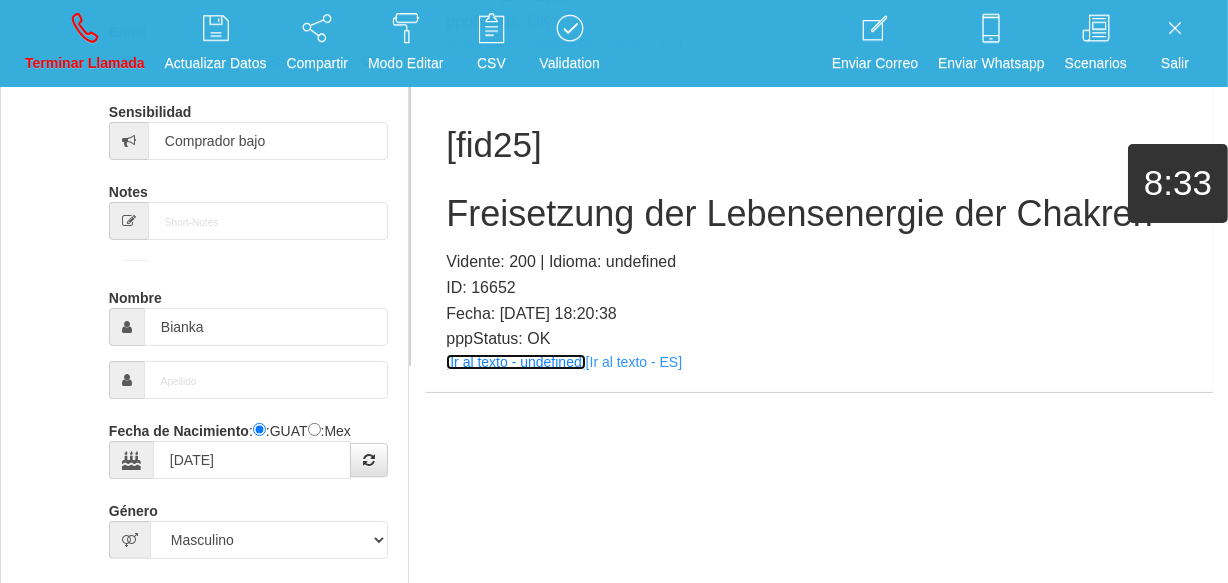 click on "[Ir al texto - undefined]" at bounding box center (515, 362) 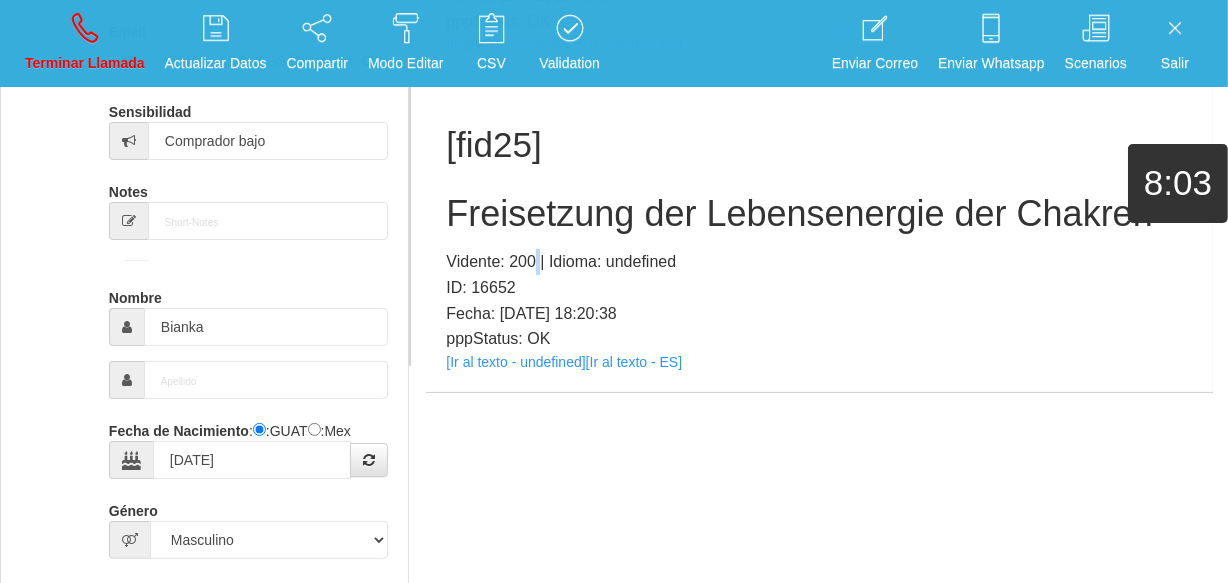 click on "[fid25] Freisetzung der Lebensenergie der Chakren Vidente: 200 | Idioma: undefined ID: 16652 Fecha: [DATE] 18:20:38 pppStatus: OK [Ir al texto - undefined] [Ir al texto - ES]" at bounding box center [819, 234] 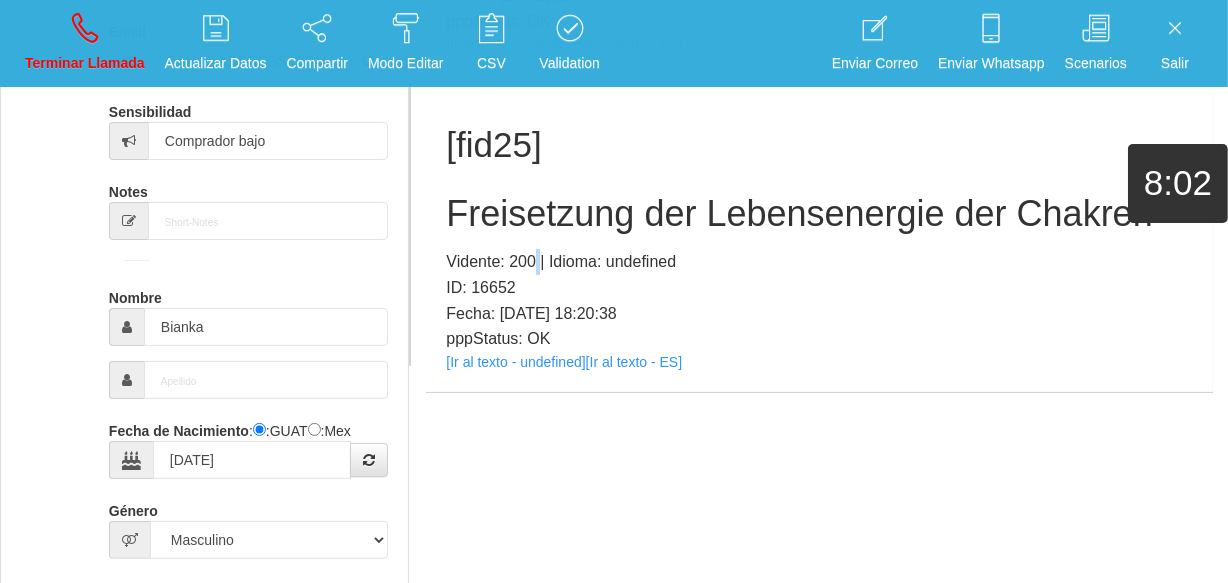 drag, startPoint x: 535, startPoint y: 236, endPoint x: 525, endPoint y: 224, distance: 15.6205 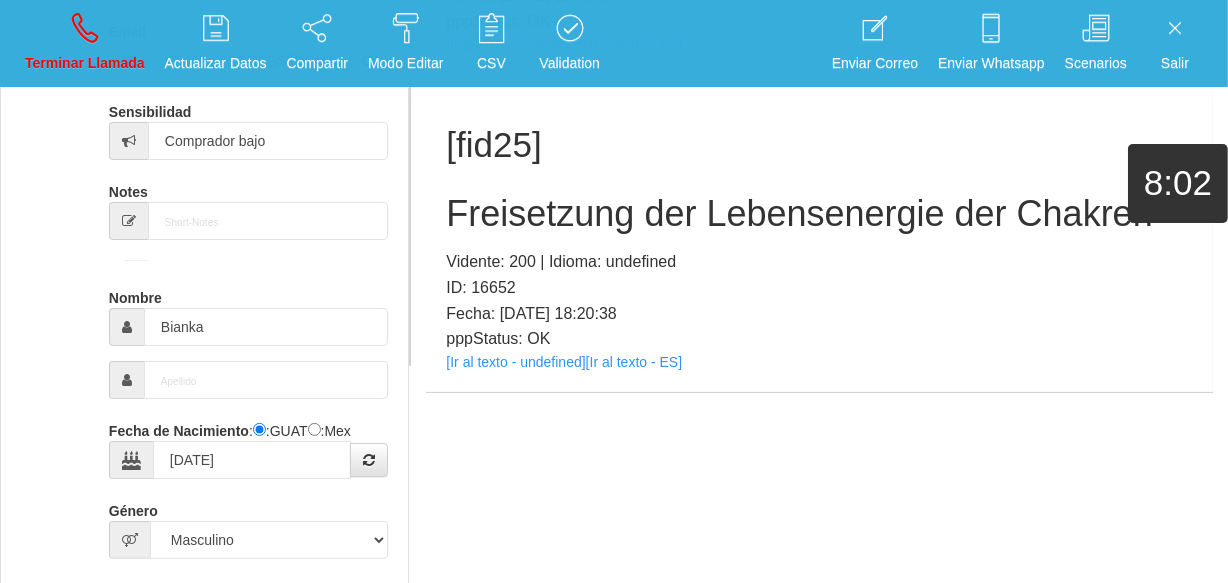 click on "Freisetzung der Lebensenergie der Chakren" at bounding box center (819, 214) 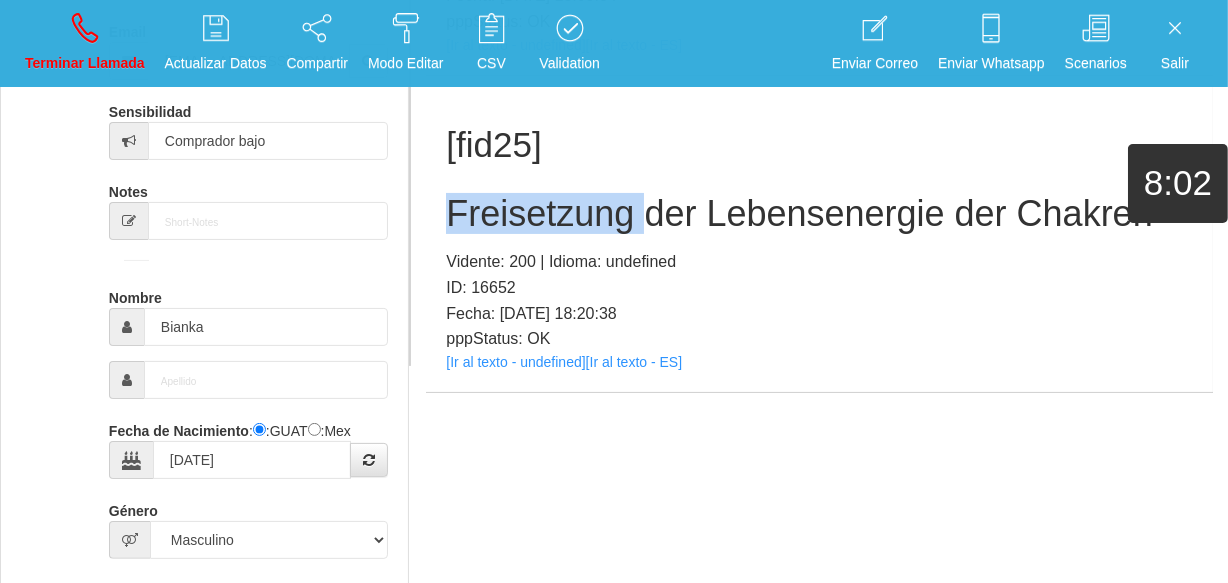 click on "Freisetzung der Lebensenergie der Chakren" at bounding box center (819, 214) 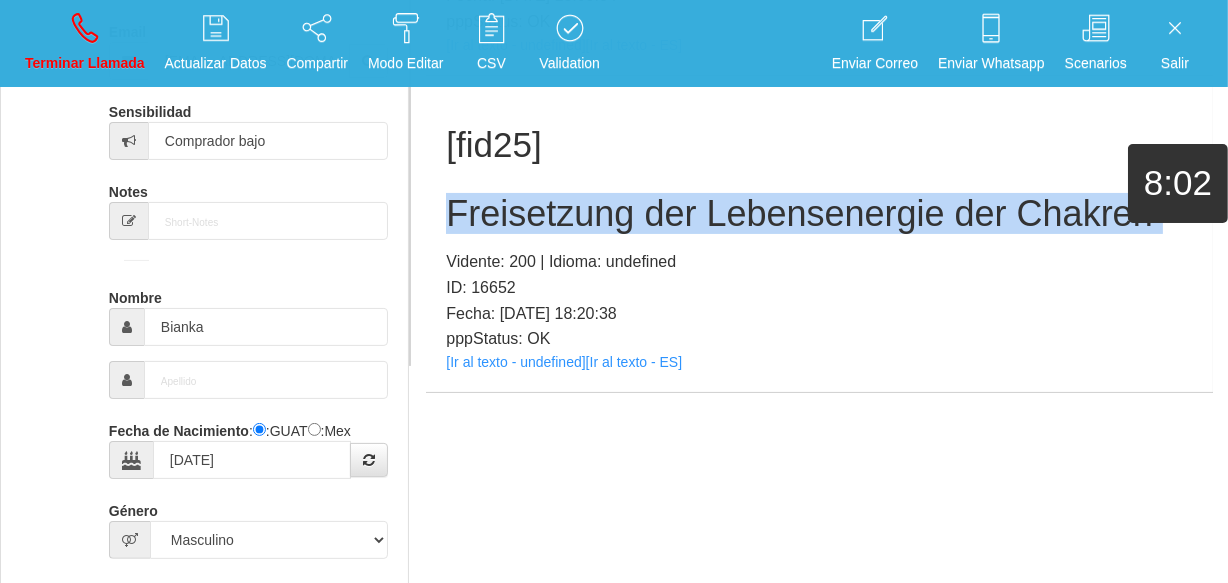 click on "Freisetzung der Lebensenergie der Chakren" at bounding box center (819, 214) 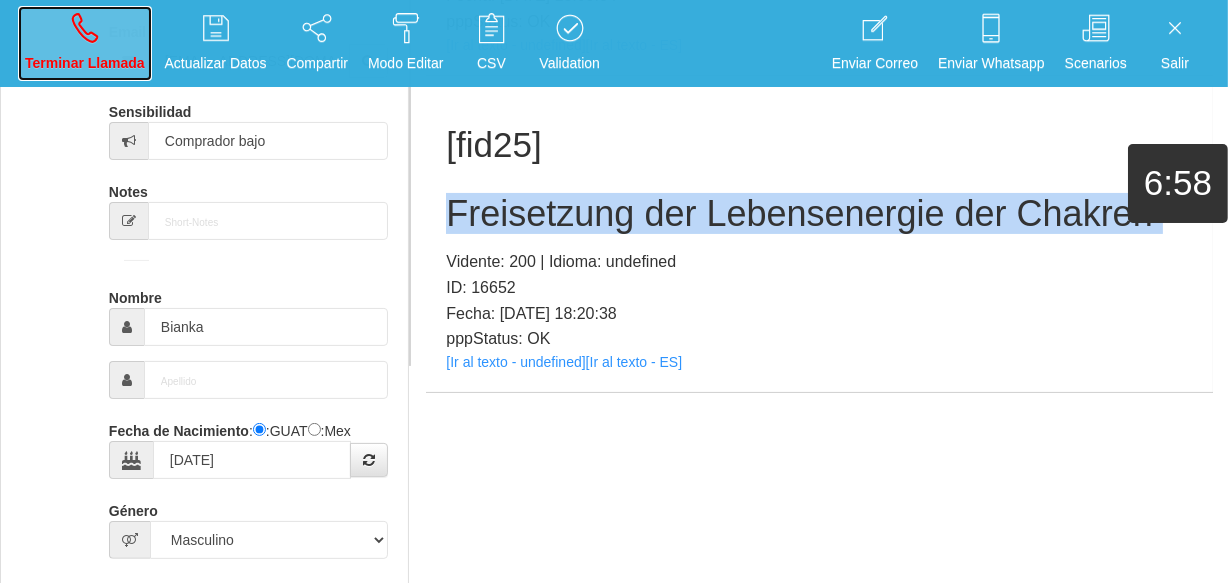 click on "Terminar Llamada" at bounding box center (85, 63) 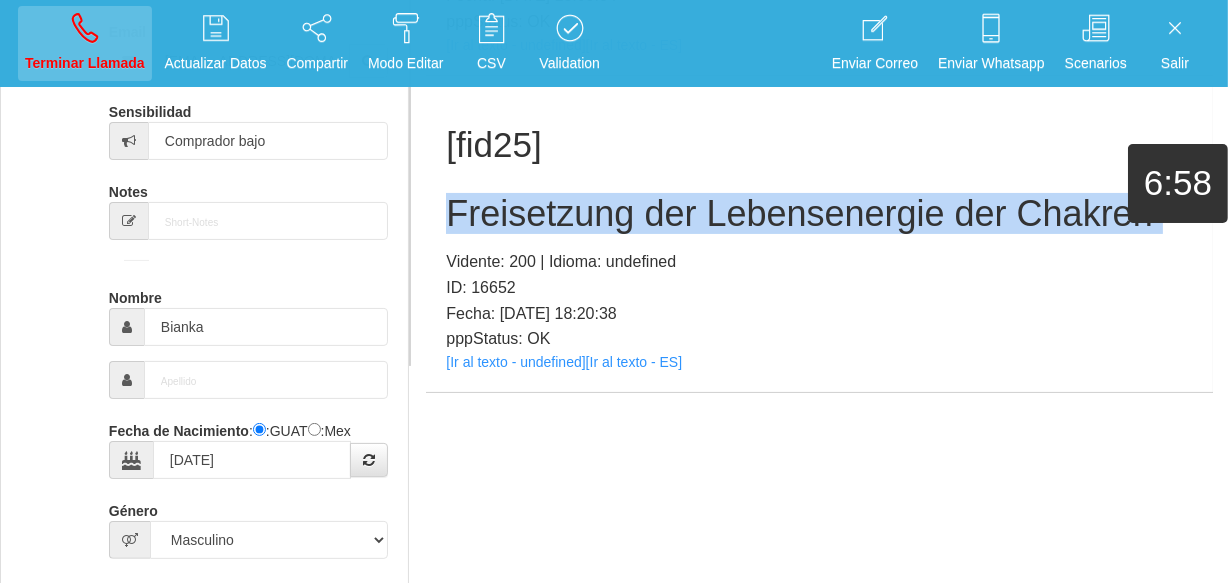 type 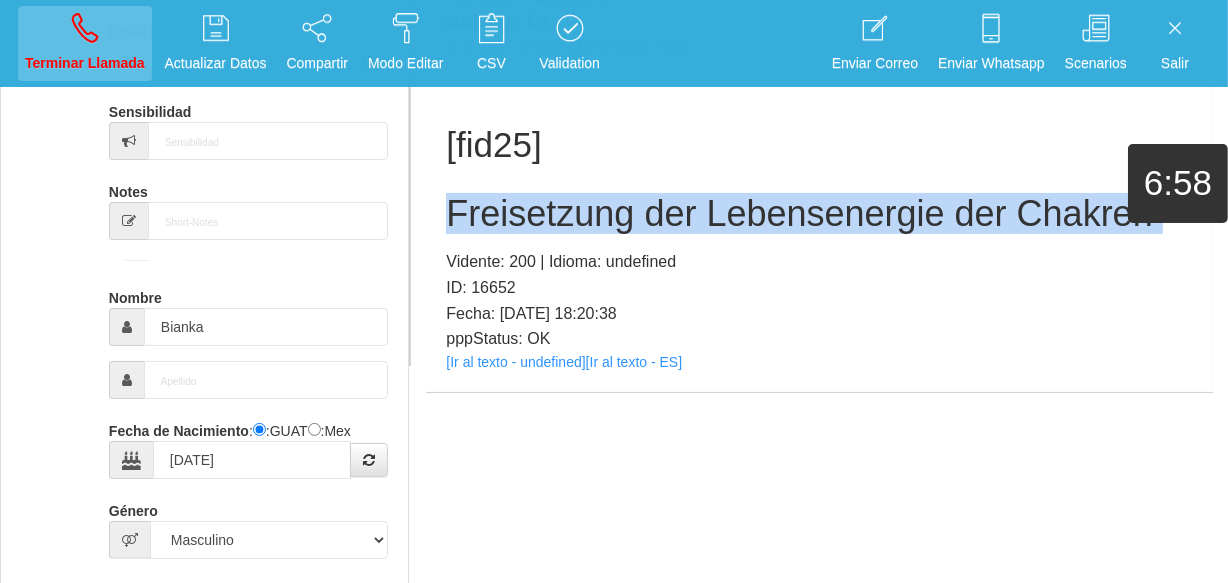 type 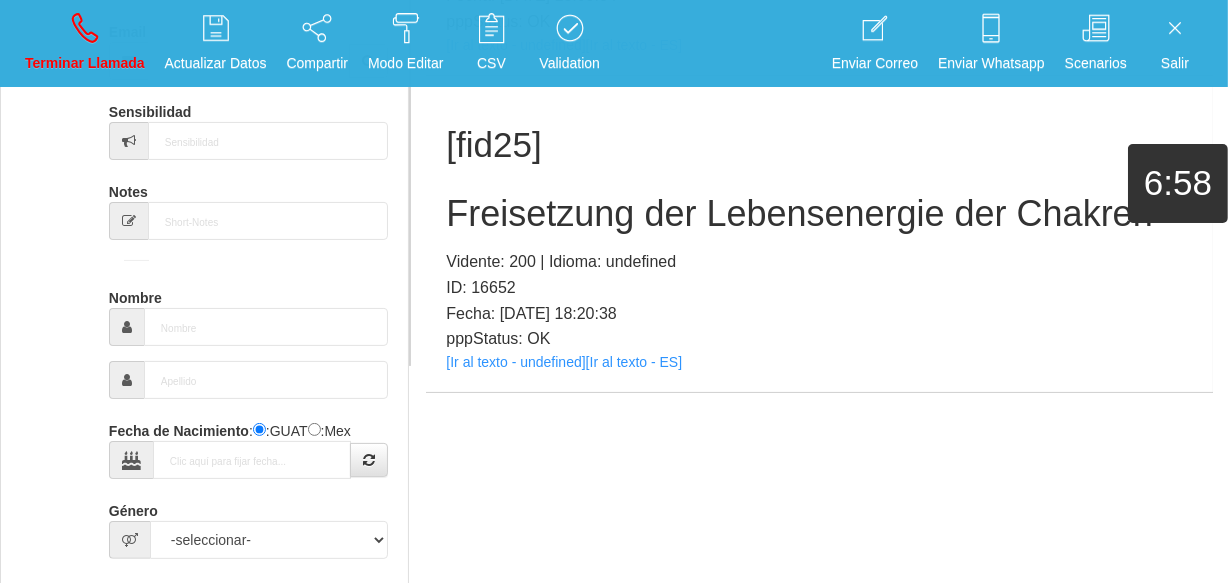 scroll, scrollTop: 0, scrollLeft: 0, axis: both 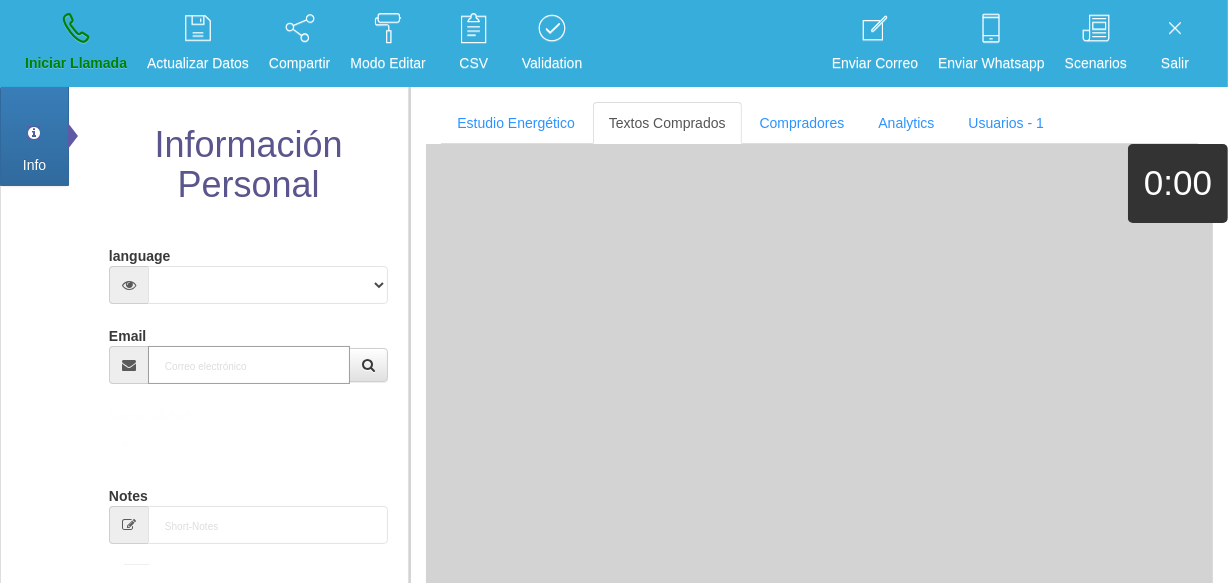 click on "Email" at bounding box center [249, 365] 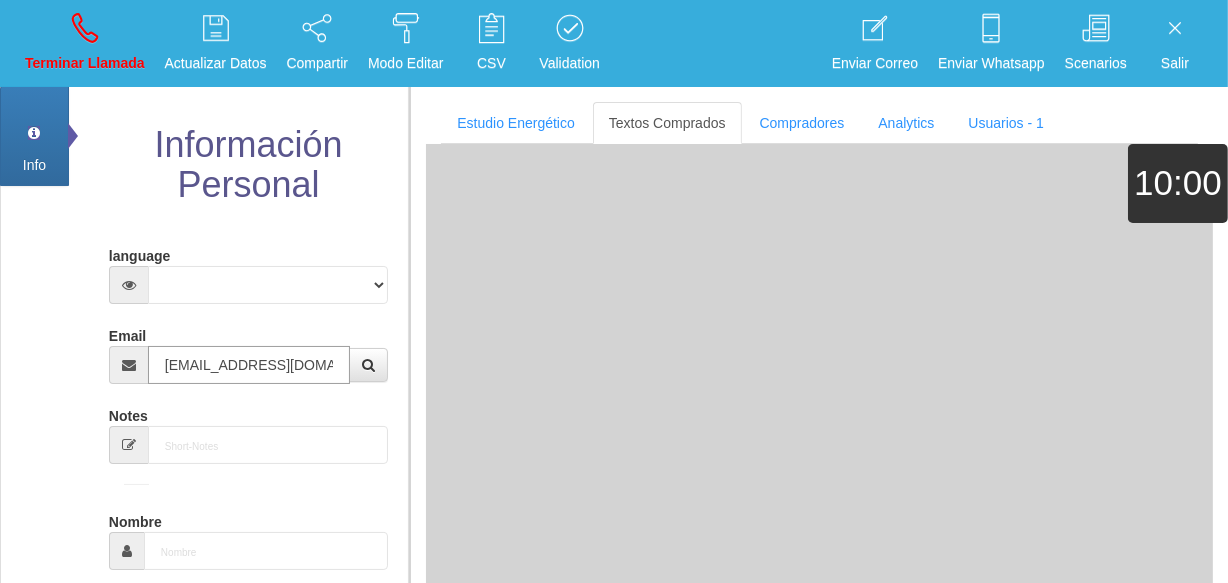 type on "[DATE]" 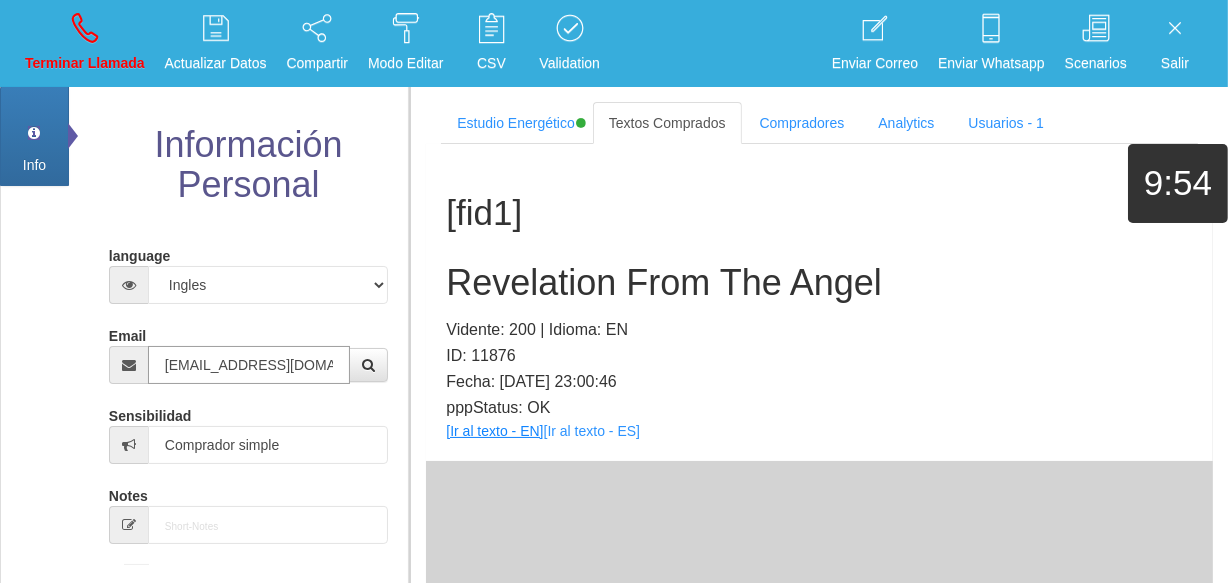 type on "[EMAIL_ADDRESS][DOMAIN_NAME]" 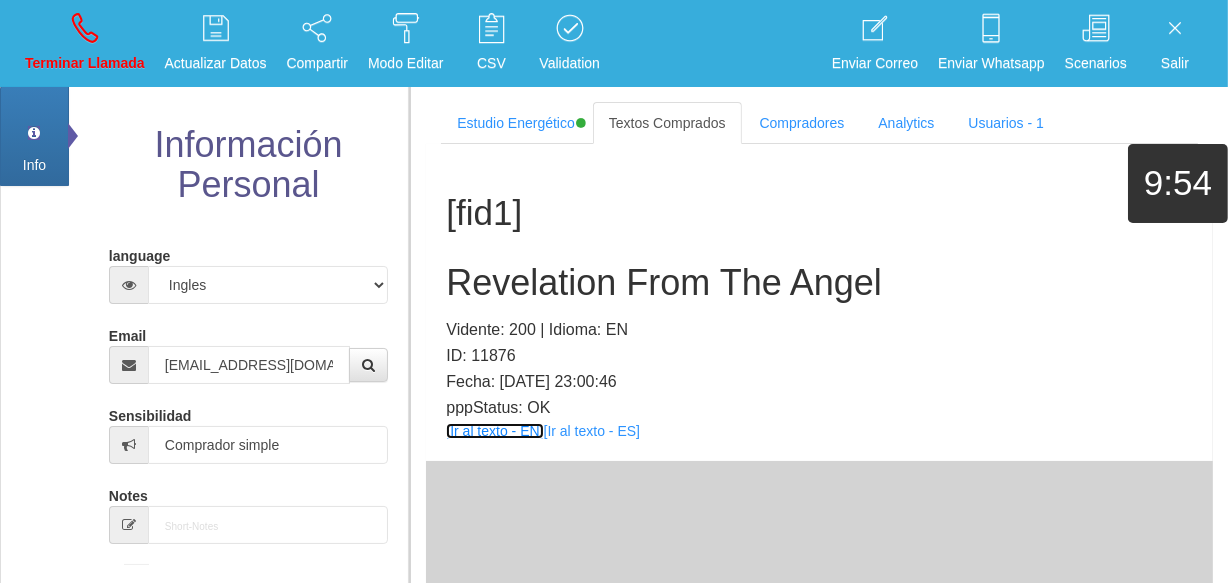 click on "[Ir al texto - EN]" at bounding box center [494, 431] 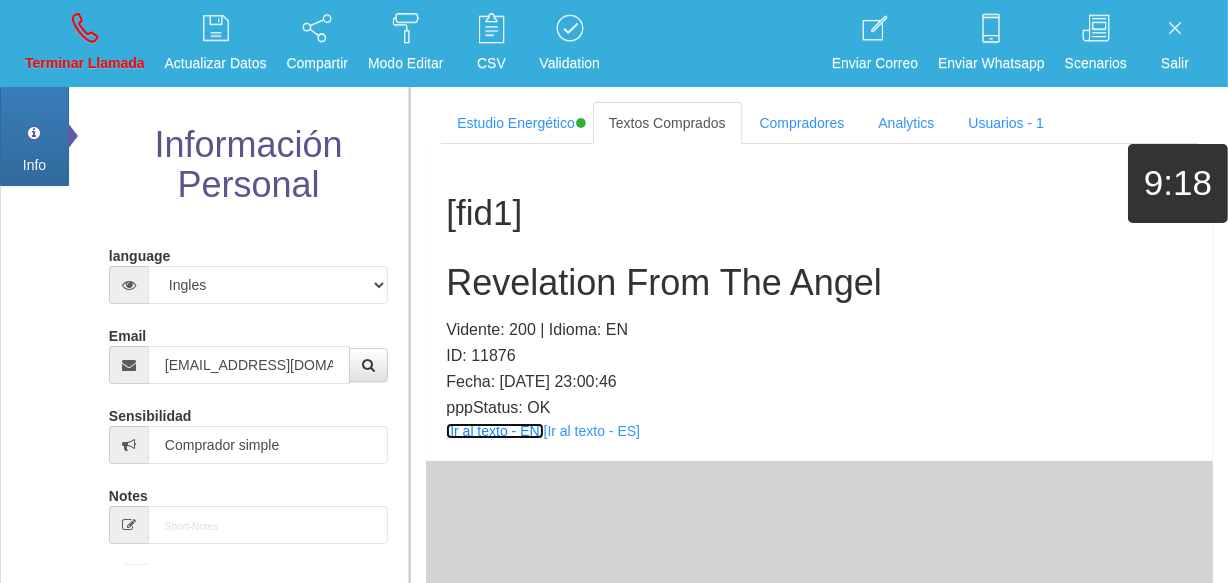 click on "[Ir al texto - EN]" at bounding box center (494, 431) 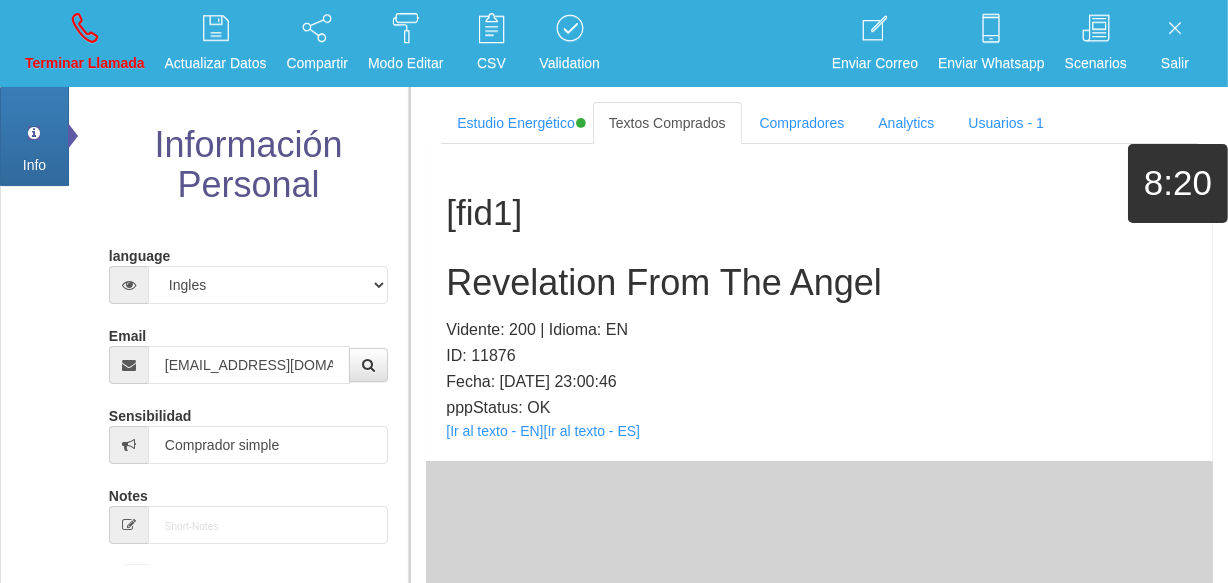 drag, startPoint x: 531, startPoint y: 304, endPoint x: 528, endPoint y: 293, distance: 11.401754 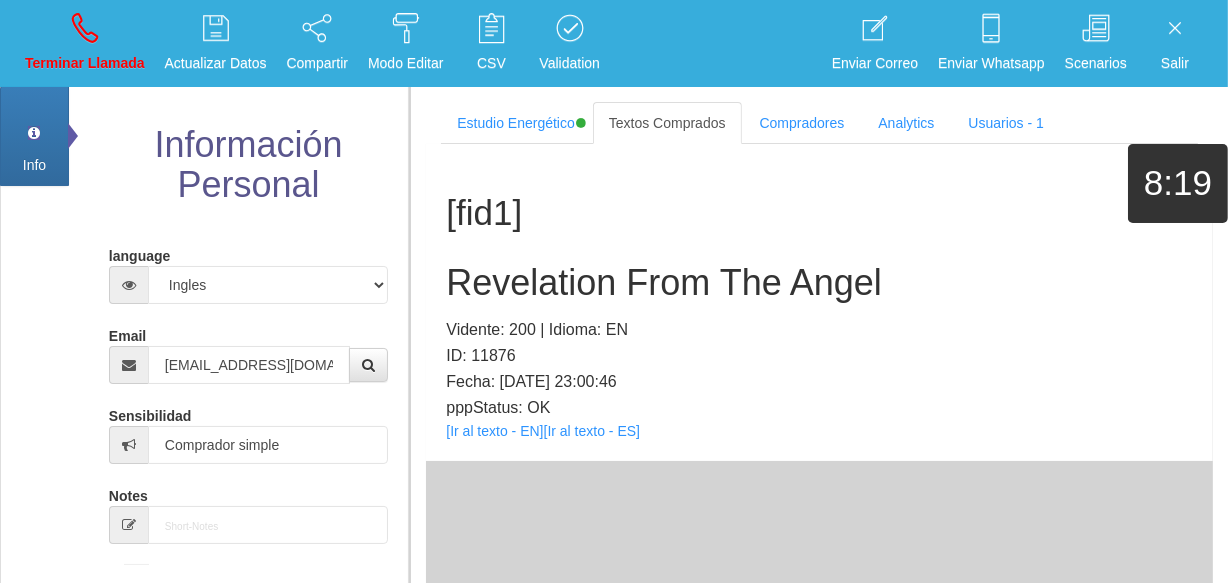 click on "Revelation From The Angel" at bounding box center (819, 283) 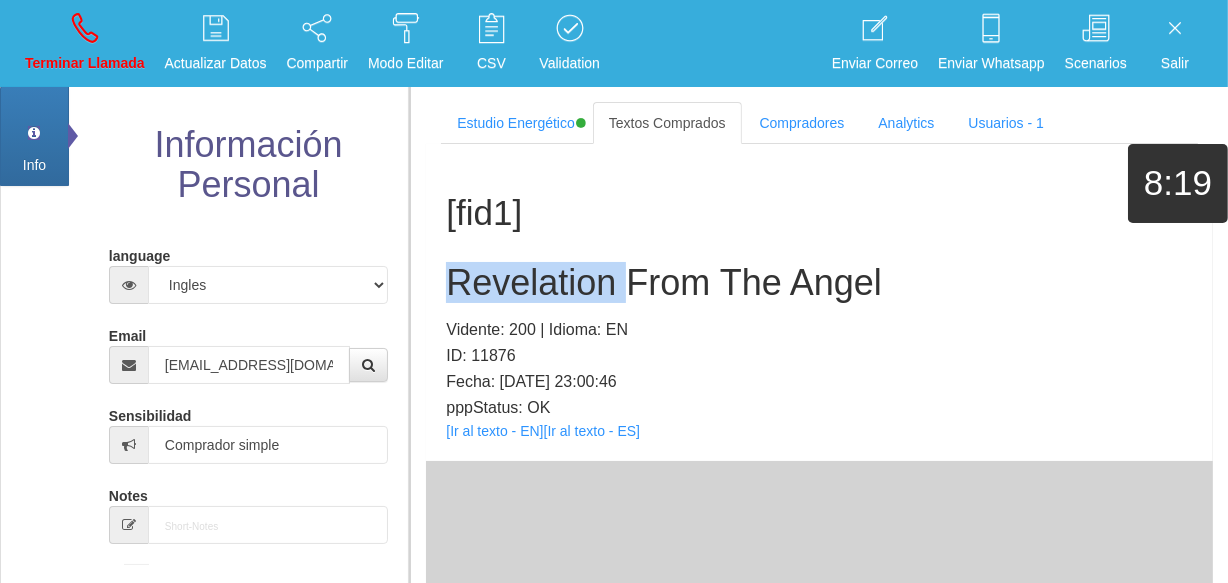 click on "Revelation From The Angel" at bounding box center [819, 283] 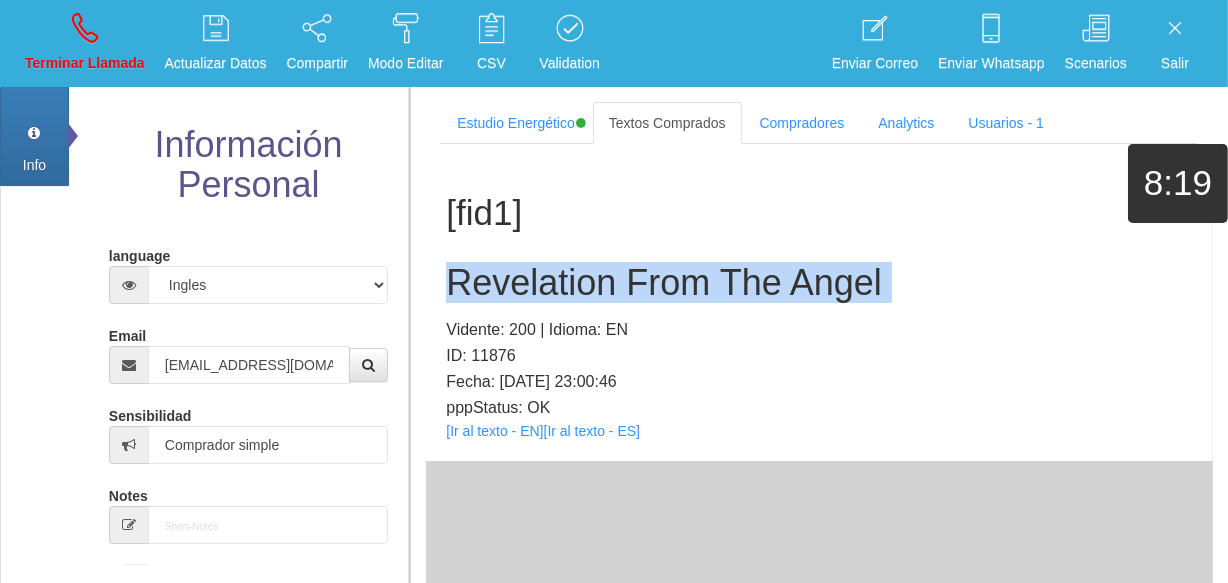 click on "Revelation From The Angel" at bounding box center [819, 283] 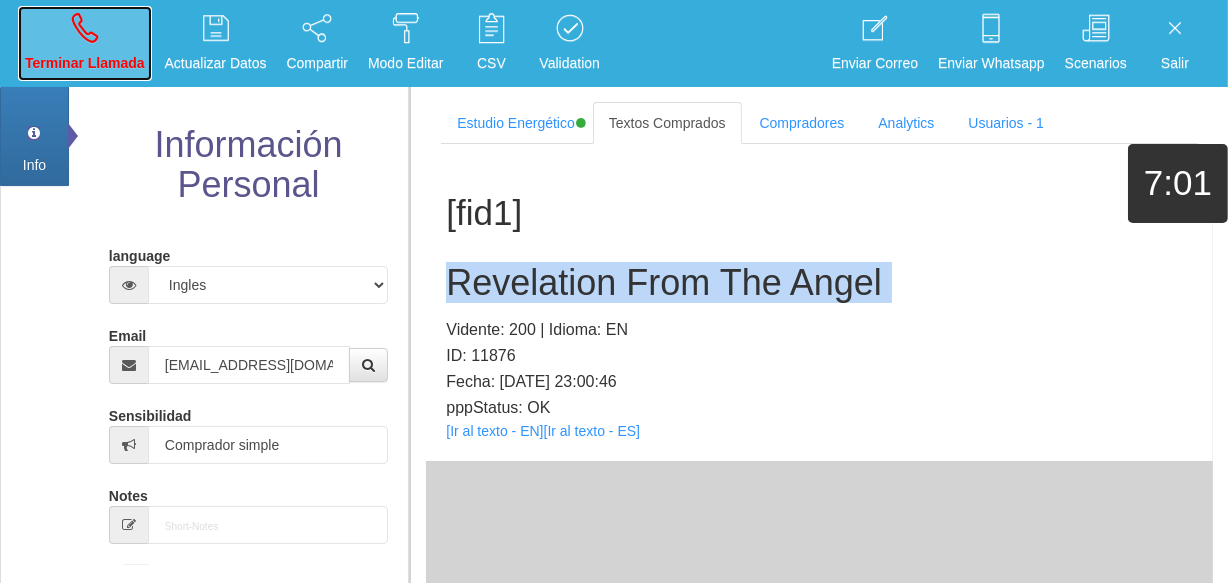 click on "Terminar Llamada" at bounding box center [85, 43] 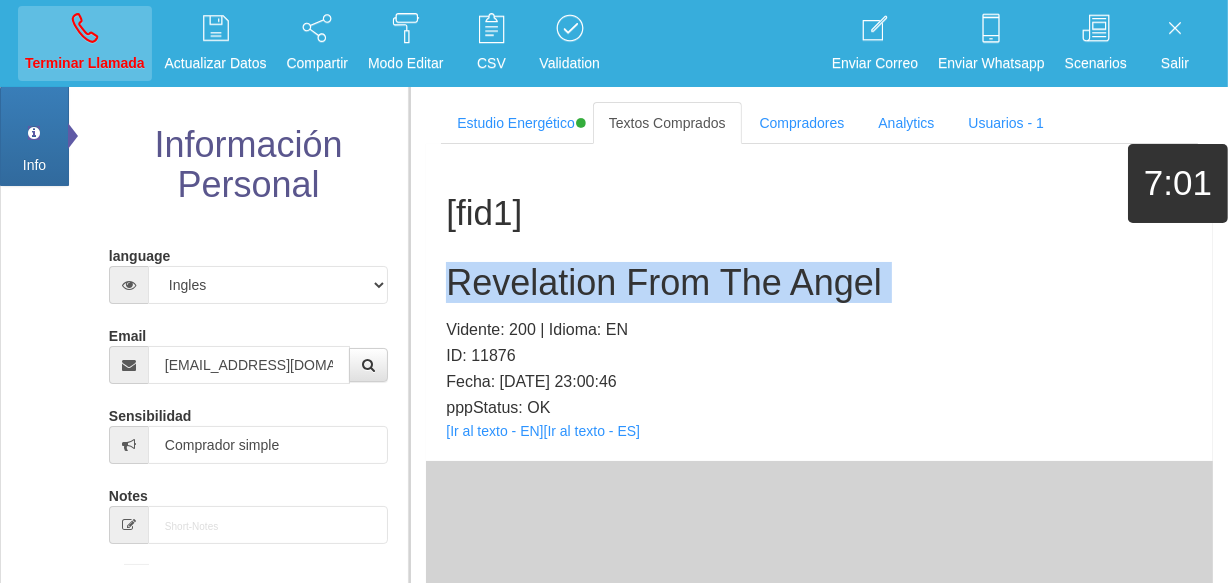 type 